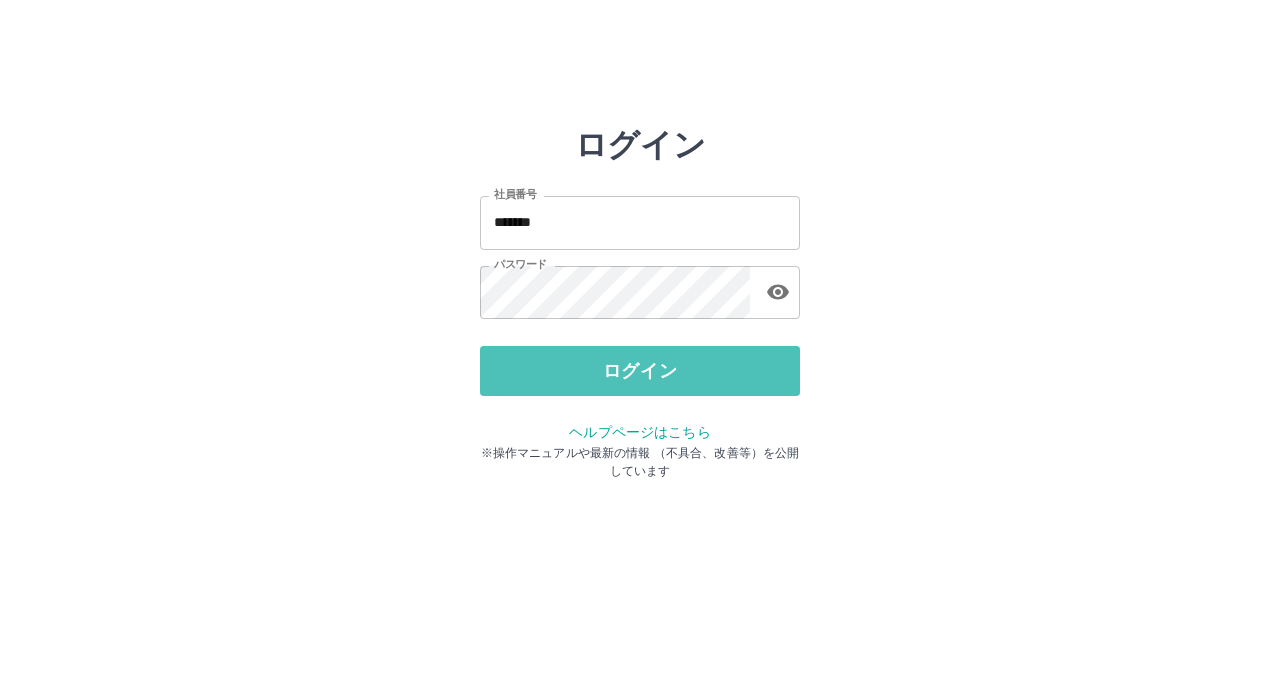 click on "ログイン" at bounding box center (640, 371) 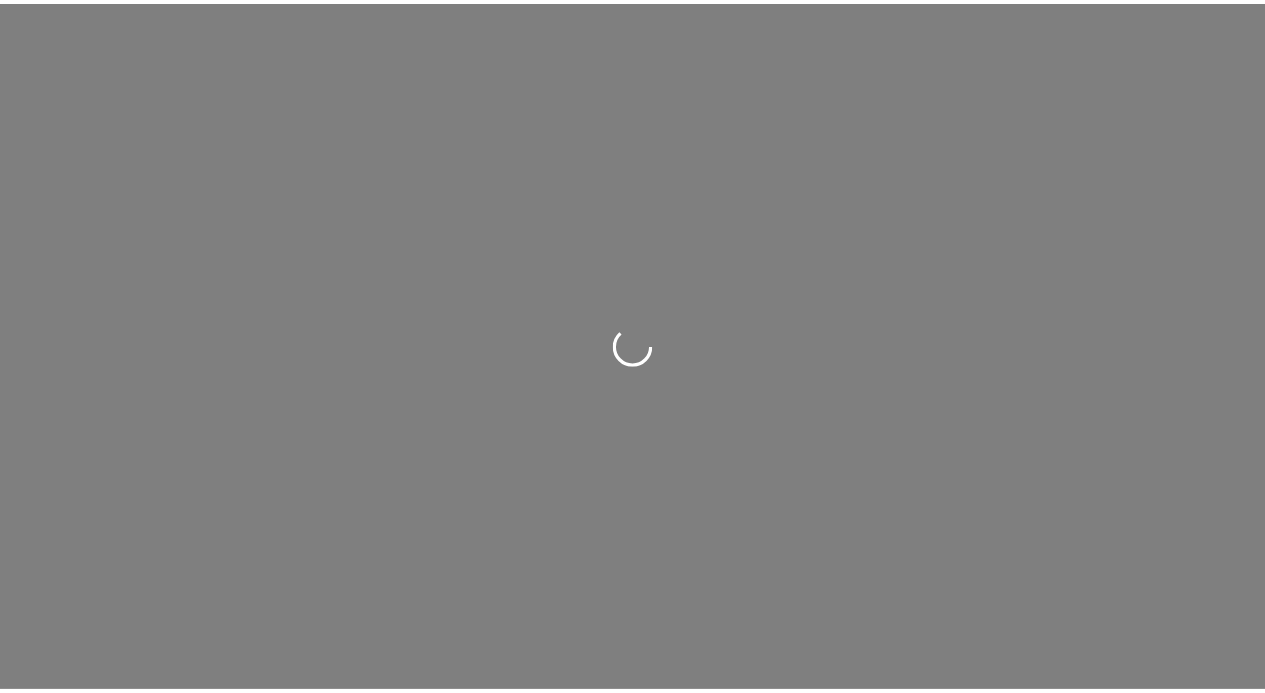 scroll, scrollTop: 0, scrollLeft: 0, axis: both 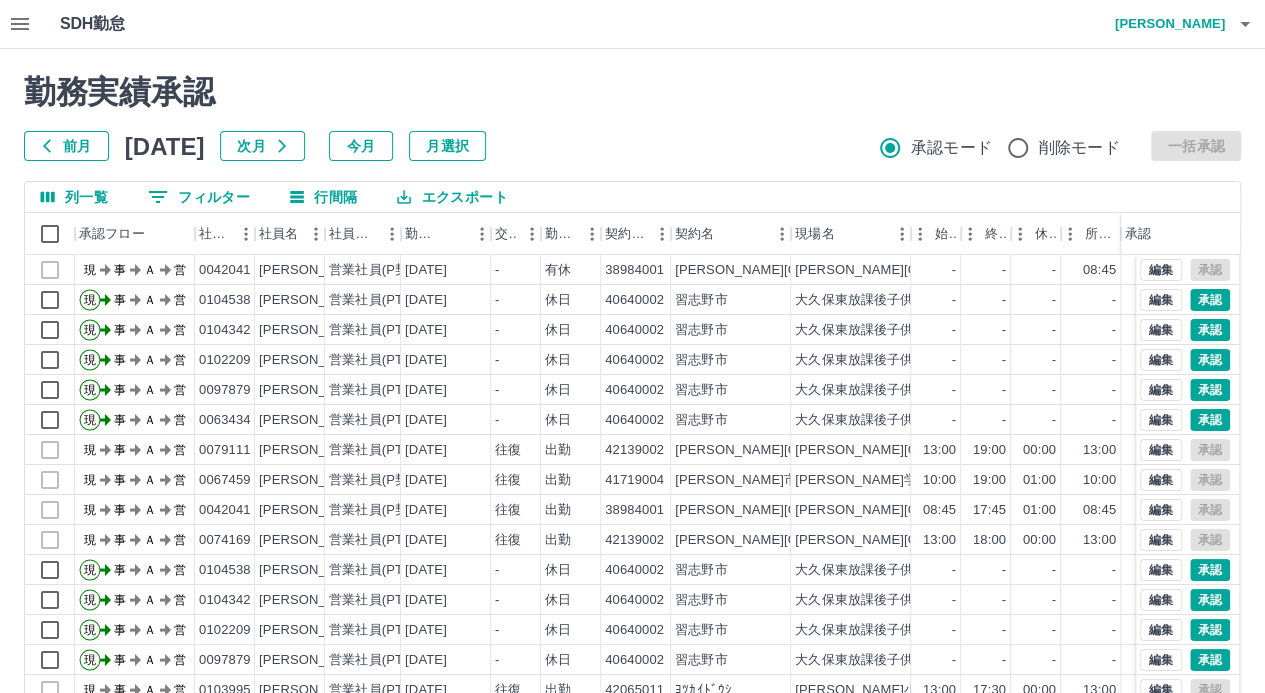 click on "[DATE]" at bounding box center [165, 146] 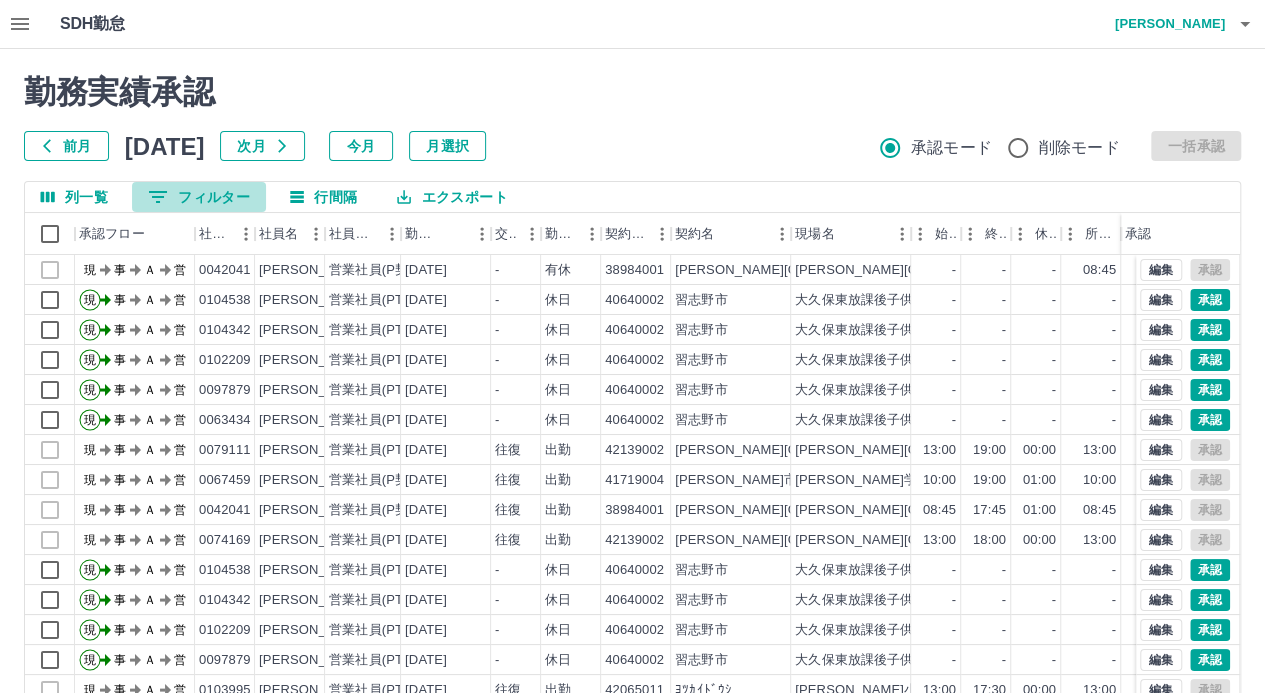 click on "0 フィルター" at bounding box center (199, 197) 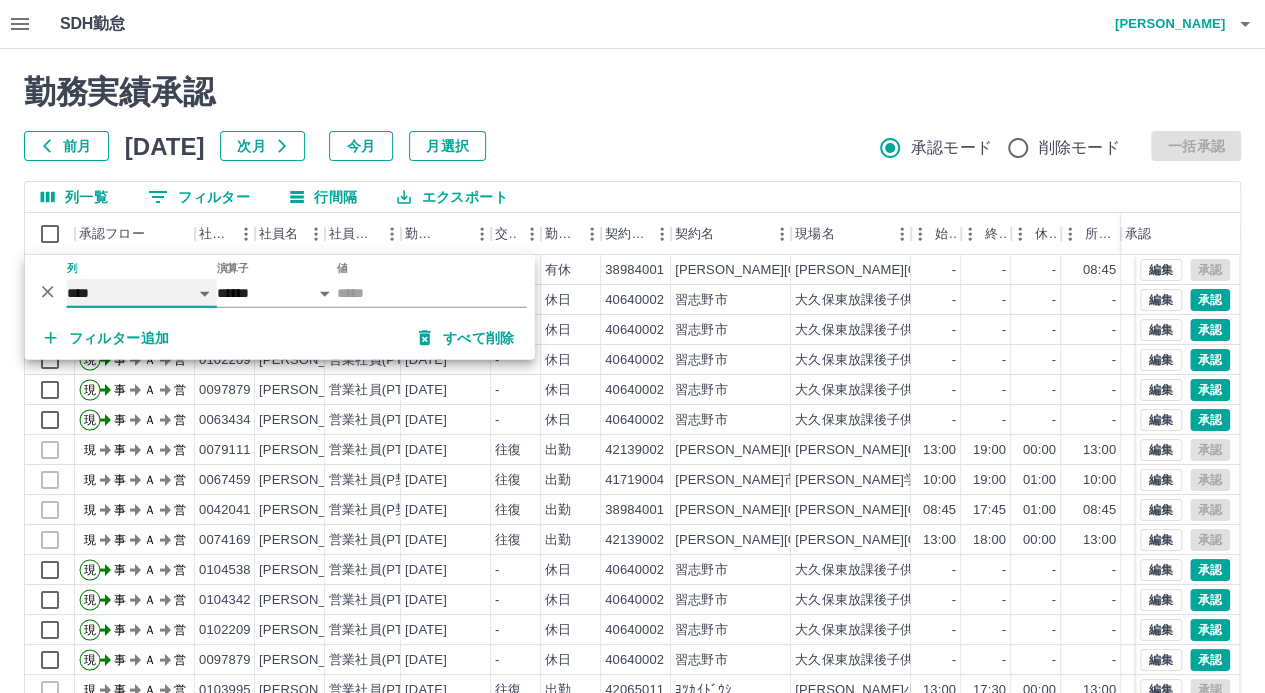 click on "**** *** **** *** *** **** ***** *** *** ** ** ** **** **** **** ** ** *** **** *****" at bounding box center (142, 293) 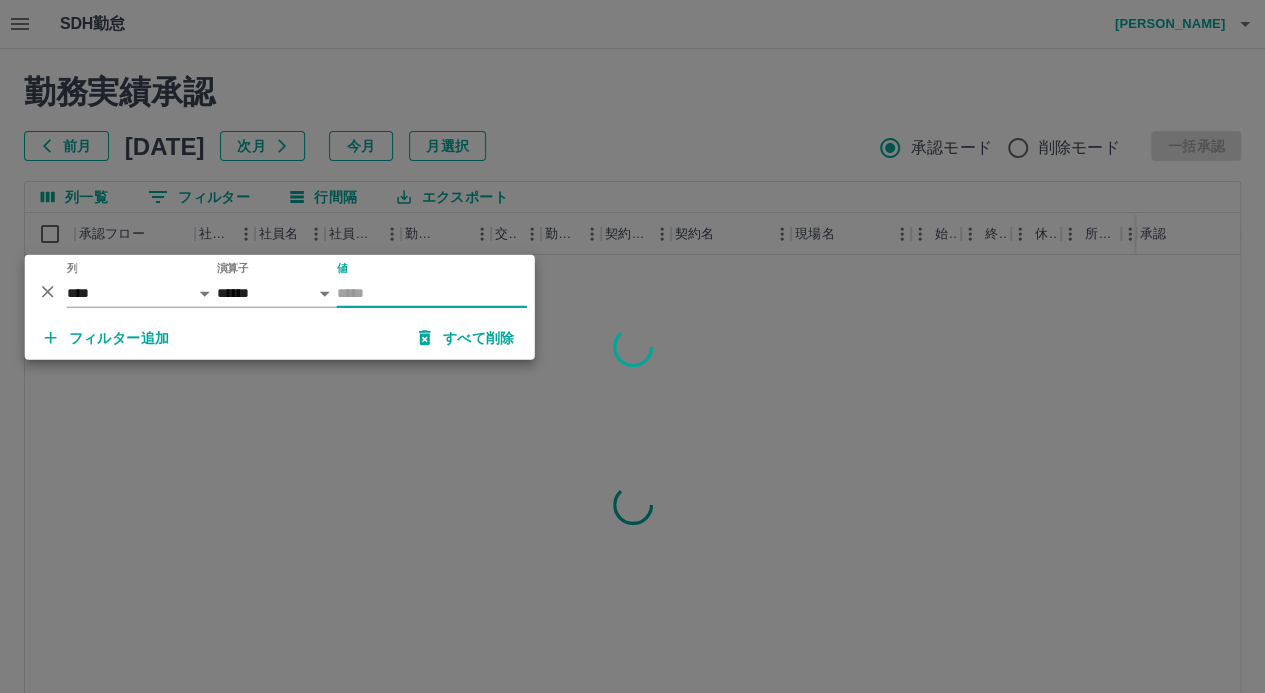 click on "値" at bounding box center (432, 293) 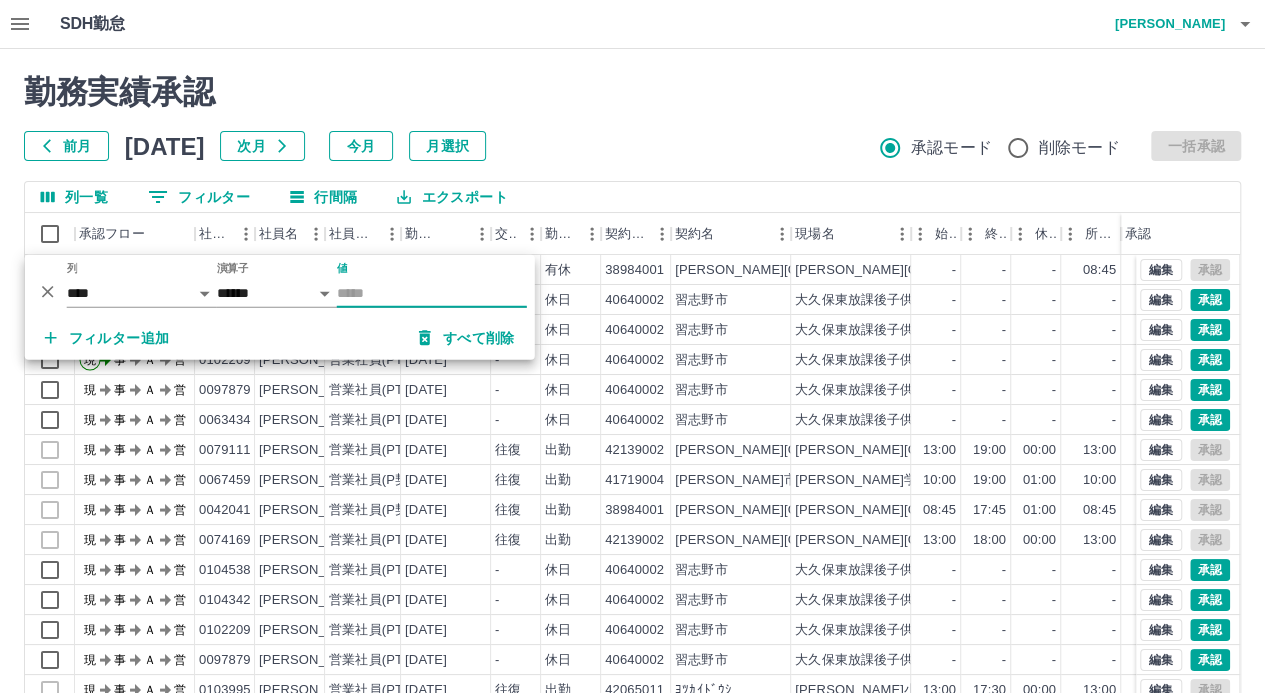 type on "********" 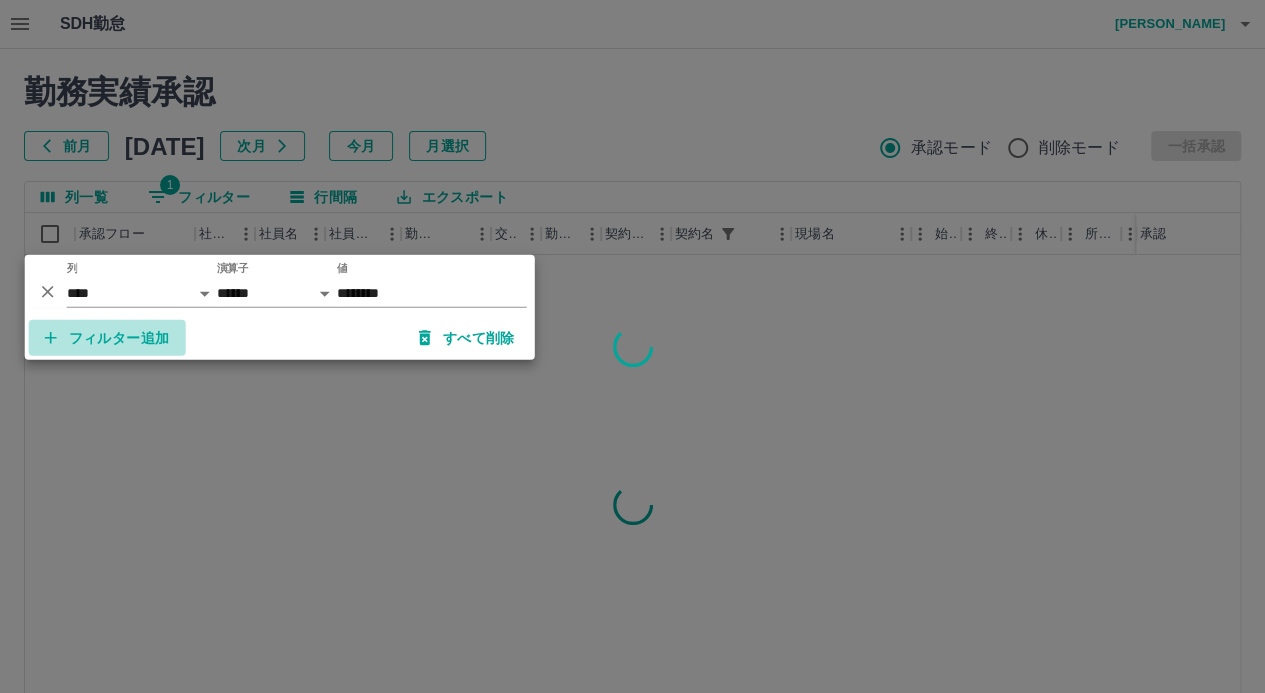 click on "フィルター追加" at bounding box center (107, 338) 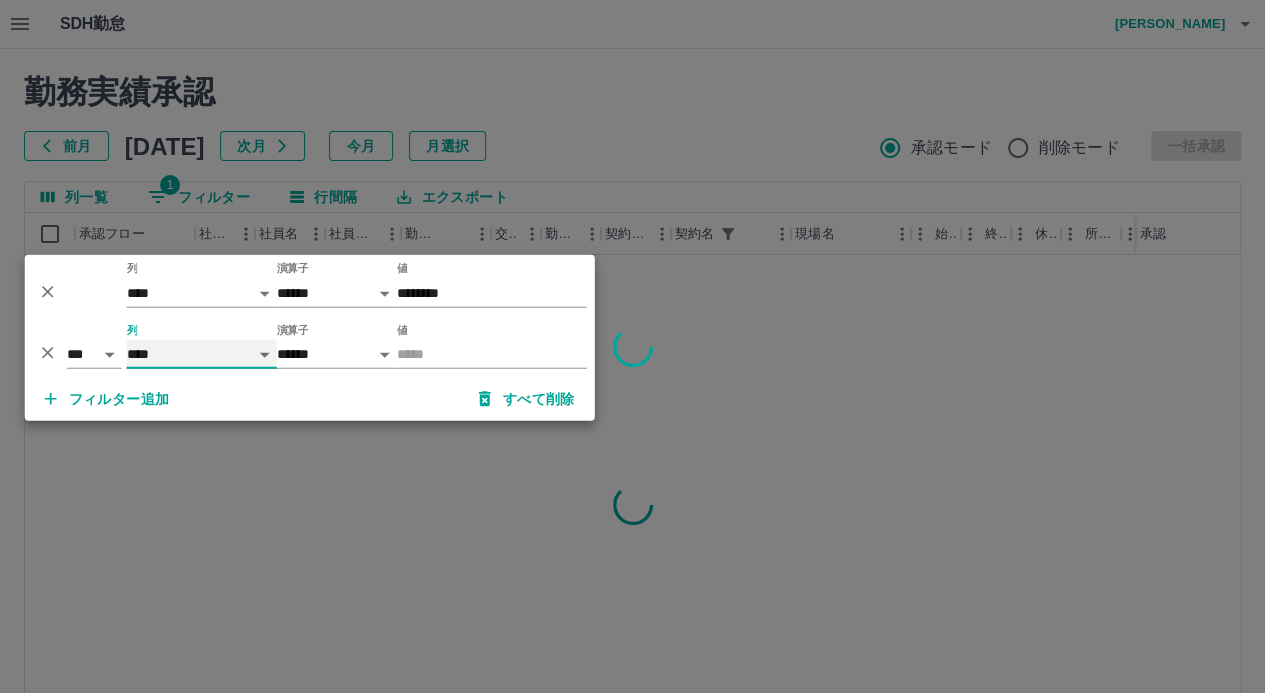 click on "**** *** **** *** *** **** ***** *** *** ** ** ** **** **** **** ** ** *** **** *****" at bounding box center [202, 354] 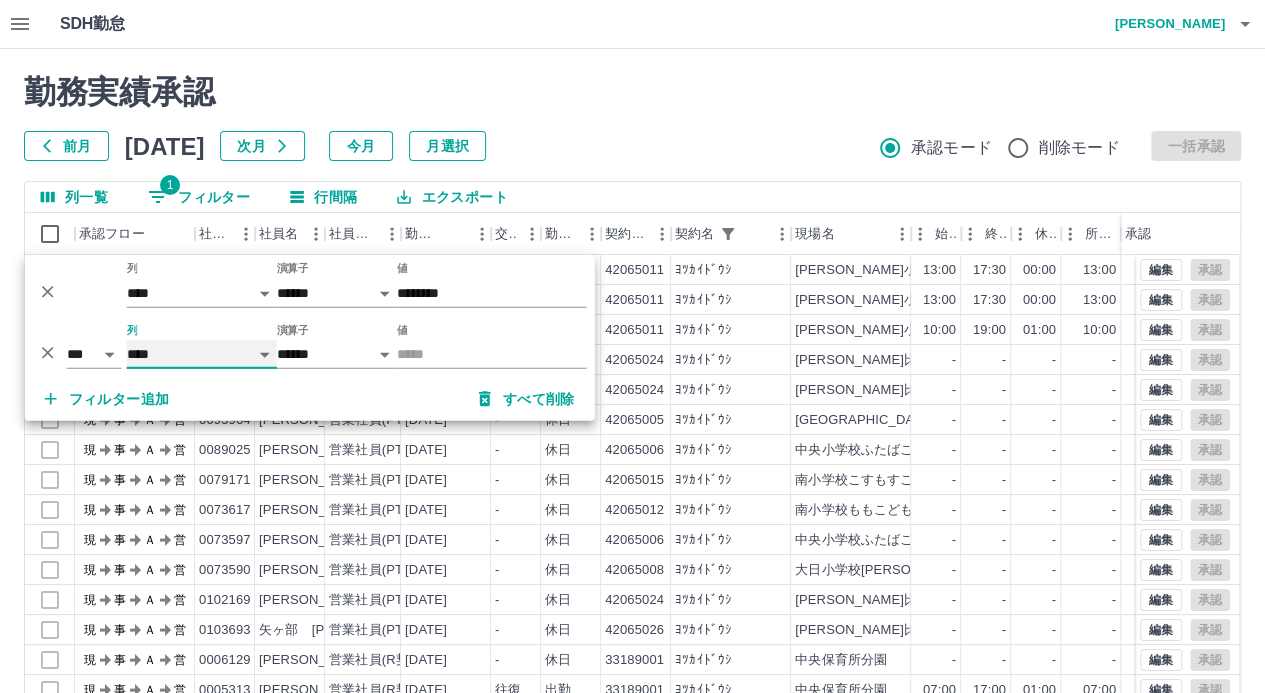 click on "**** *** **** *** *** **** ***** *** *** ** ** ** **** **** **** ** ** *** **** *****" at bounding box center (202, 354) 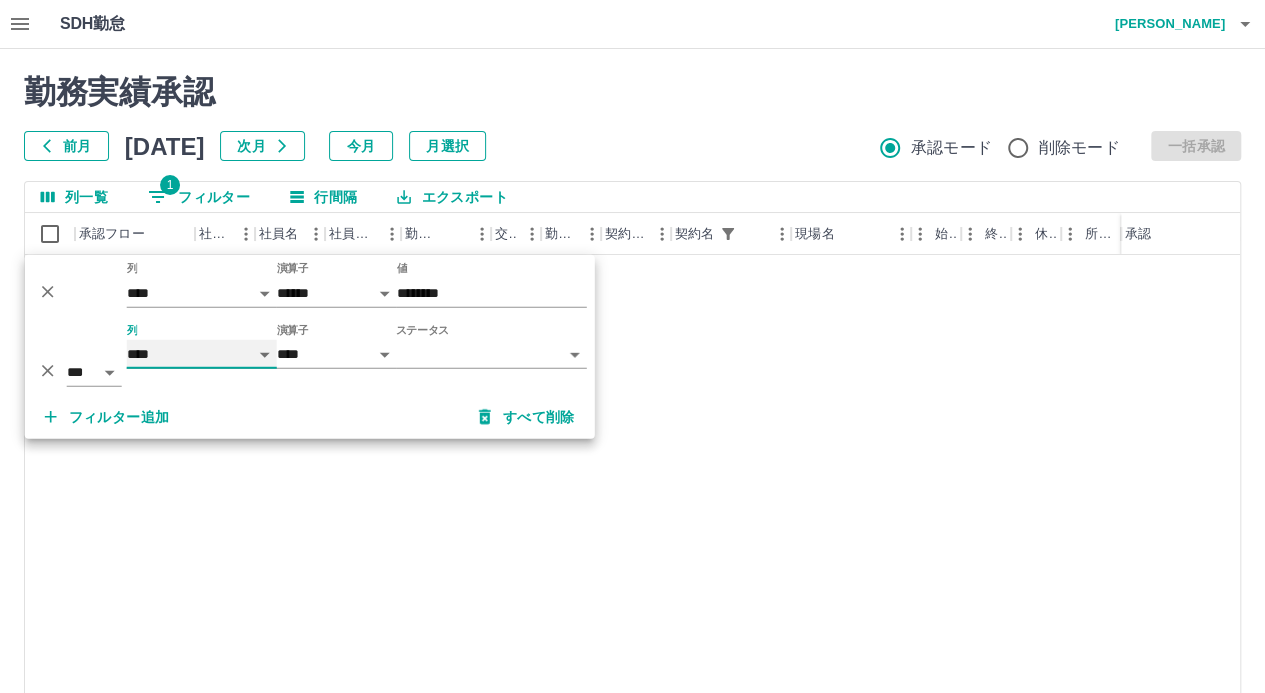 select on "**********" 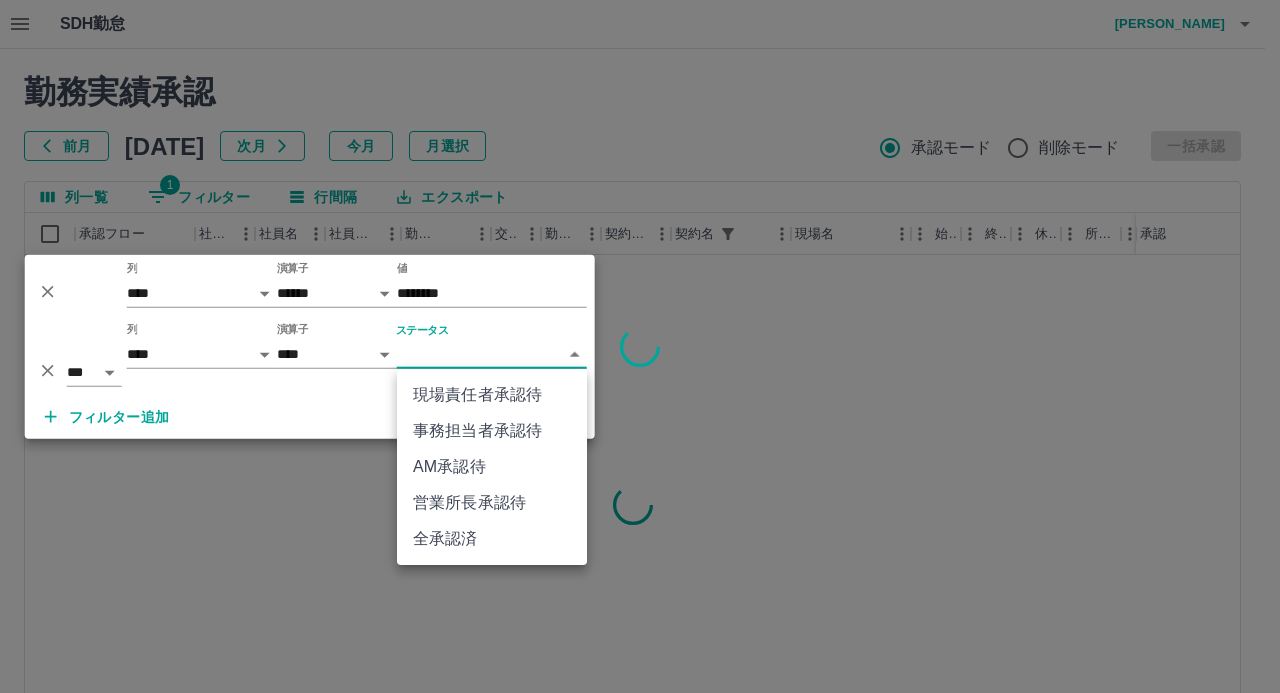 click on "SDH勤怠 [PERSON_NAME] 勤務実績承認 前月 [DATE] 次月 今月 月選択 承認モード 削除モード 一括承認 列一覧 1 フィルター 行間隔 エクスポート 承認フロー 社員番号 社員名 社員区分 勤務日 交通費 勤務区分 契約コード 契約名 現場名 始業 終業 休憩 所定開始 所定終業 所定休憩 拘束 勤務 遅刻等 承認 ページあたりの行数: 20 ** 1～20 / [DATE] SDH勤怠 *** ** 列 **** *** **** *** *** **** ***** *** *** ** ** ** **** **** **** ** ** *** **** ***** 演算子 ****** ******* 値 ******** *** ** 列 **** *** **** *** *** **** ***** *** *** ** ** ** **** **** **** ** ** *** **** ***** 演算子 **** ****** ステータス ​ ********* フィルター追加 すべて削除 現場責任者承認待 事務担当者承認待 AM承認待 営業所長承認待 全承認済" at bounding box center (640, 422) 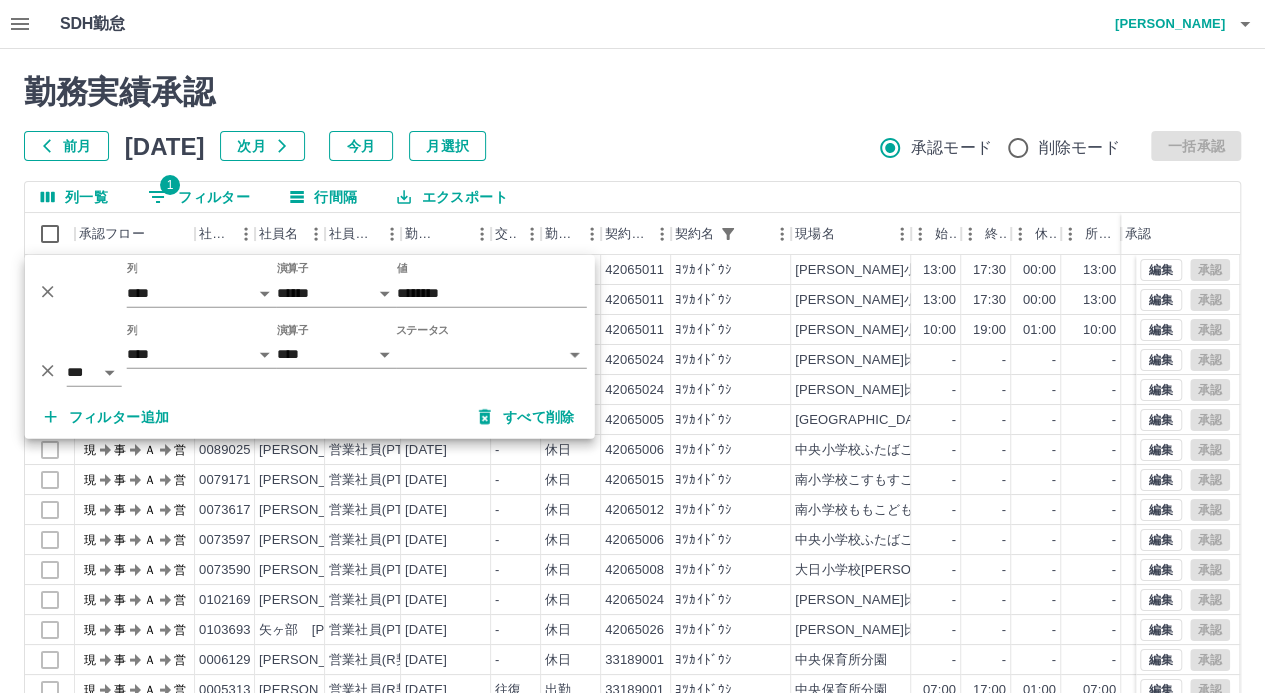 click on "SDH勤怠 [PERSON_NAME] 勤務実績承認 前月 [DATE] 次月 今月 月選択 承認モード 削除モード 一括承認 列一覧 1 フィルター 行間隔 エクスポート 承認フロー 社員番号 社員名 社員区分 勤務日 交通費 勤務区分 契約コード 契約名 現場名 始業 終業 休憩 所定開始 所定終業 所定休憩 拘束 勤務 遅刻等 承認 現 事 Ａ 営 0103995 [PERSON_NAME] 営業社員(PT契約) [DATE] 往復 出勤 42065011 ﾖﾂｶｲﾄﾞｳｼ [PERSON_NAME][GEOGRAPHIC_DATA]ルーム 13:00 17:30 00:00 13:00 17:30 00:00 04:30 04:30 00:00 現 事 Ａ 営 0076974 [PERSON_NAME] 営業社員(PT契約) [DATE] 往復 出勤 42065011 ﾖﾂｶｲﾄﾞｳｼ [PERSON_NAME][GEOGRAPHIC_DATA]ルーム 13:00 17:30 00:00 13:00 17:30 00:00 04:30 04:30 00:00 現 事 Ａ 営 0074570 [PERSON_NAME] 営業社員(P契約) [DATE] 往復 出勤 42065011 ﾖﾂｶｲﾄﾞｳｼ [PERSON_NAME][GEOGRAPHIC_DATA]ルーム 10:00 19:00 01:00 10:00 19:00 01:00 09:00 現" at bounding box center (632, 422) 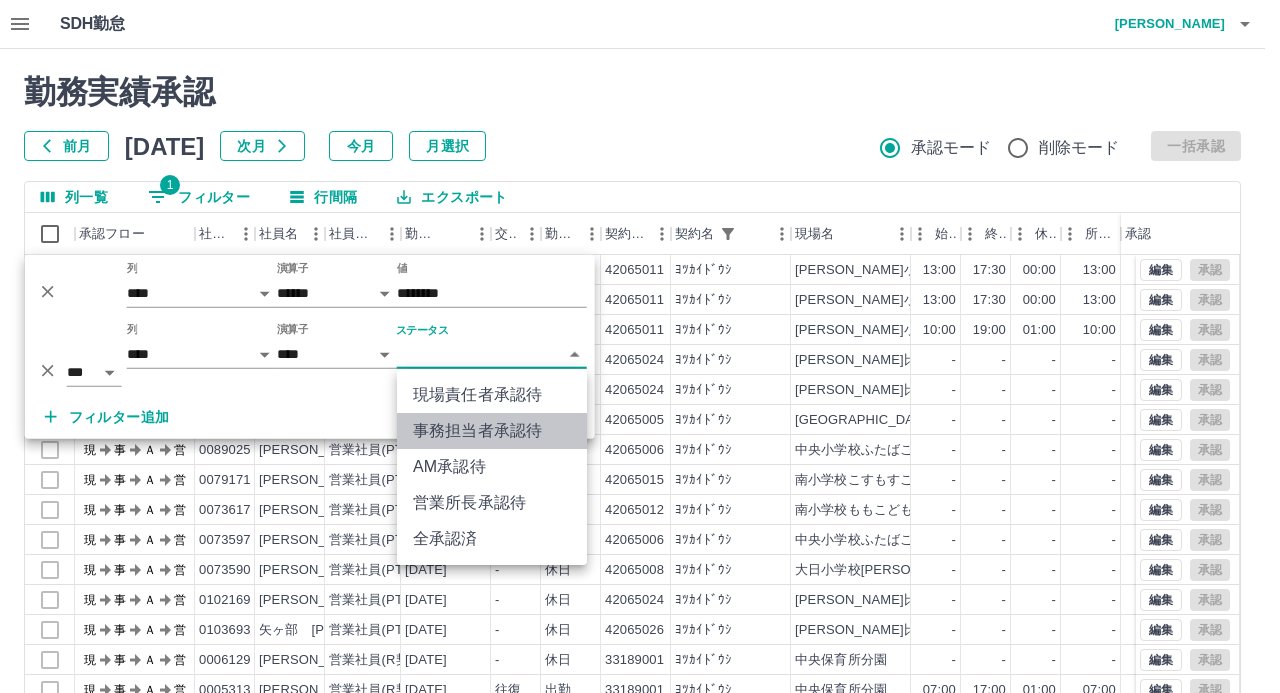 click on "事務担当者承認待" at bounding box center [492, 431] 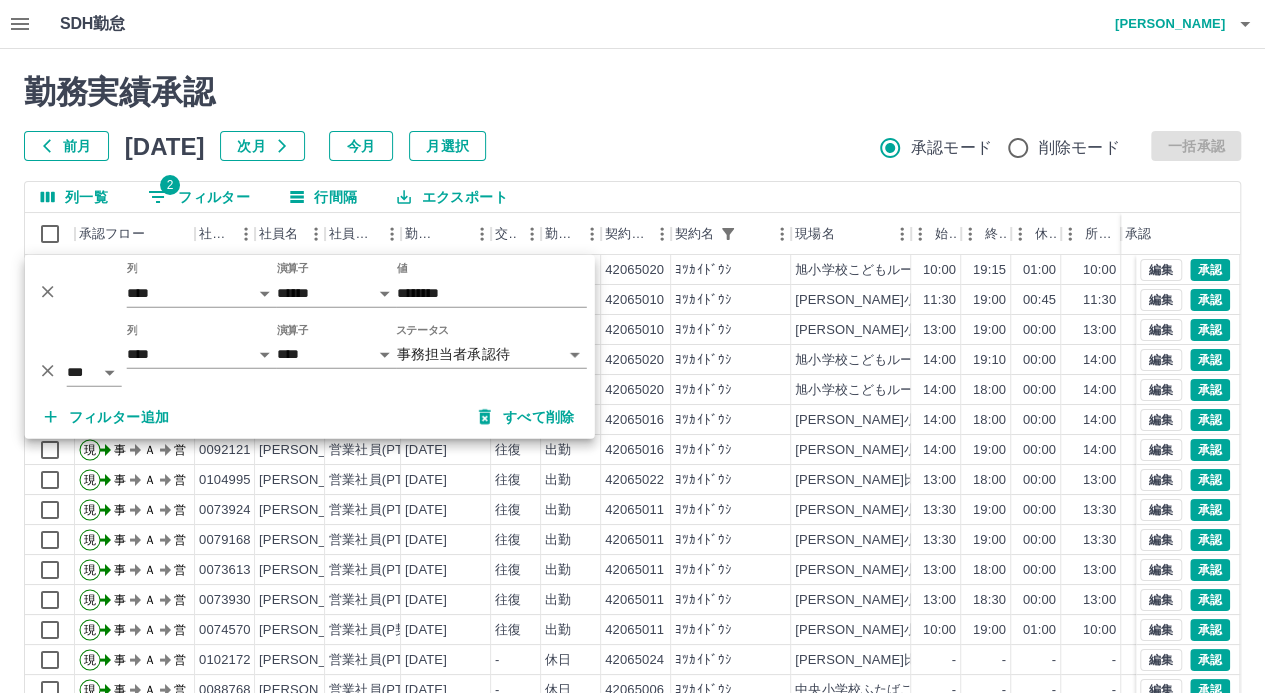 click on "前月 [DATE] 次月 今月 月選択 承認モード 削除モード 一括承認" at bounding box center [632, 146] 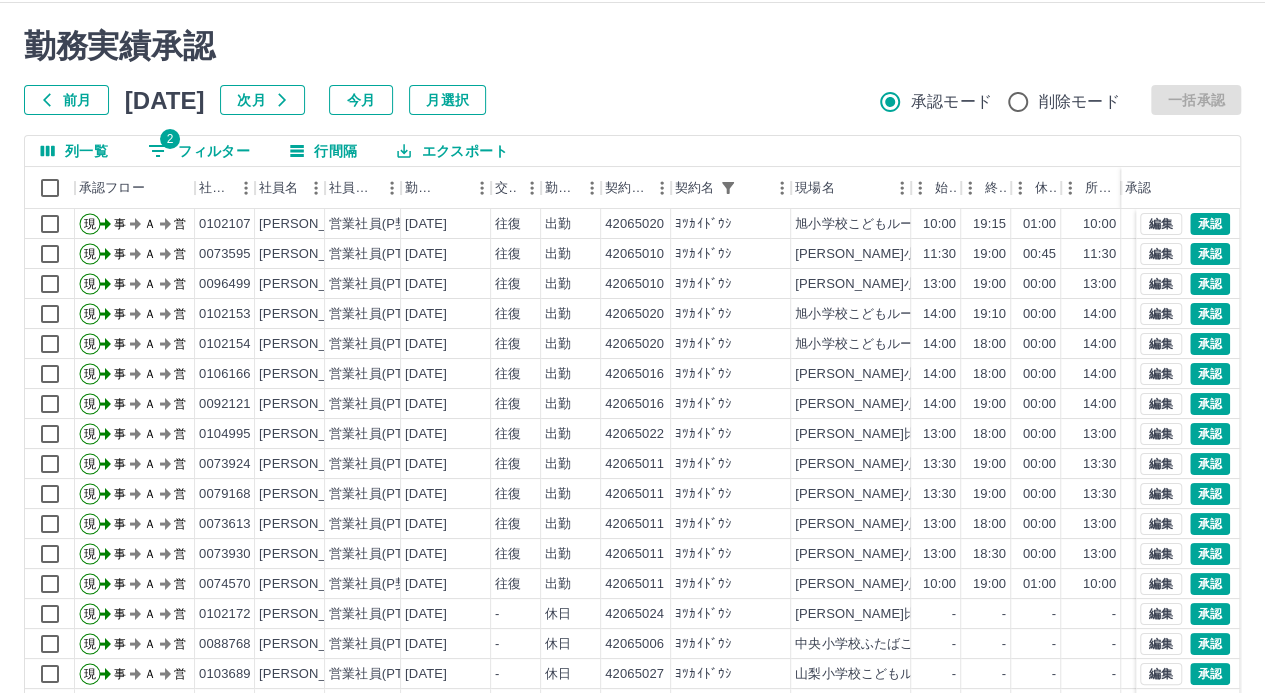 scroll, scrollTop: 152, scrollLeft: 0, axis: vertical 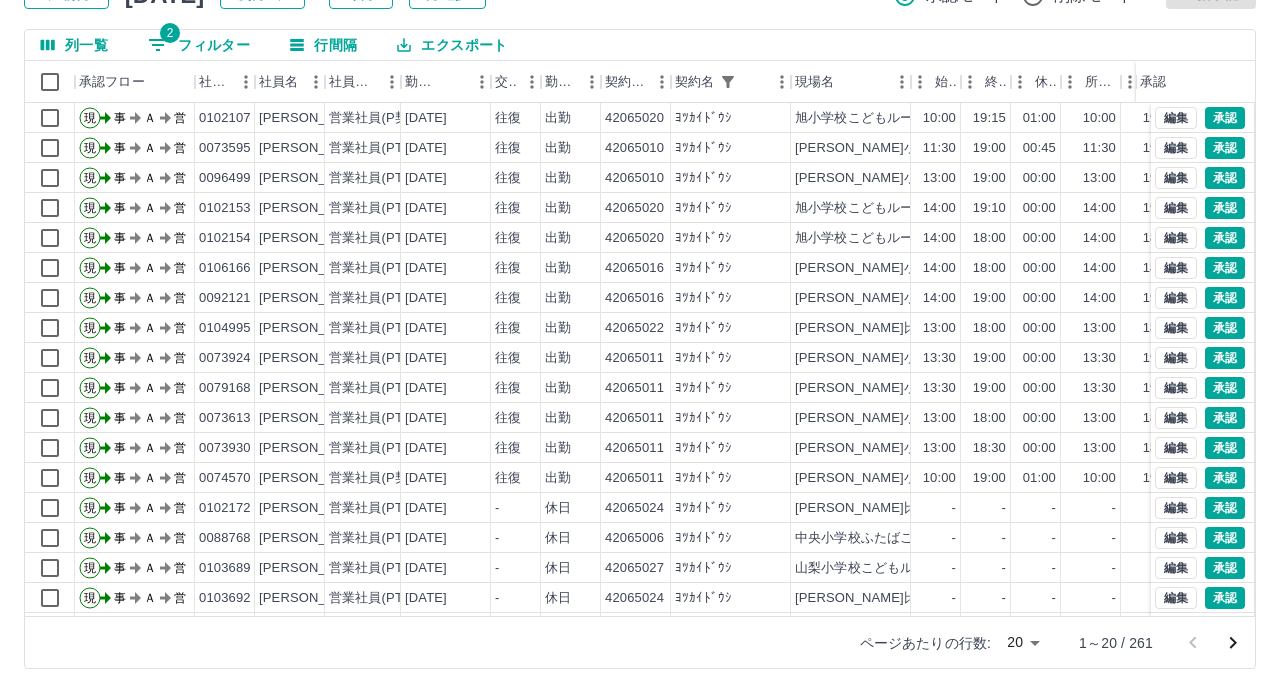 click on "SDH勤怠 [PERSON_NAME] 勤務実績承認 前月 [DATE] 次月 今月 月選択 承認モード 削除モード 一括承認 列一覧 2 フィルター 行間隔 エクスポート 承認フロー 社員番号 社員名 社員区分 勤務日 交通費 勤務区分 契約コード 契約名 現場名 始業 終業 休憩 所定開始 所定終業 所定休憩 拘束 勤務 遅刻等 承認 現 事 Ａ 営 0102107 [PERSON_NAME] 営業社員(P契約) [DATE] 往復 出勤 42065020 ﾖﾂｶｲﾄﾞｳｼ [GEOGRAPHIC_DATA]ルーム 10:00 19:15 01:00 10:00 19:00 01:00 09:15 08:15 00:00 現 事 Ａ 営 0073595 [PERSON_NAME] 営業社員(PT契約) [DATE] 往復 出勤 42065010 ﾖﾂｶｲﾄﾞｳｼ [PERSON_NAME][GEOGRAPHIC_DATA]のきこどもルーム 11:30 19:00 00:45 11:30 19:00 00:45 07:30 06:45 00:00 現 事 Ａ 営 0096499 [PERSON_NAME] 営業社員(PT契約) [DATE] 往復 出勤 42065010 ﾖﾂｶｲﾄﾞｳｼ [PERSON_NAME]小学校ひのきこどもルーム 13:00 19:00 00:00 13:00 -" at bounding box center (640, 270) 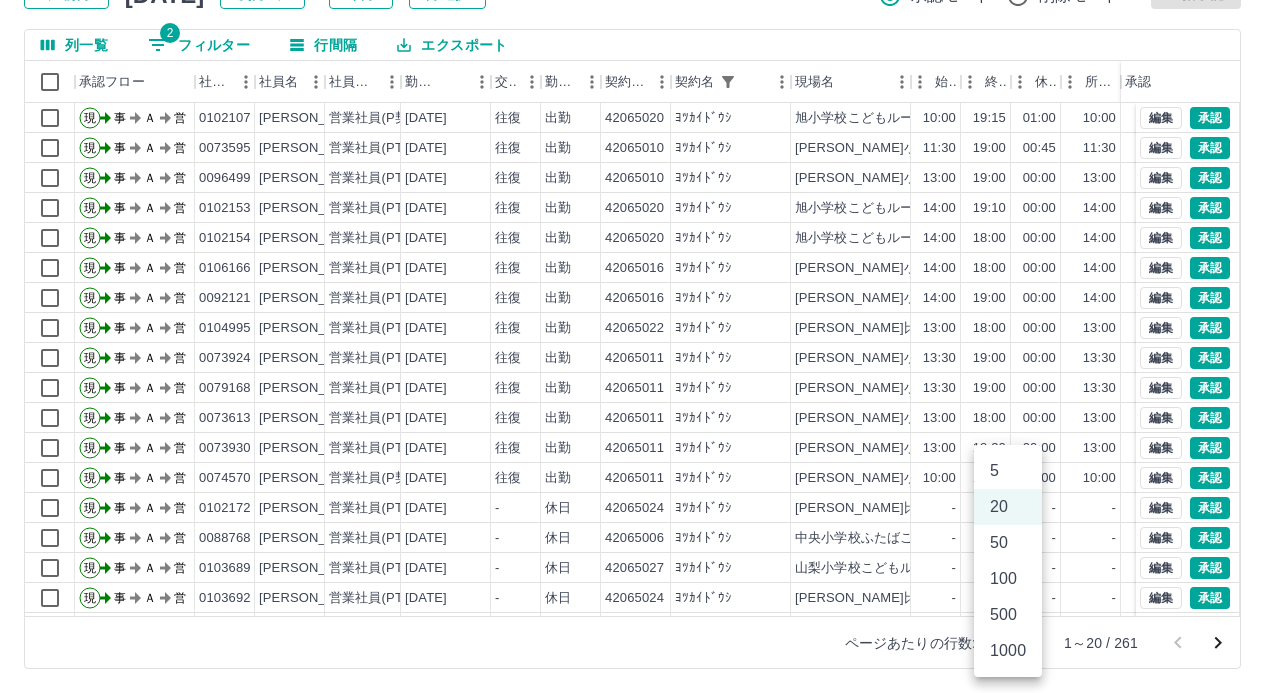 click on "500" at bounding box center (1008, 615) 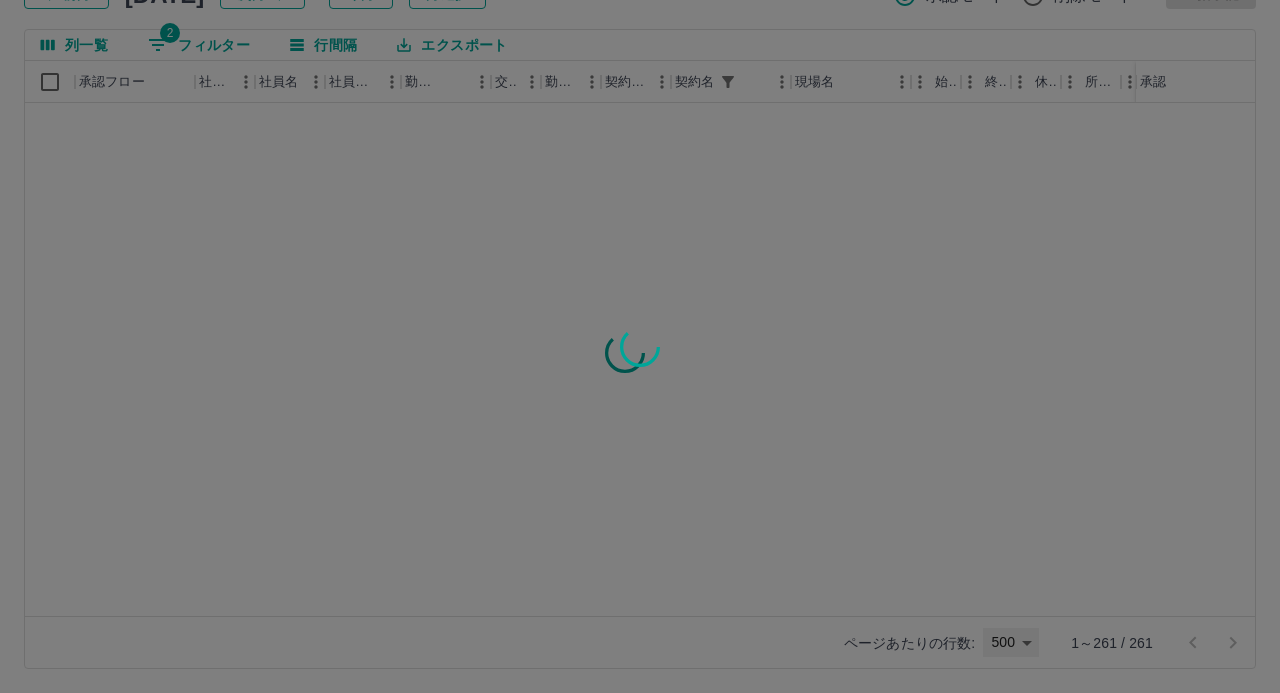 type on "***" 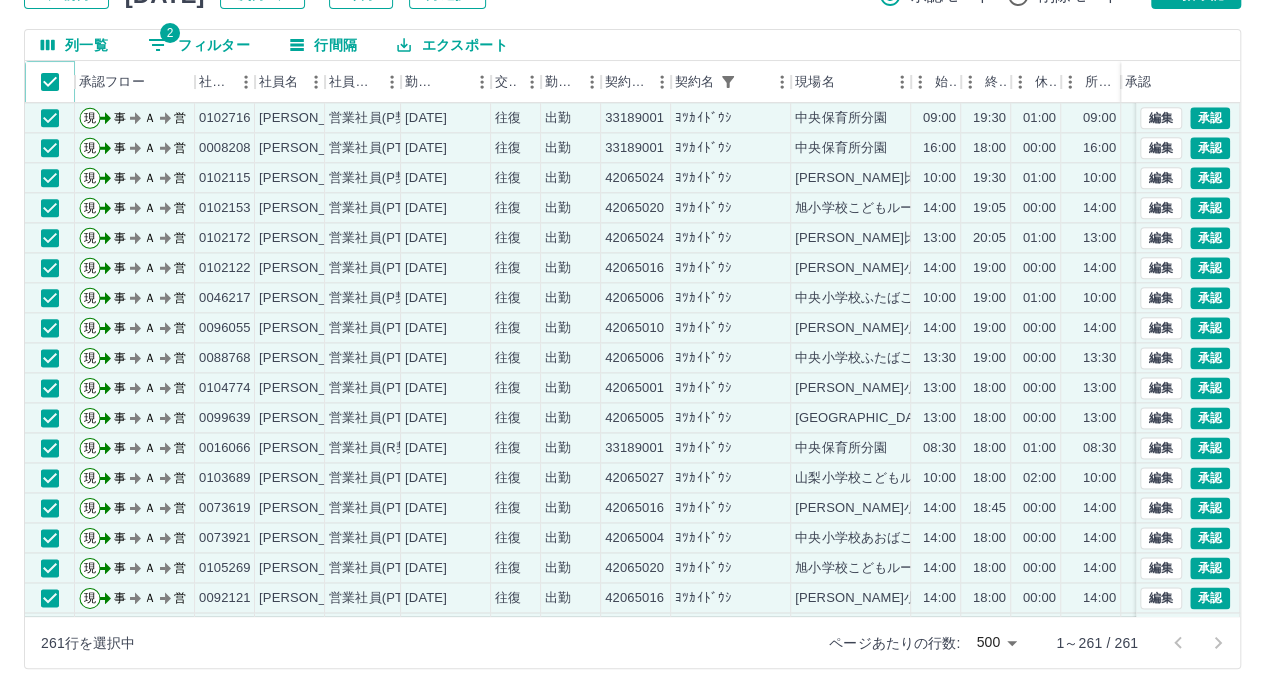 scroll, scrollTop: 1000, scrollLeft: 0, axis: vertical 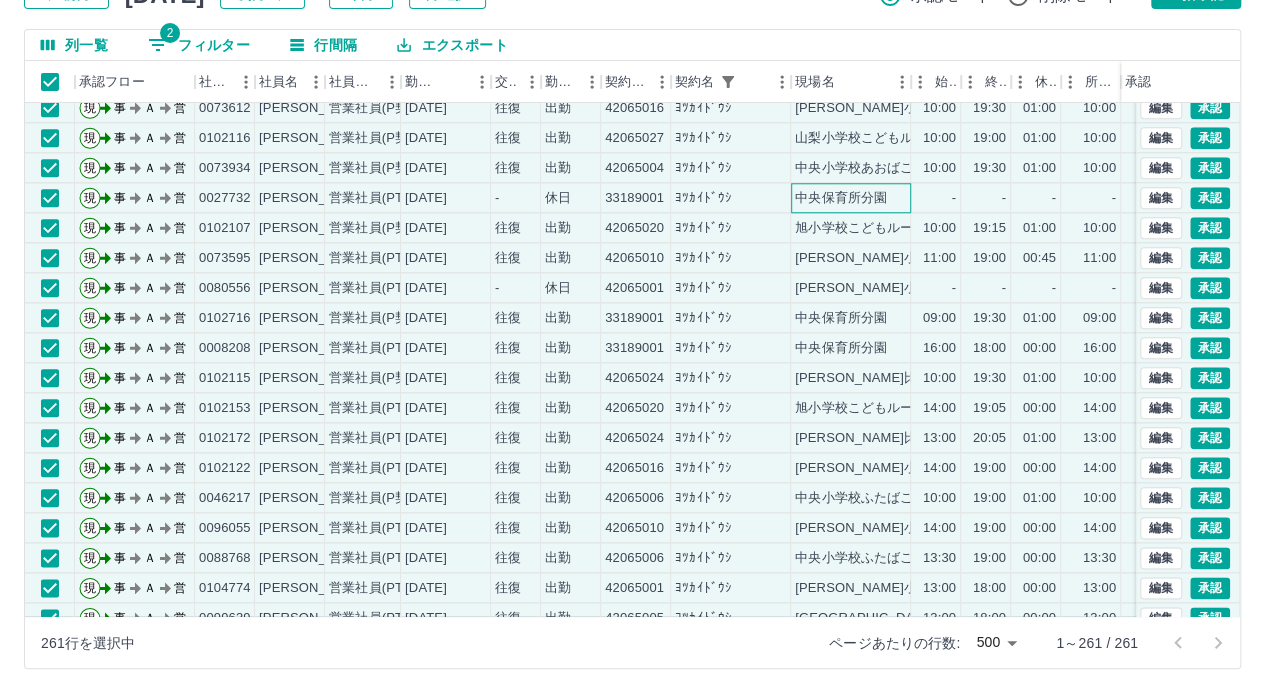 drag, startPoint x: 870, startPoint y: 192, endPoint x: 870, endPoint y: 207, distance: 15 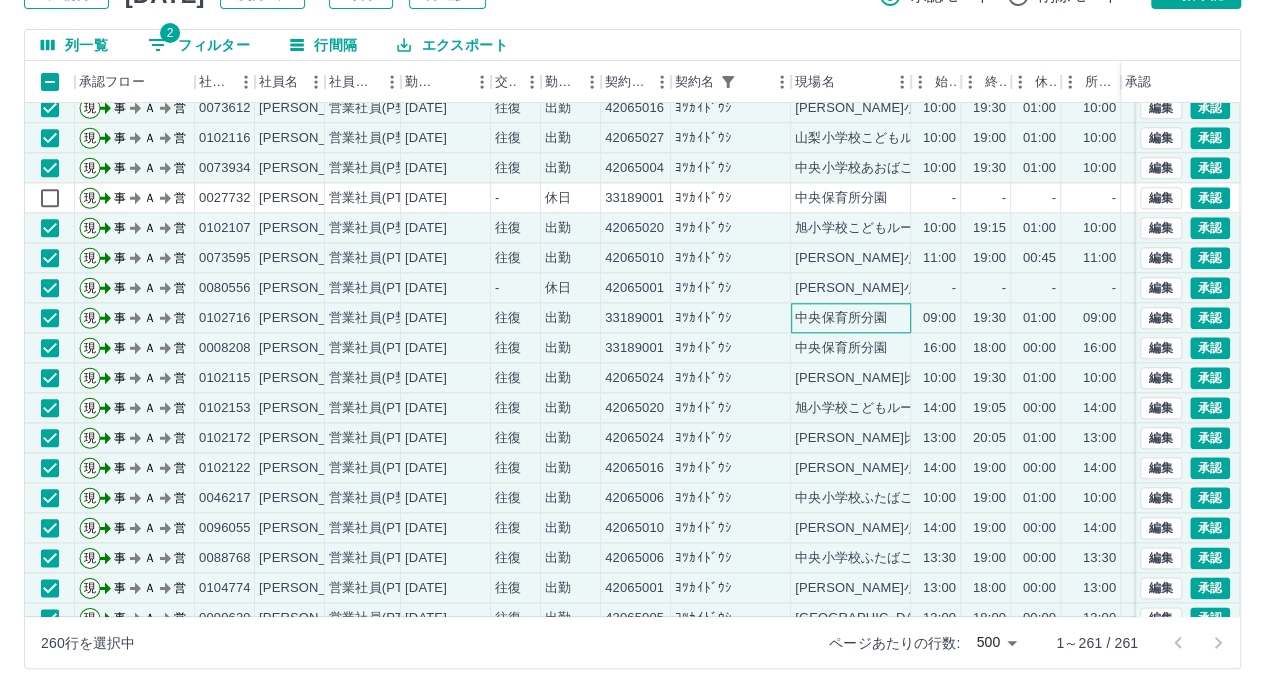 click on "中央保育所分園" at bounding box center [851, 318] 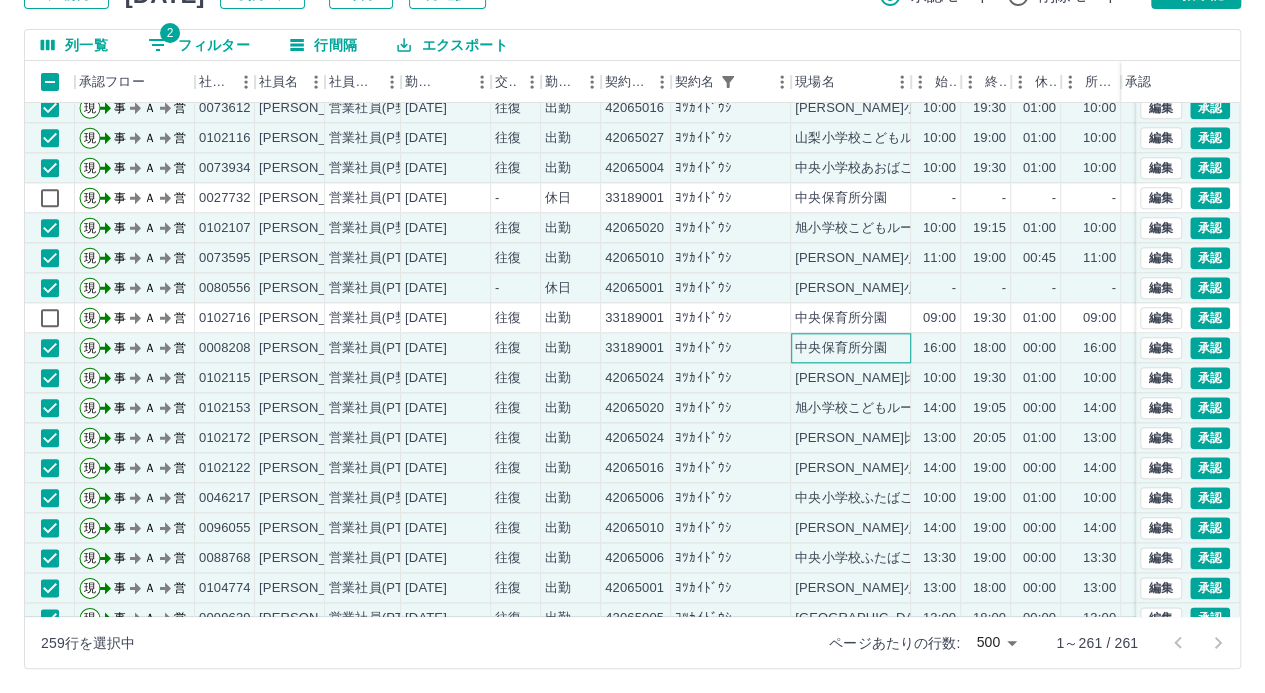 click on "中央保育所分園" at bounding box center [851, 348] 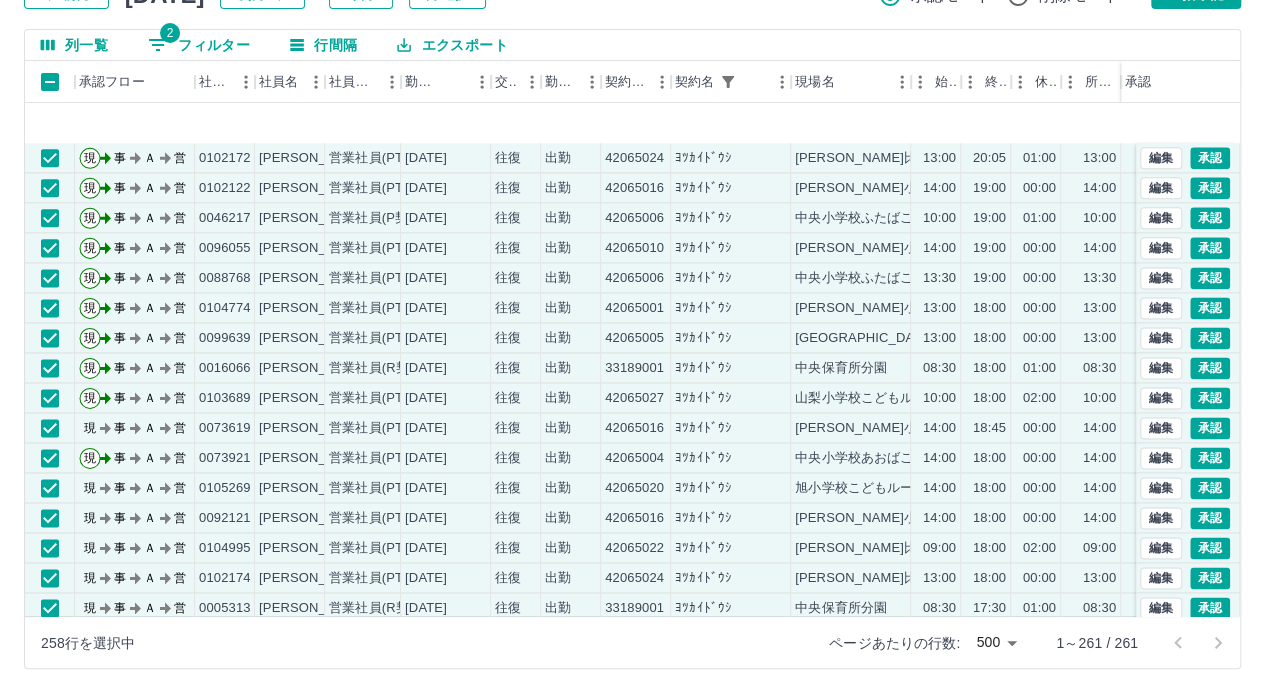 scroll, scrollTop: 1400, scrollLeft: 0, axis: vertical 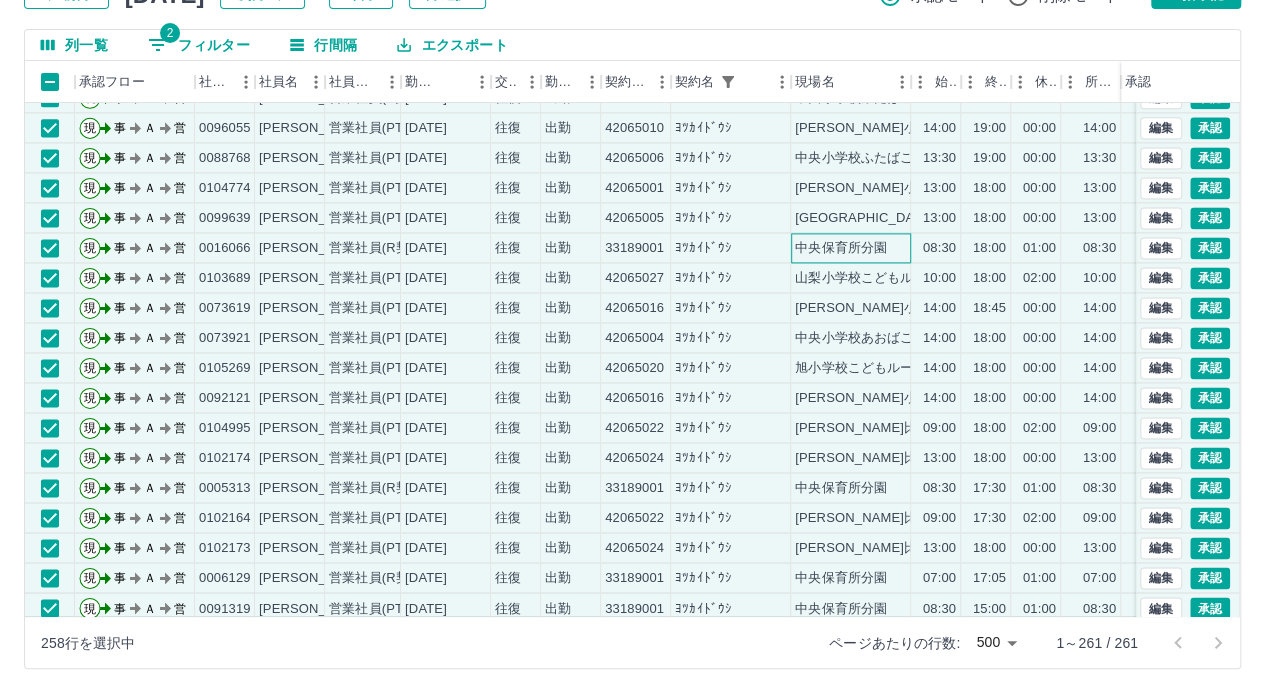 click on "中央保育所分園" at bounding box center (841, 248) 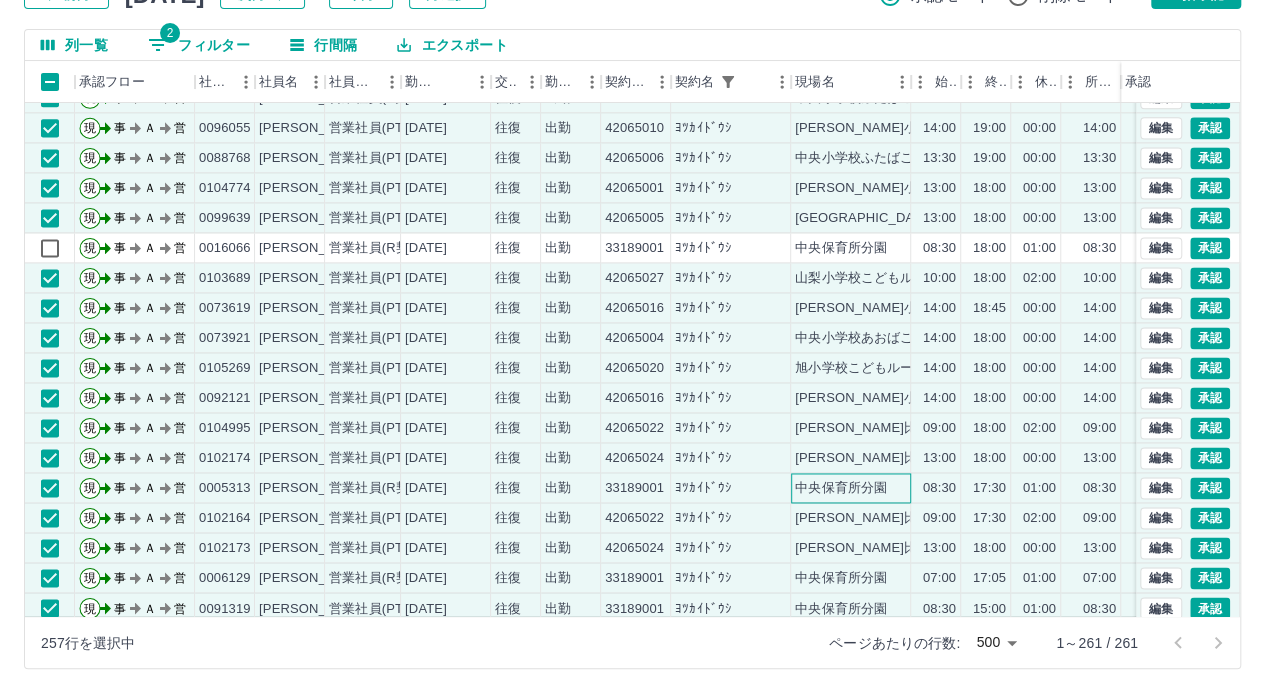 click on "中央保育所分園" at bounding box center (851, 488) 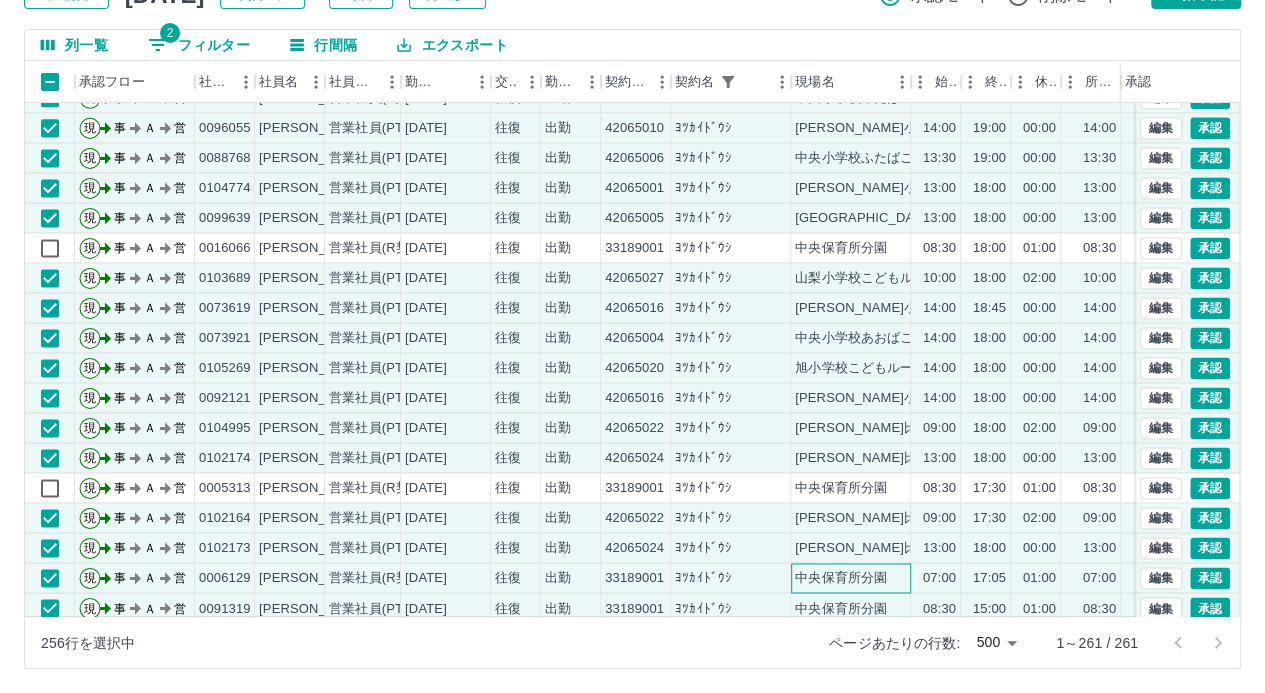 click on "中央保育所分園" at bounding box center [841, 578] 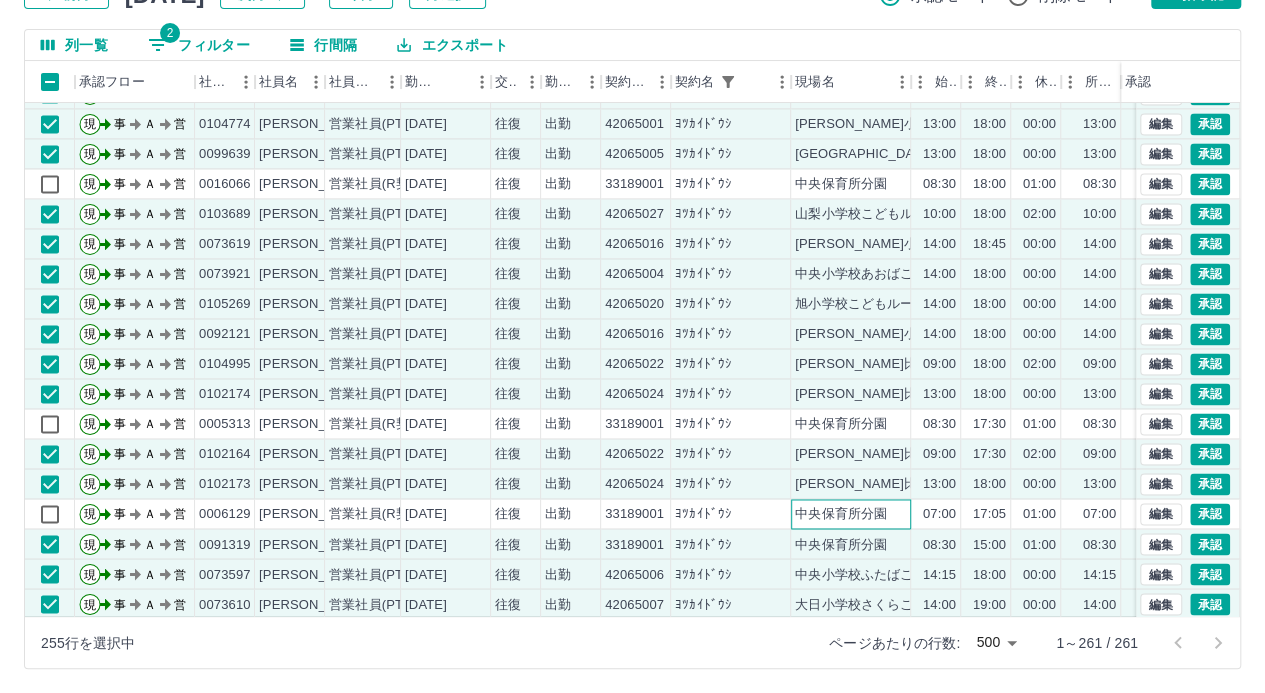 scroll, scrollTop: 1700, scrollLeft: 0, axis: vertical 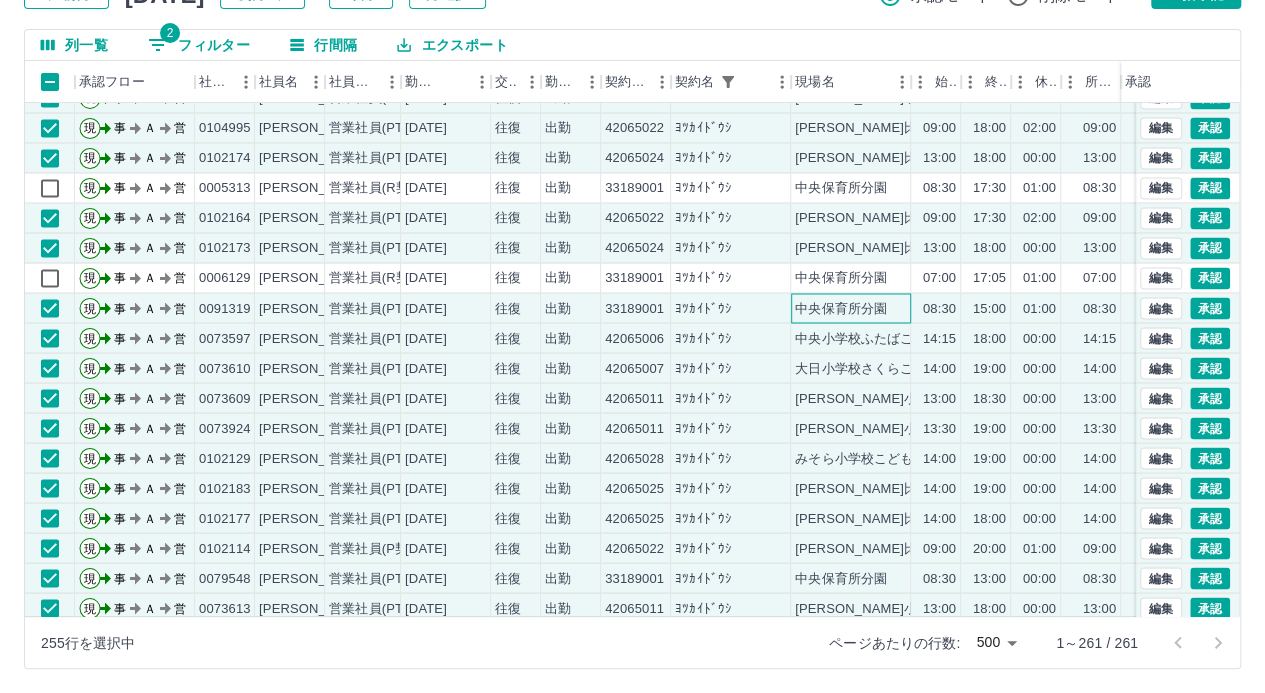 click on "中央保育所分園" at bounding box center [841, 308] 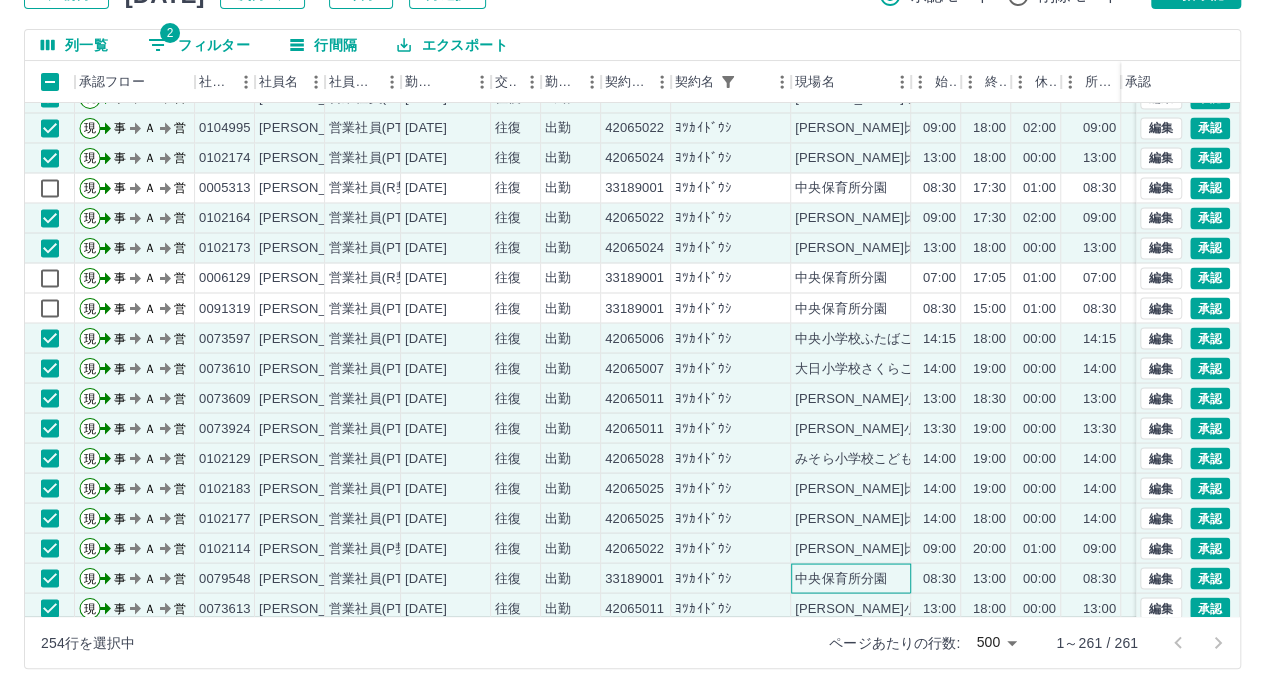 click on "中央保育所分園" at bounding box center [841, 578] 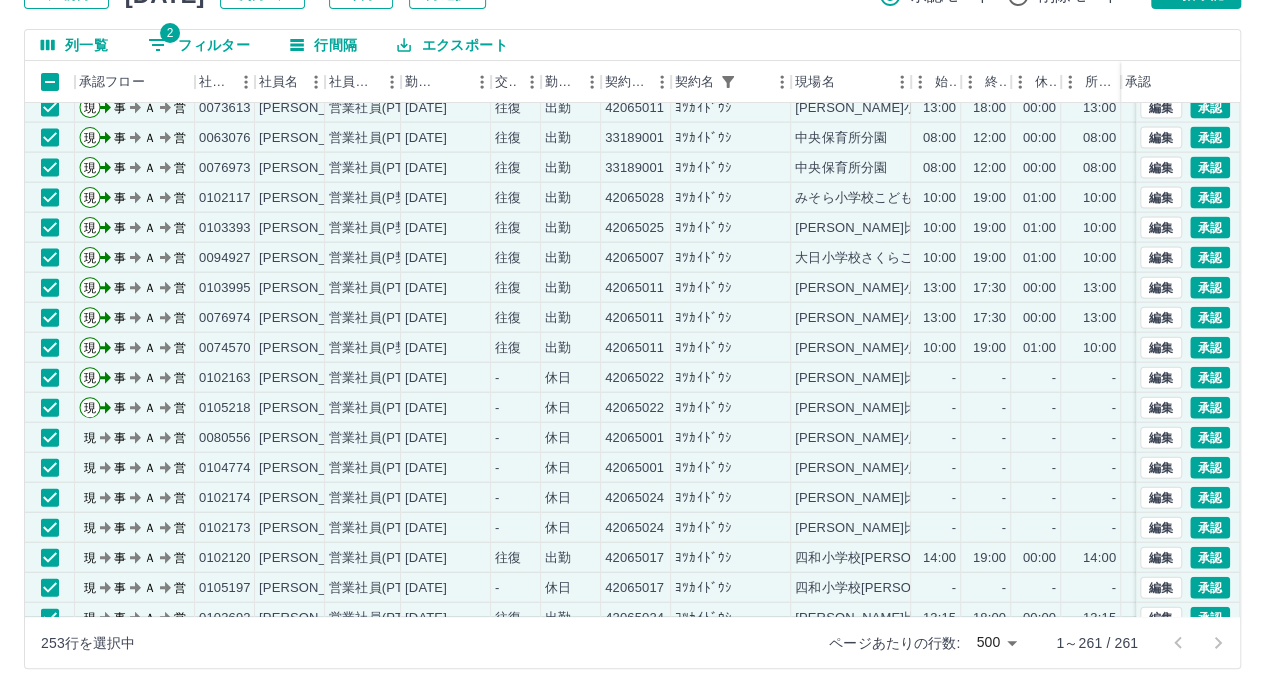 scroll, scrollTop: 2000, scrollLeft: 0, axis: vertical 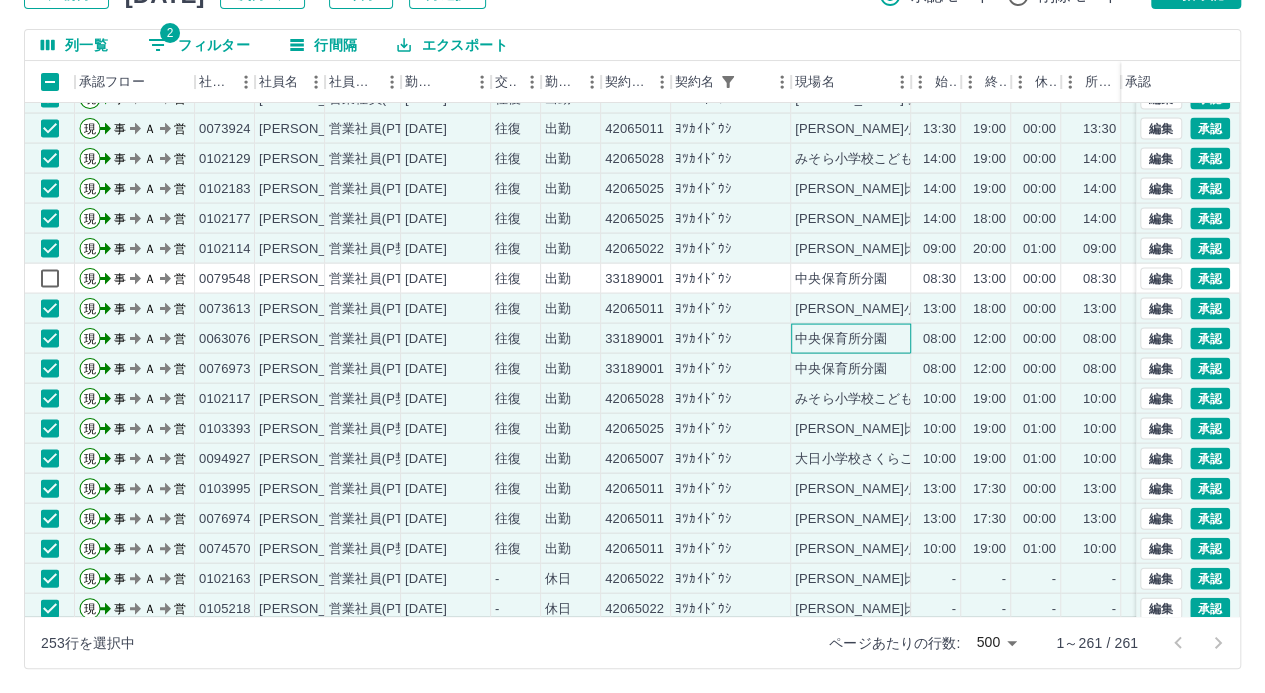 click on "中央保育所分園" at bounding box center [841, 338] 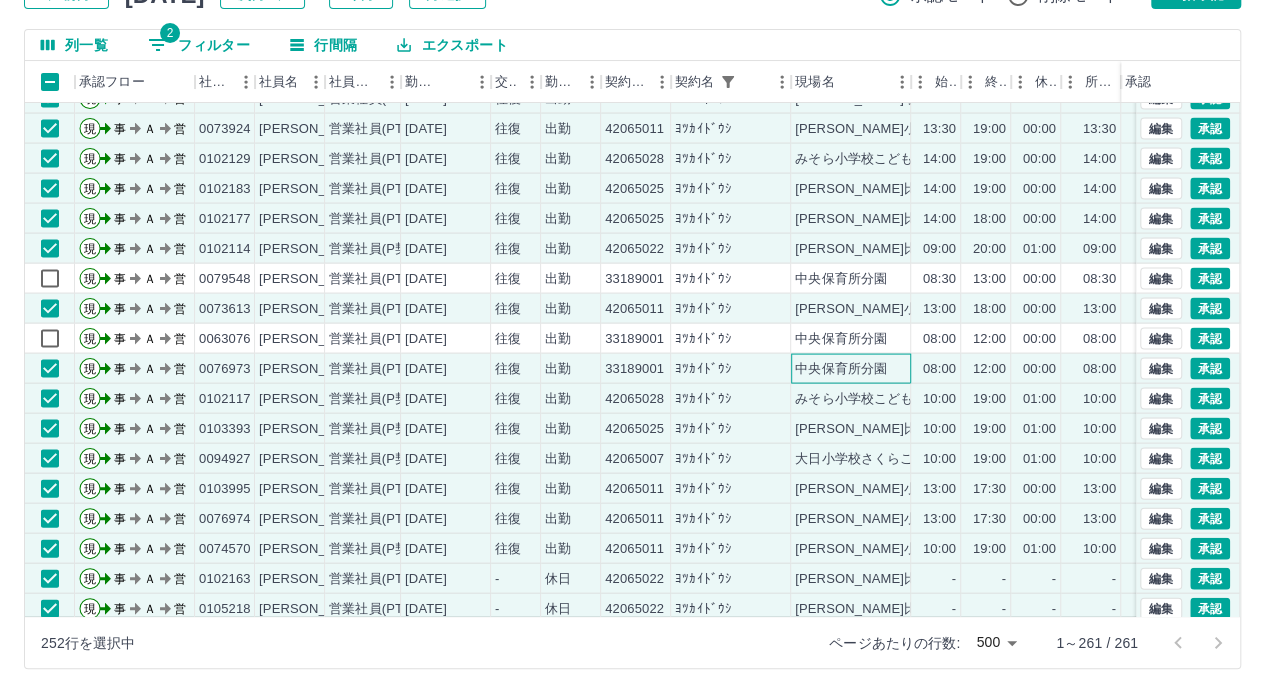 click on "中央保育所分園" at bounding box center [841, 368] 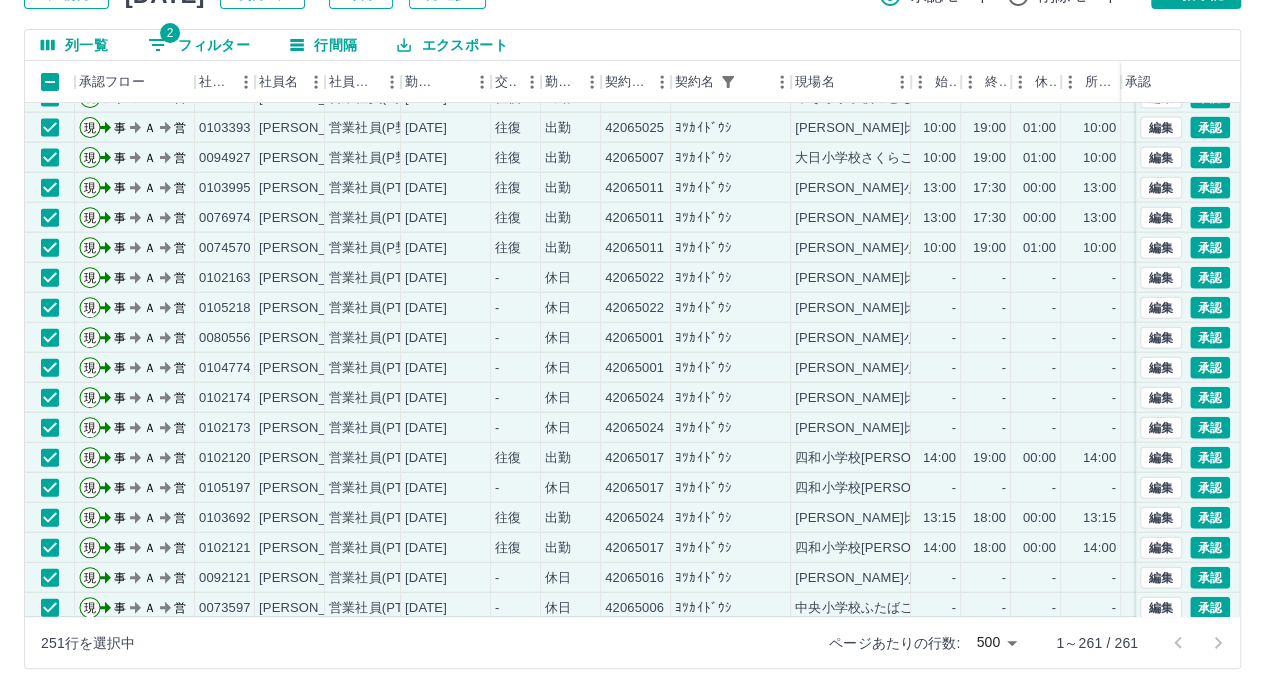 scroll, scrollTop: 2600, scrollLeft: 0, axis: vertical 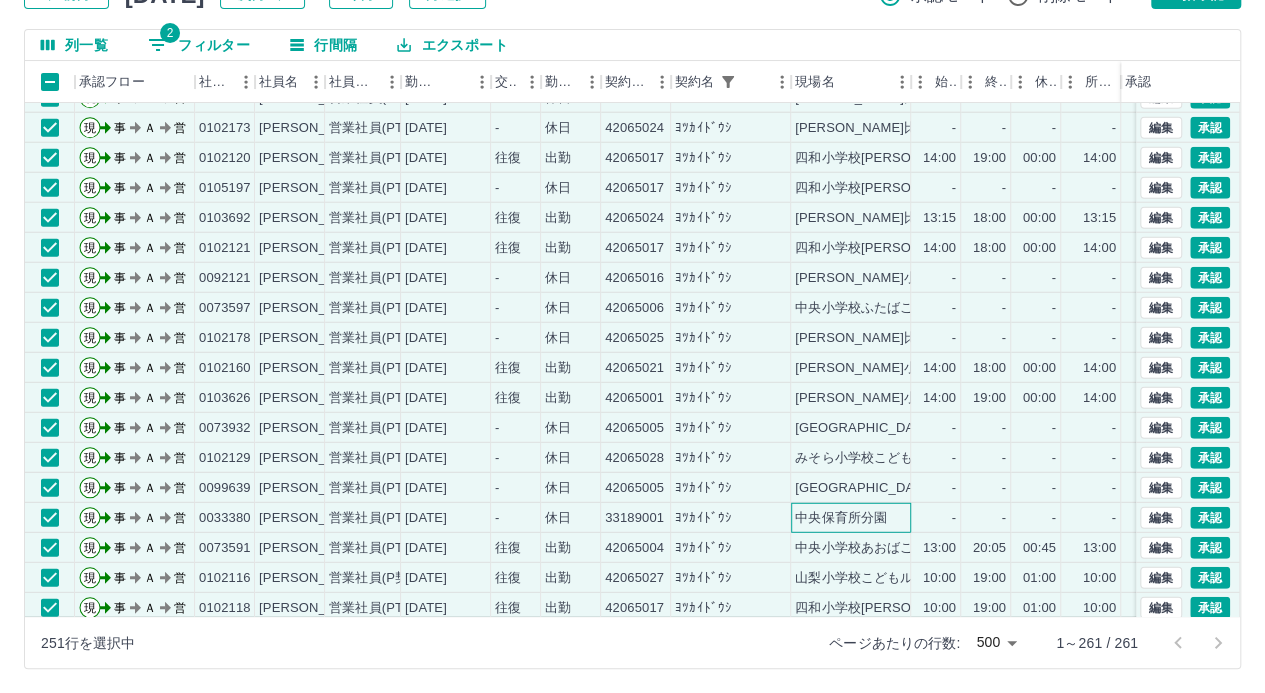 click on "中央保育所分園" at bounding box center [841, 518] 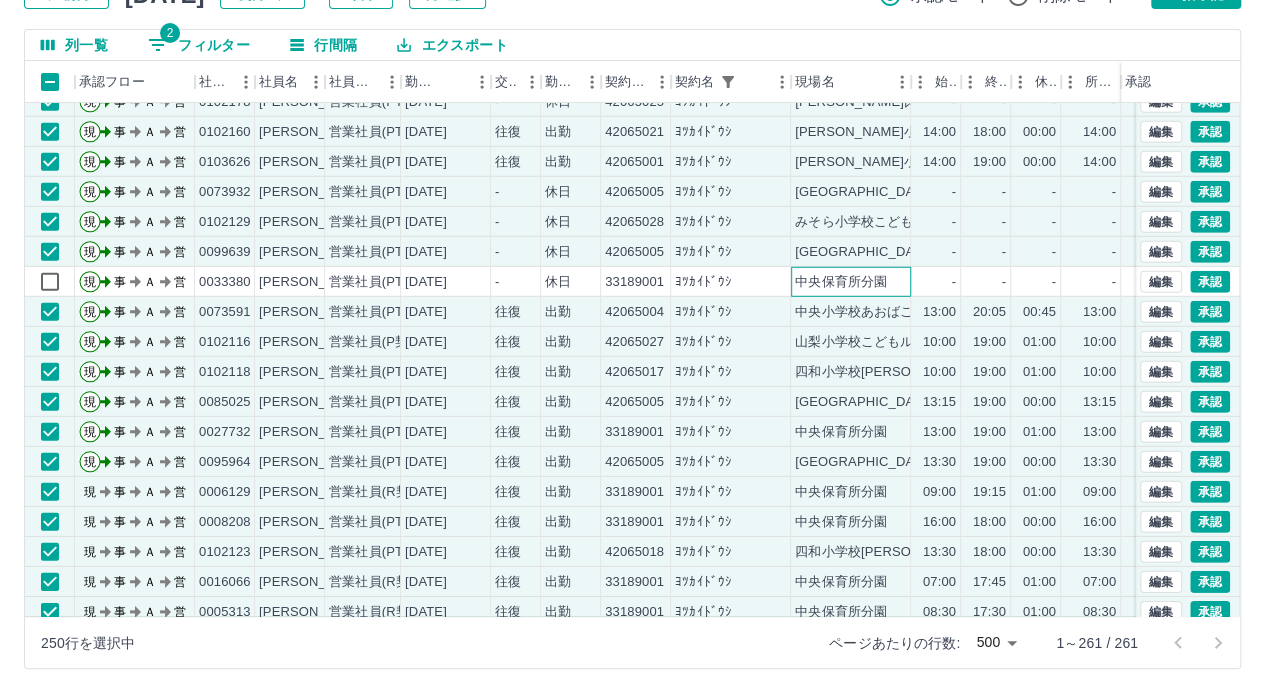 scroll, scrollTop: 2900, scrollLeft: 0, axis: vertical 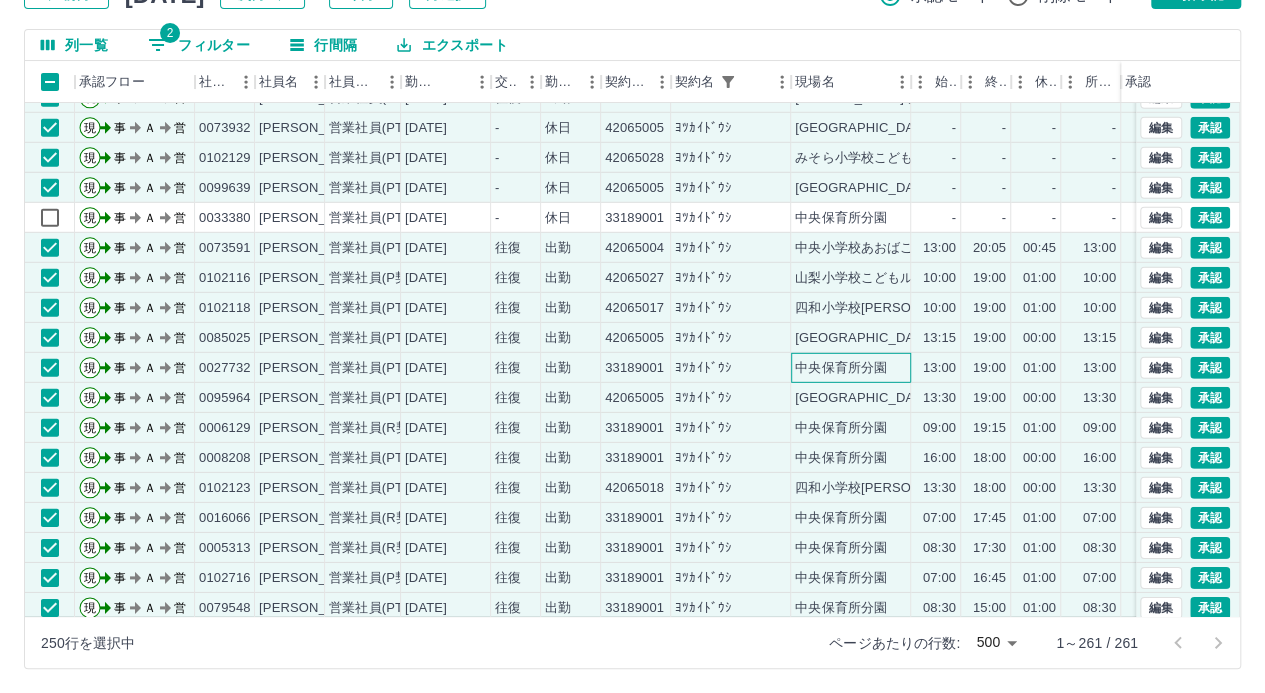 click on "中央保育所分園" at bounding box center [841, 368] 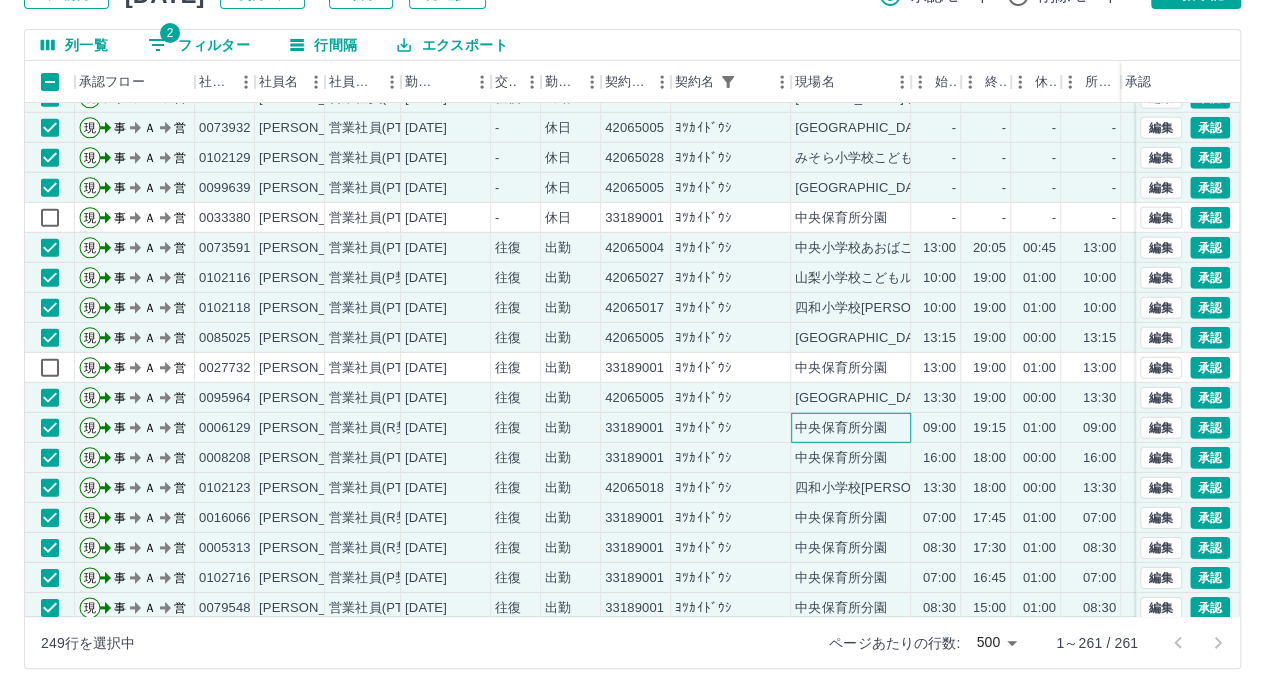 click on "中央保育所分園" at bounding box center (841, 428) 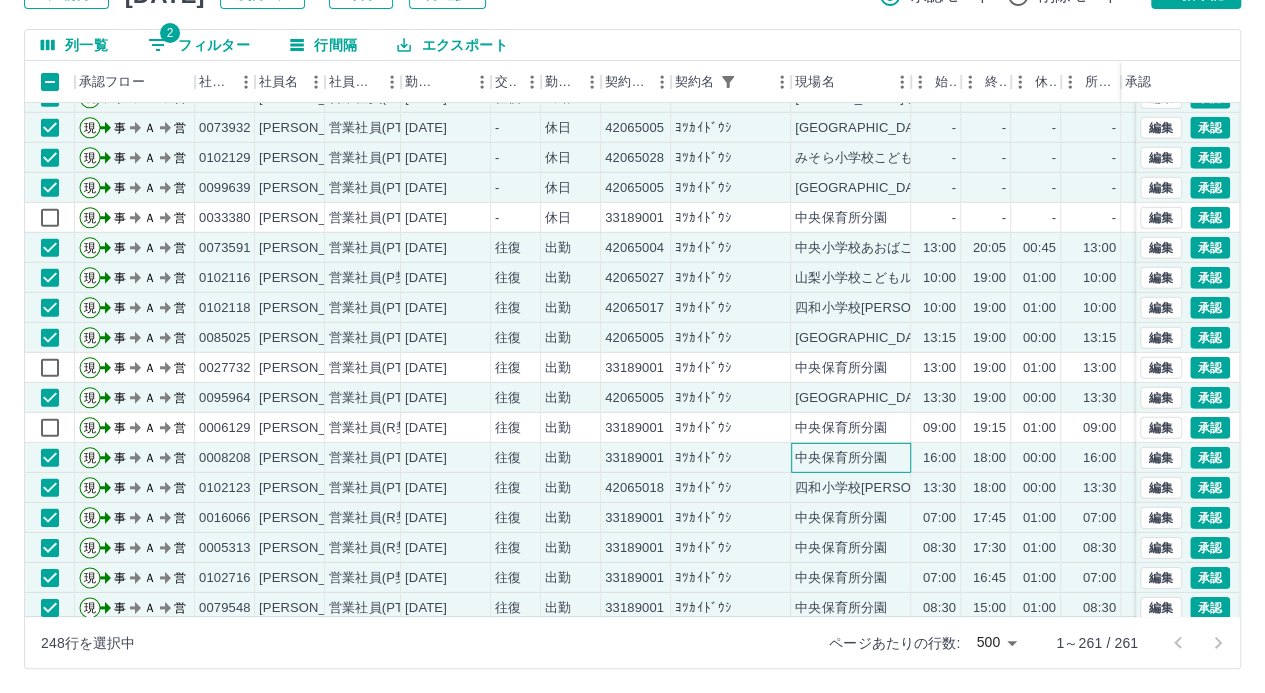 click on "中央保育所分園" at bounding box center [841, 458] 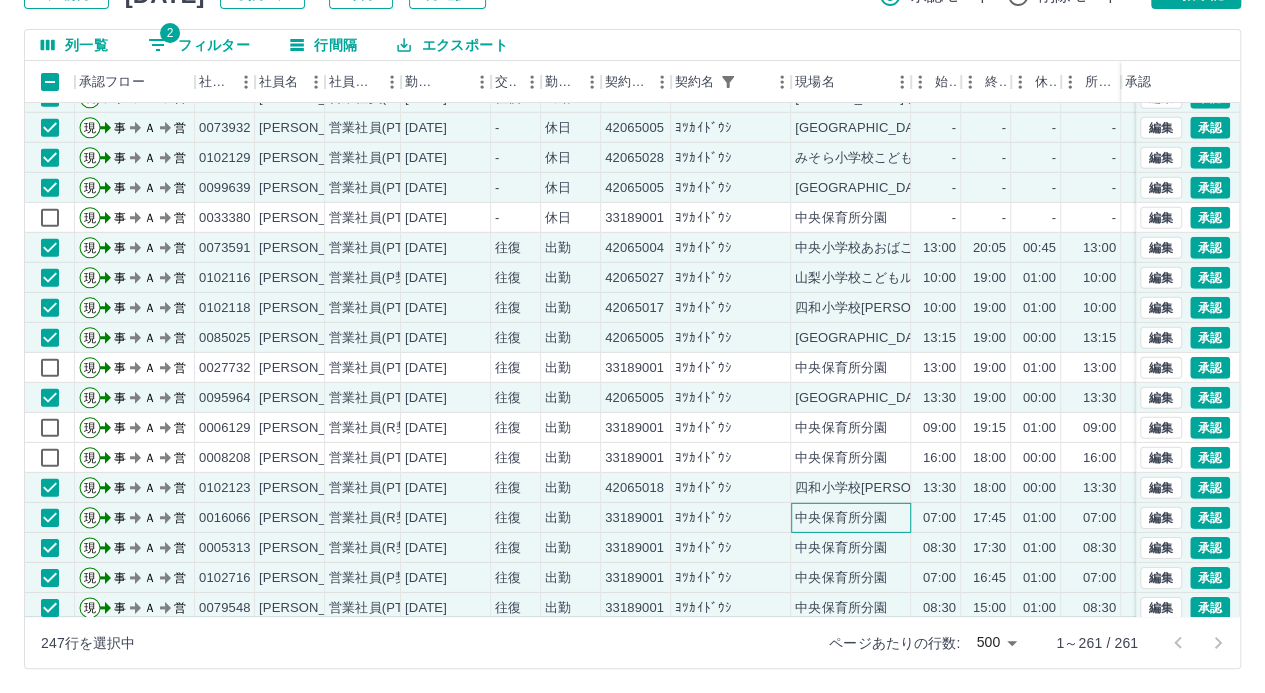 click on "中央保育所分園" at bounding box center (841, 518) 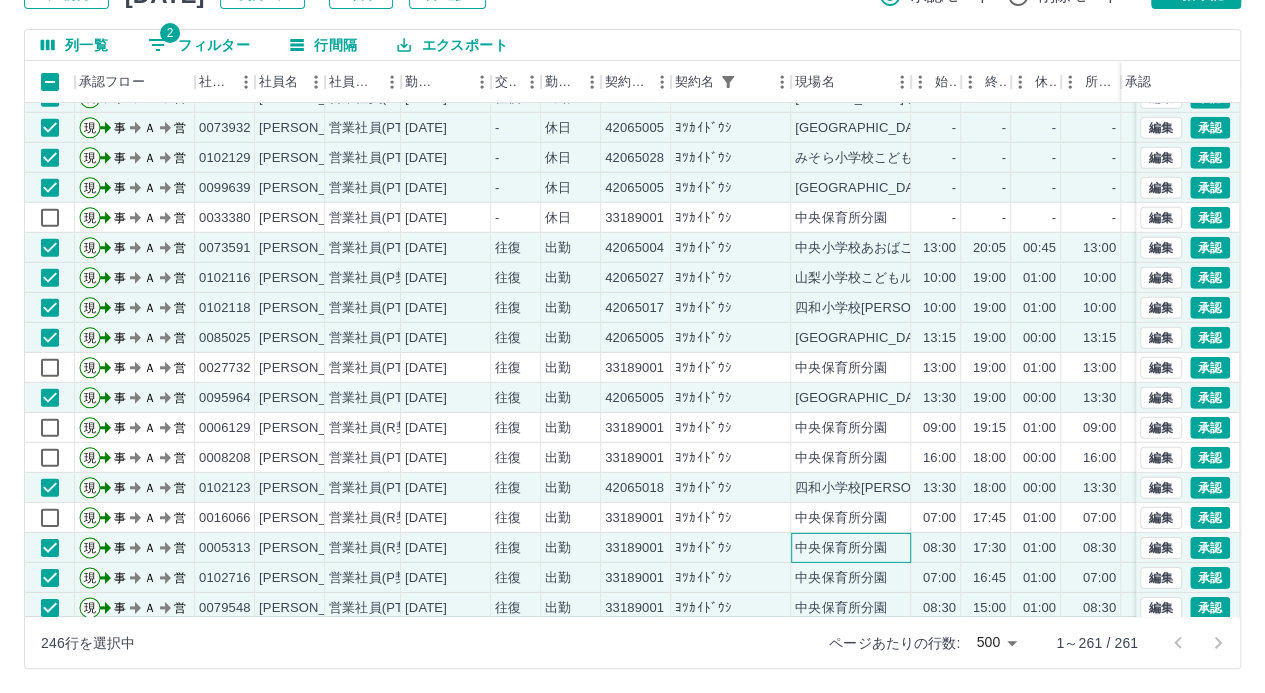 drag, startPoint x: 836, startPoint y: 541, endPoint x: 831, endPoint y: 562, distance: 21.587032 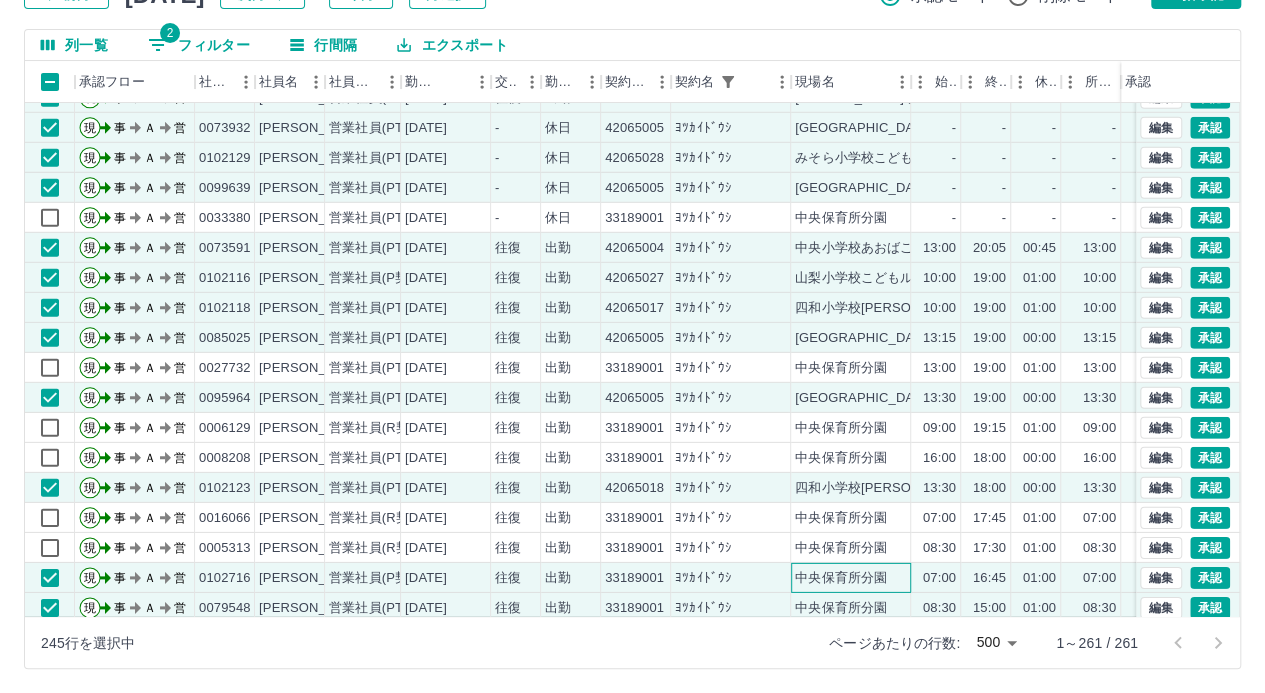 click on "中央保育所分園" at bounding box center [841, 578] 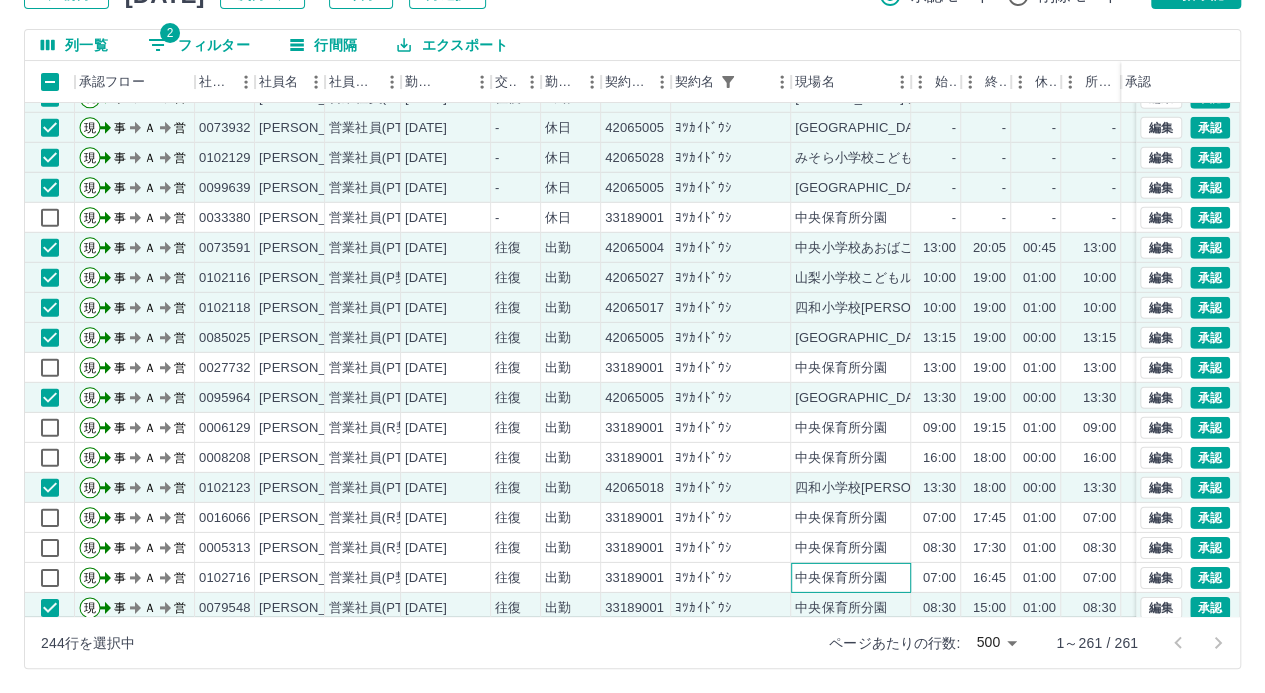 scroll, scrollTop: 3200, scrollLeft: 0, axis: vertical 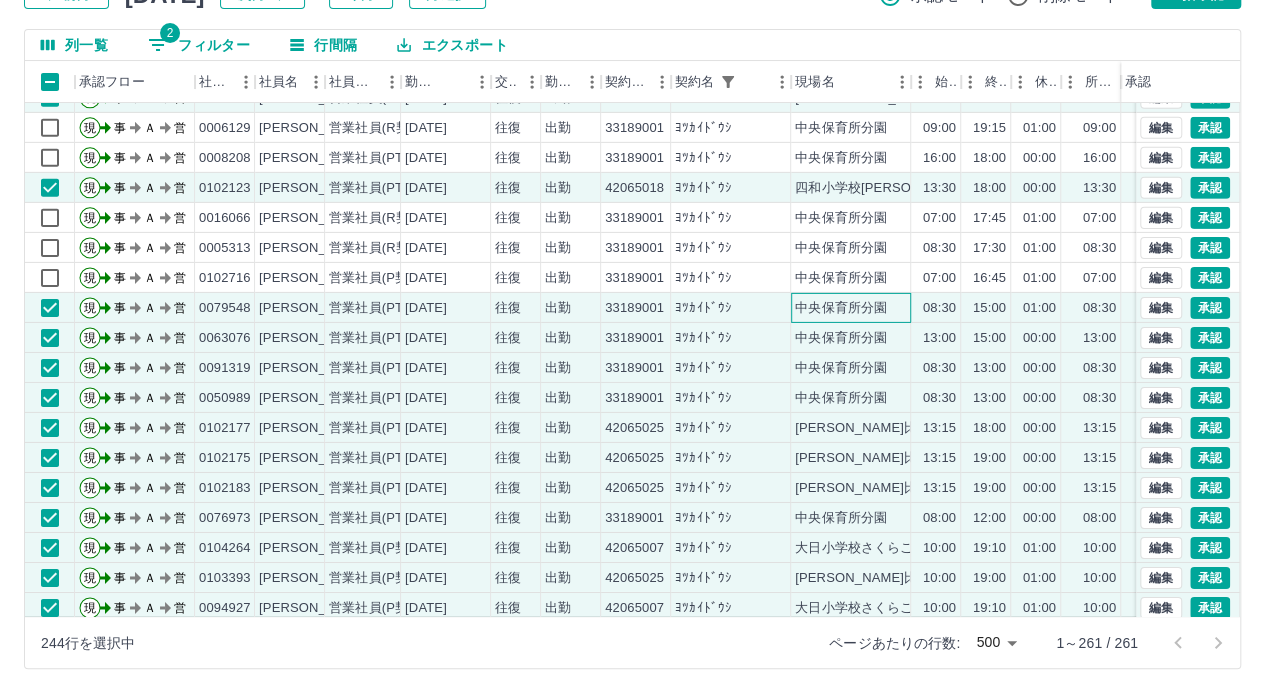 drag, startPoint x: 848, startPoint y: 313, endPoint x: 843, endPoint y: 354, distance: 41.303753 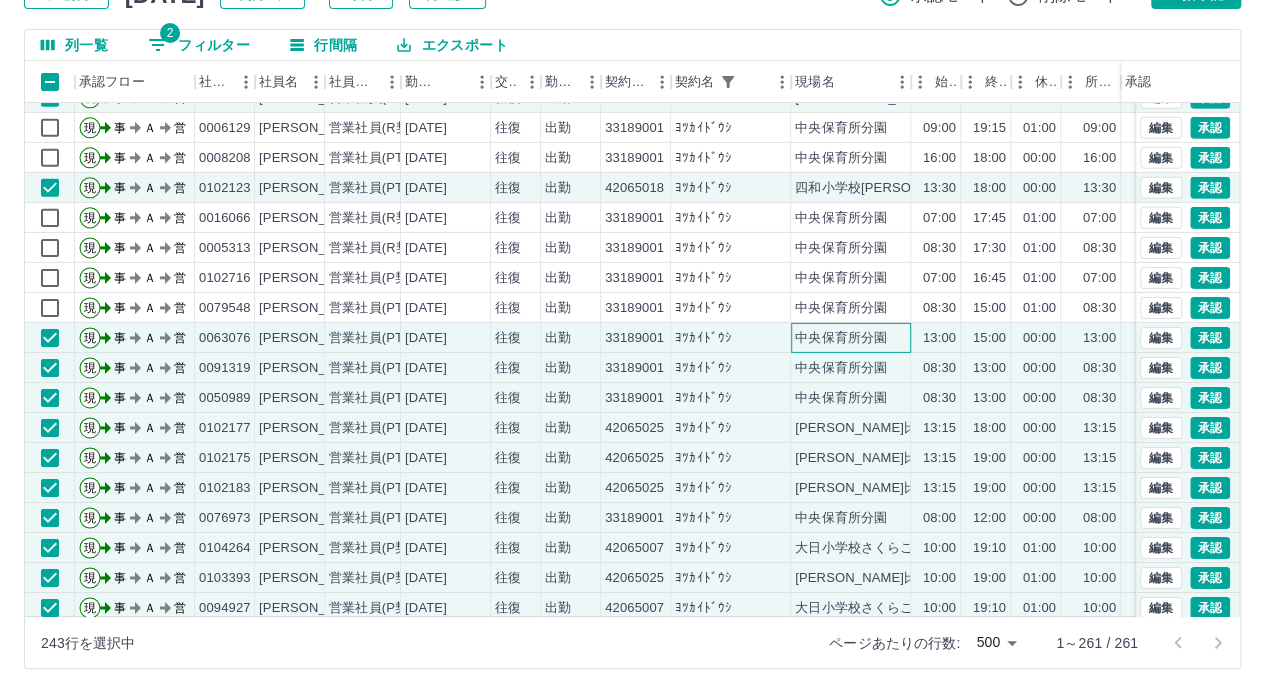 click on "中央保育所分園" at bounding box center (851, 338) 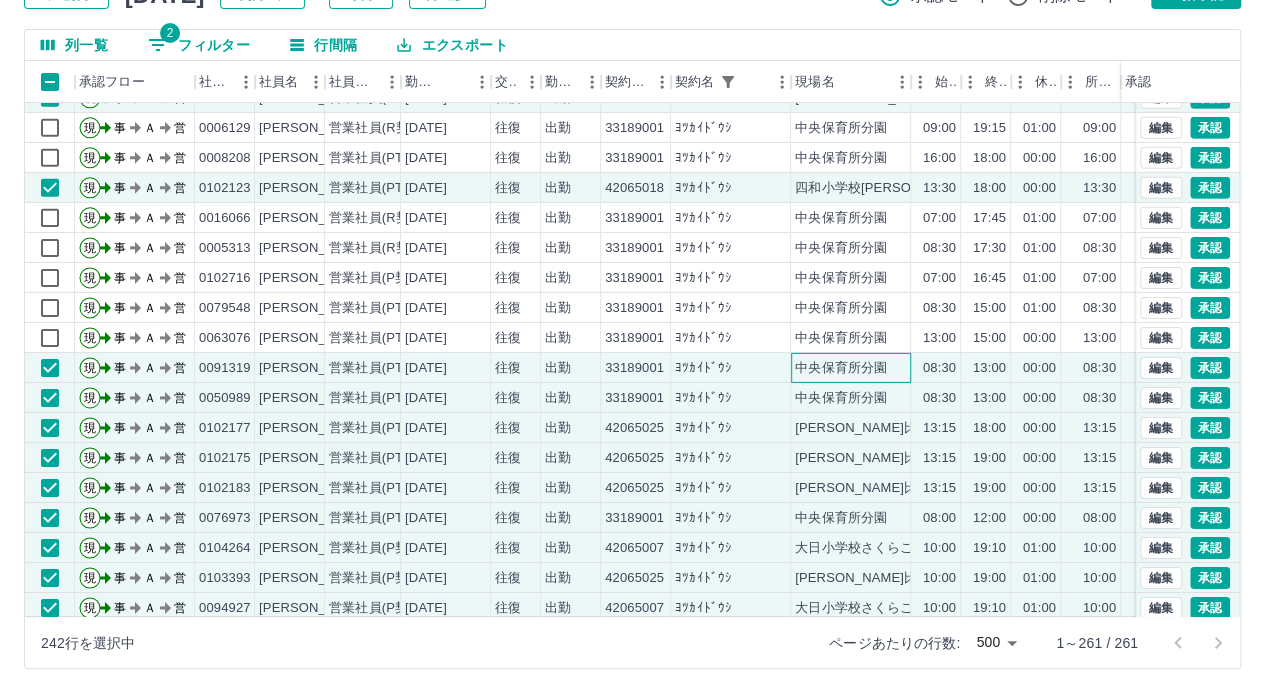 click on "中央保育所分園" at bounding box center [841, 368] 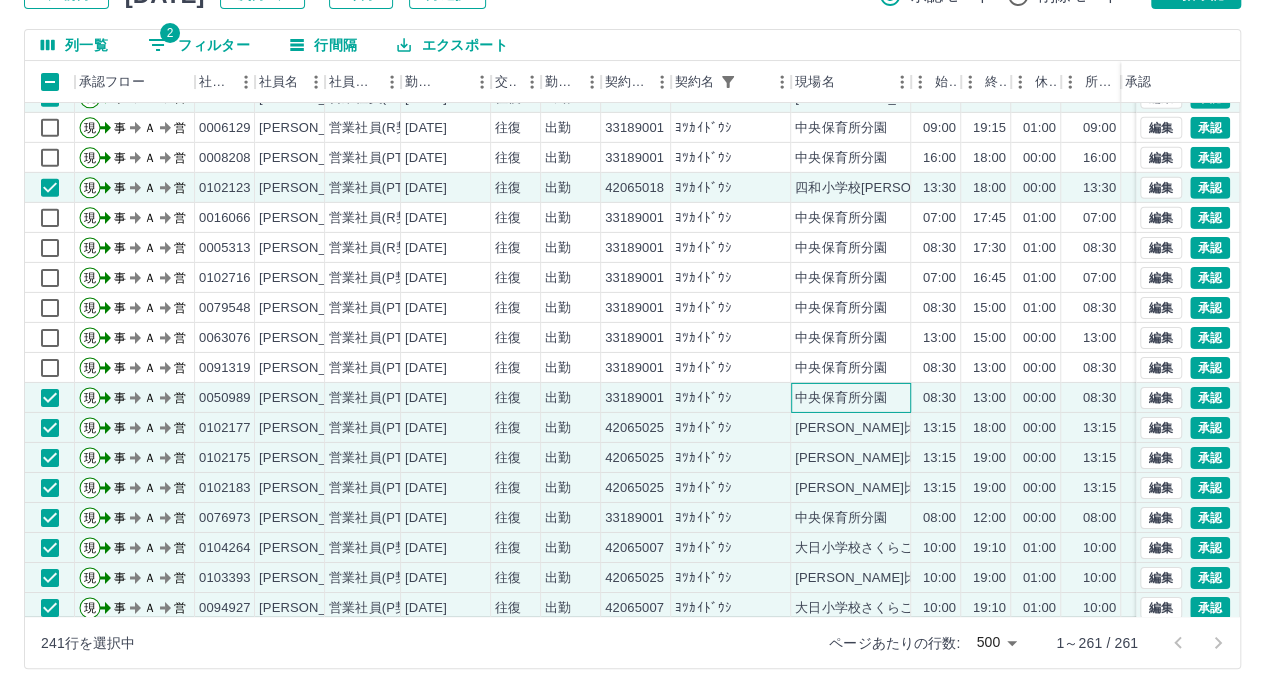 click on "中央保育所分園" at bounding box center (841, 398) 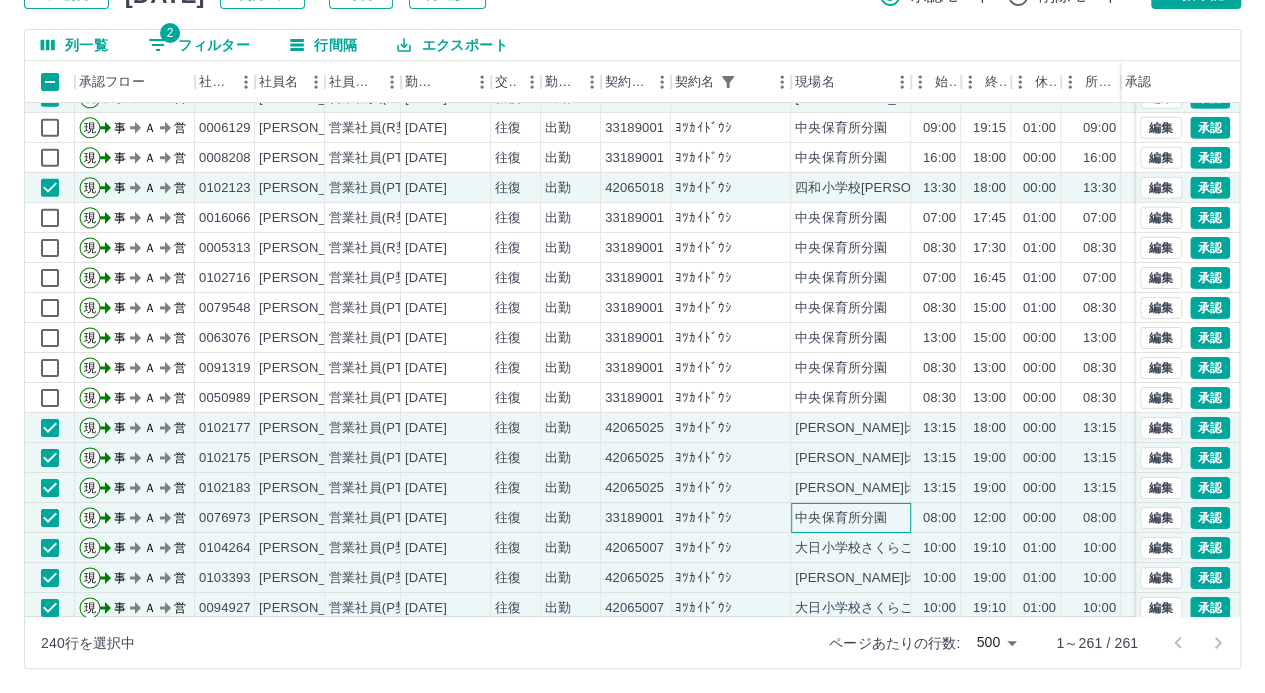 click on "中央保育所分園" at bounding box center [841, 518] 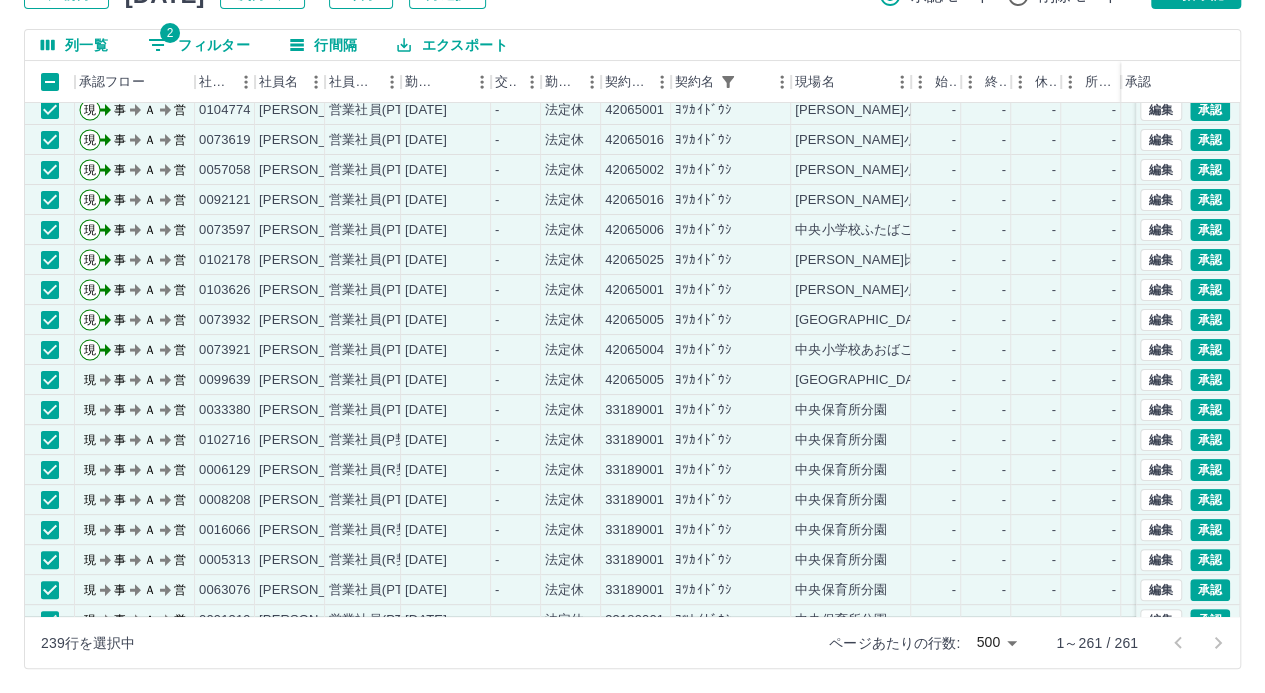 scroll, scrollTop: 3900, scrollLeft: 0, axis: vertical 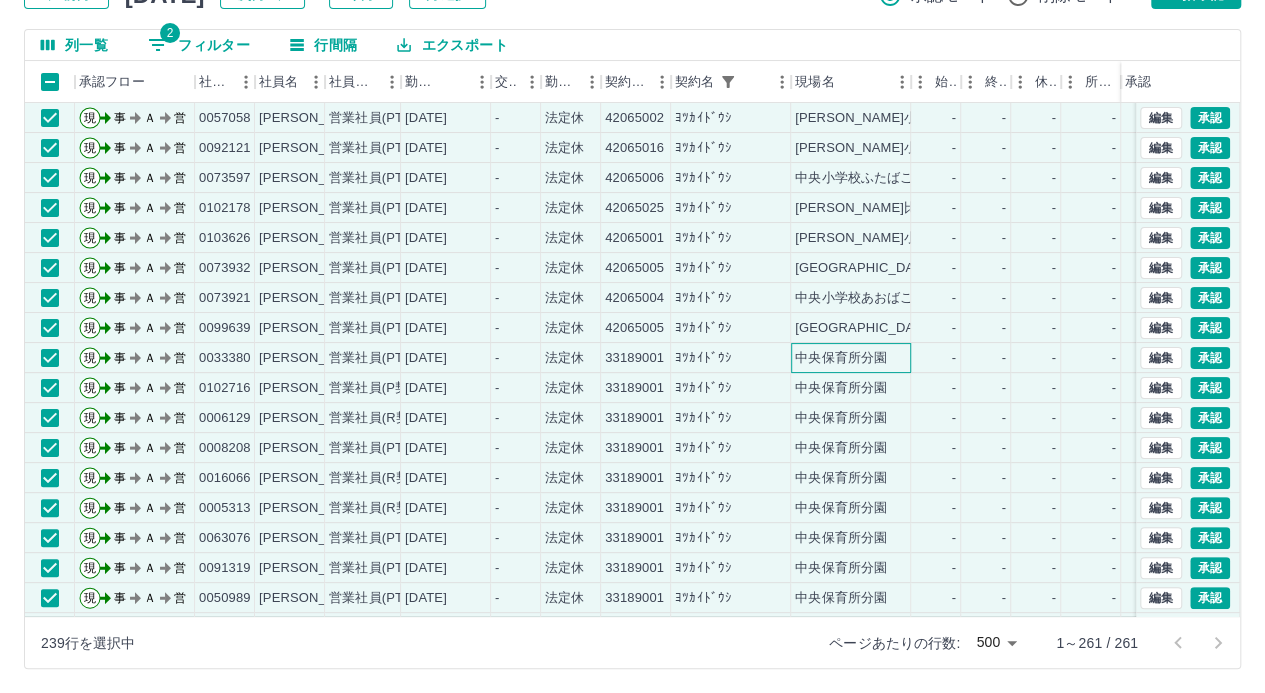drag, startPoint x: 840, startPoint y: 363, endPoint x: 838, endPoint y: 388, distance: 25.079872 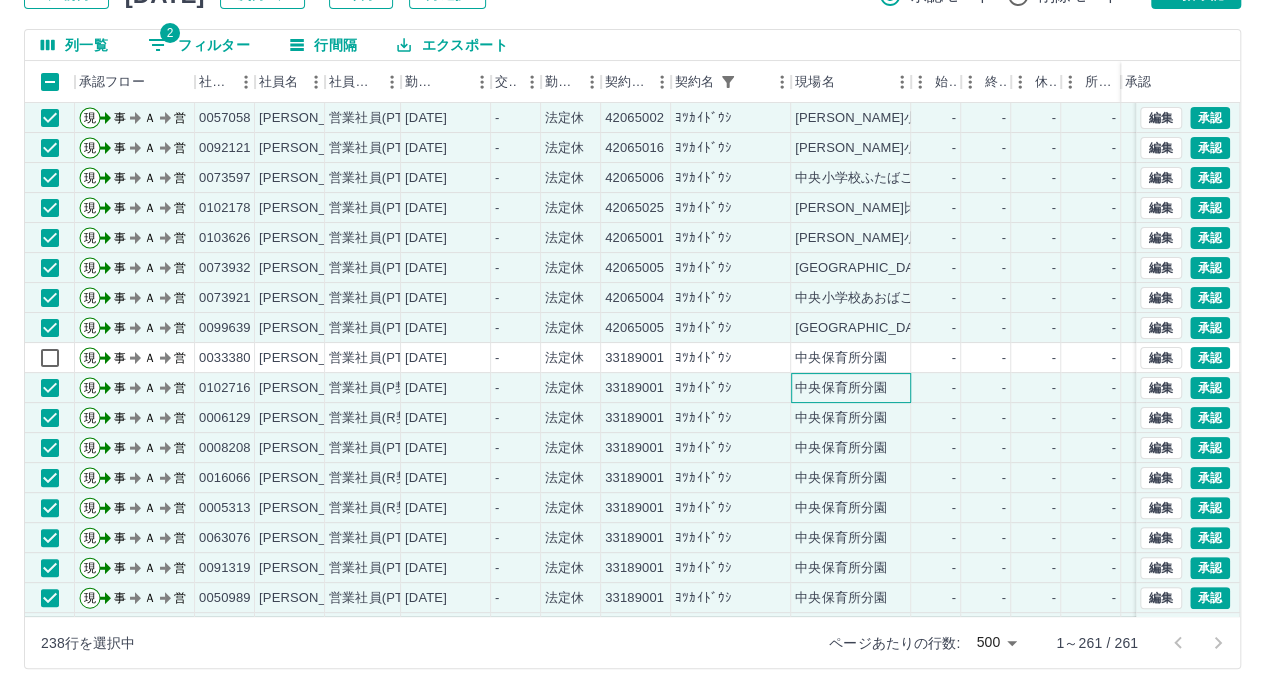 click on "中央保育所分園" at bounding box center (841, 388) 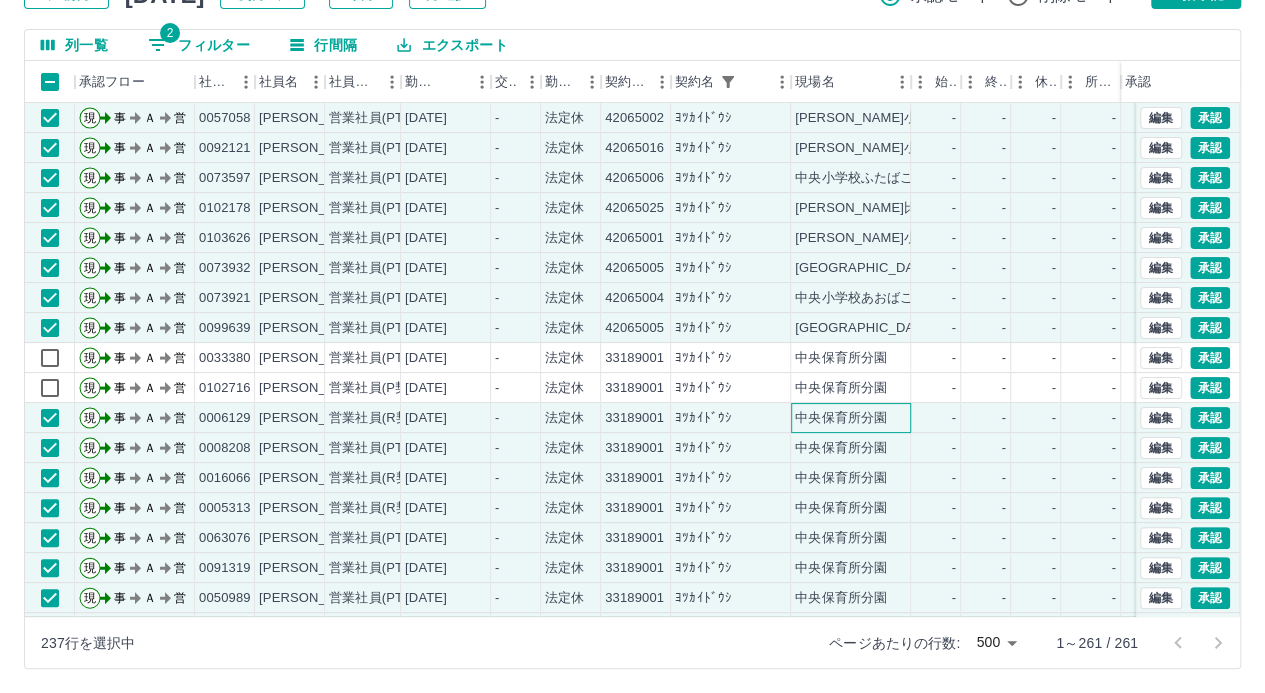 click on "中央保育所分園" at bounding box center (851, 418) 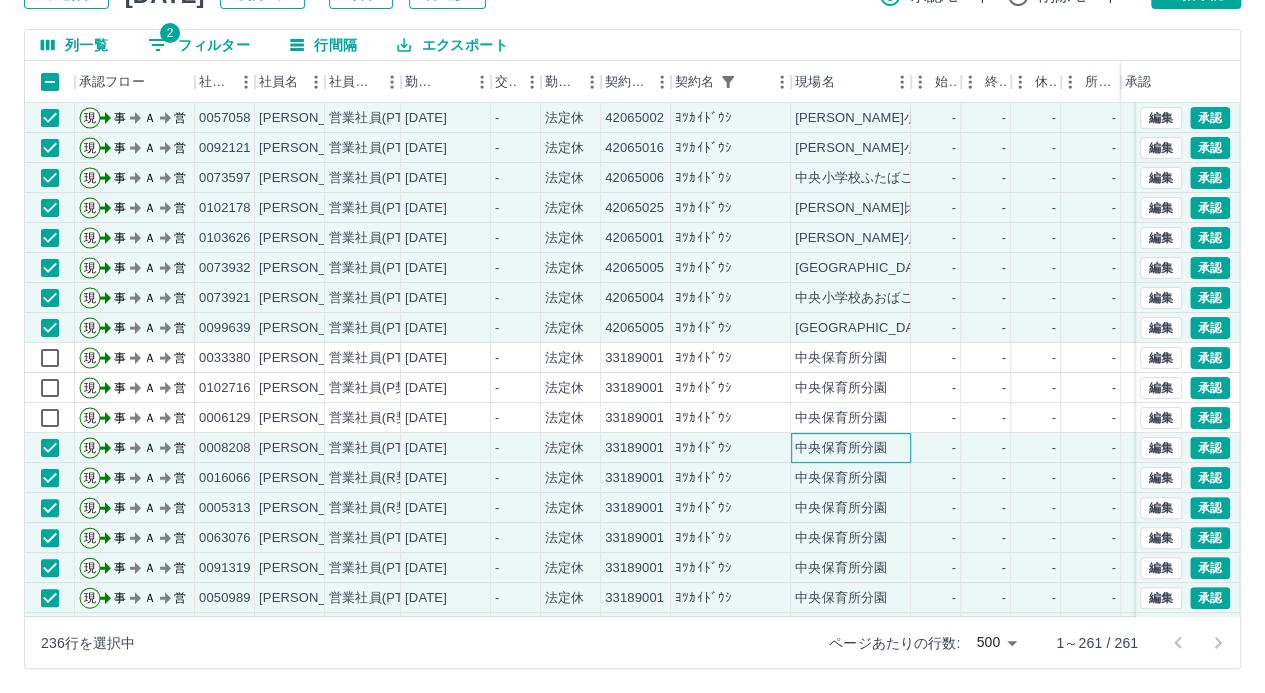 click on "中央保育所分園" at bounding box center (851, 448) 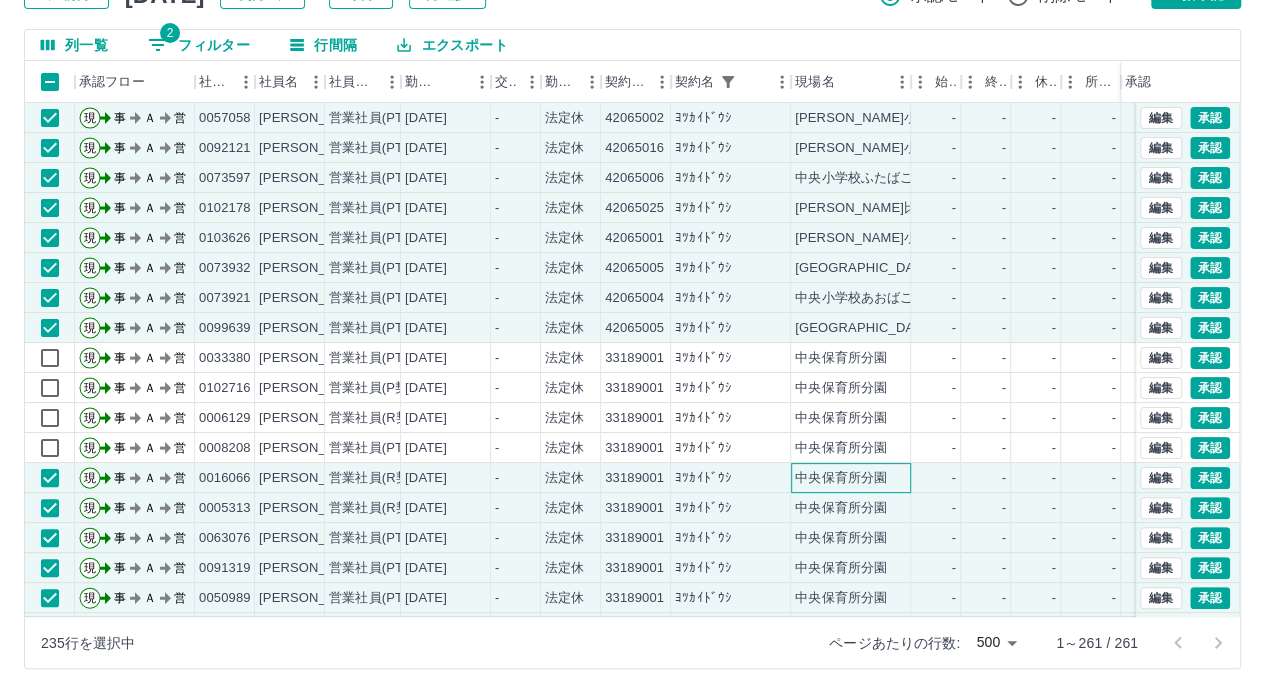 drag, startPoint x: 836, startPoint y: 482, endPoint x: 833, endPoint y: 508, distance: 26.172504 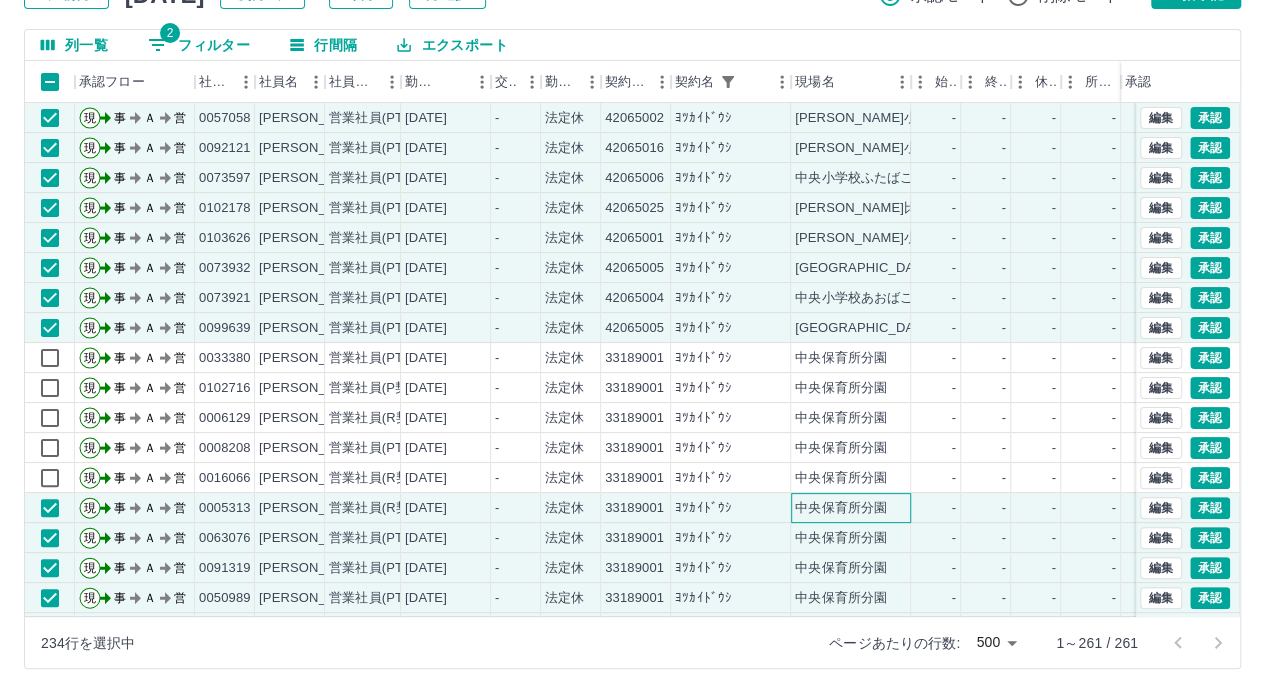 drag, startPoint x: 833, startPoint y: 508, endPoint x: 824, endPoint y: 559, distance: 51.78803 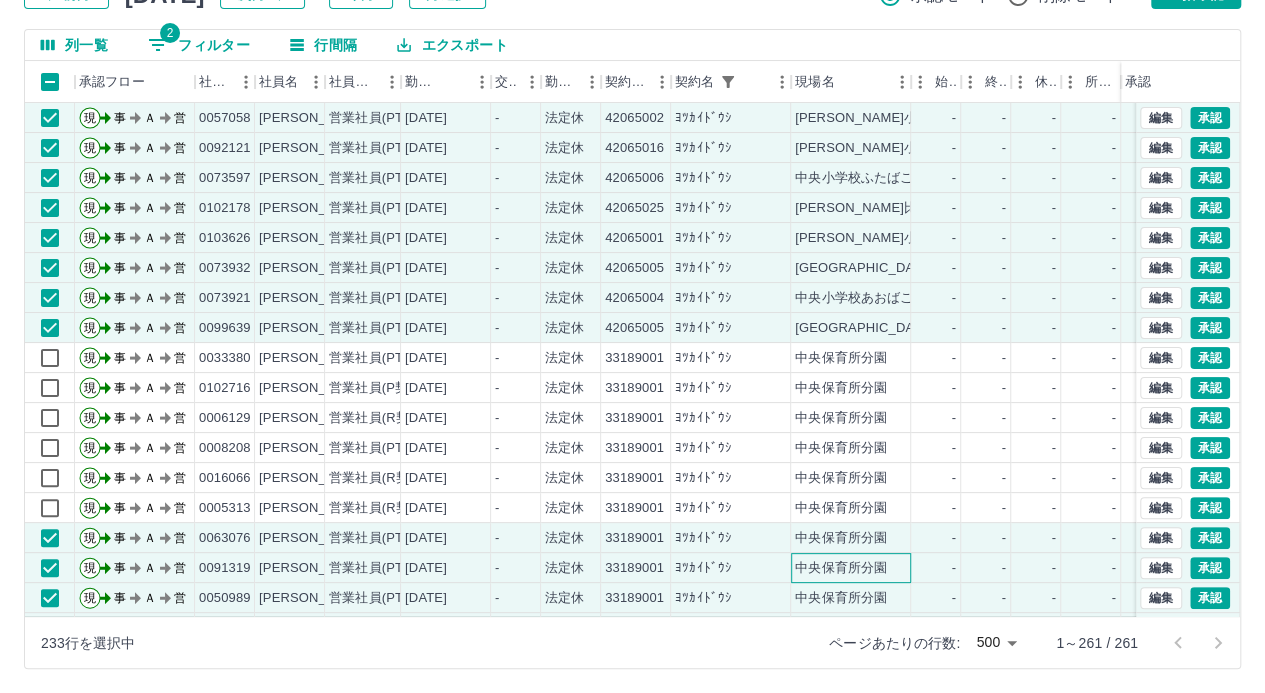 click on "中央保育所分園" at bounding box center (851, 568) 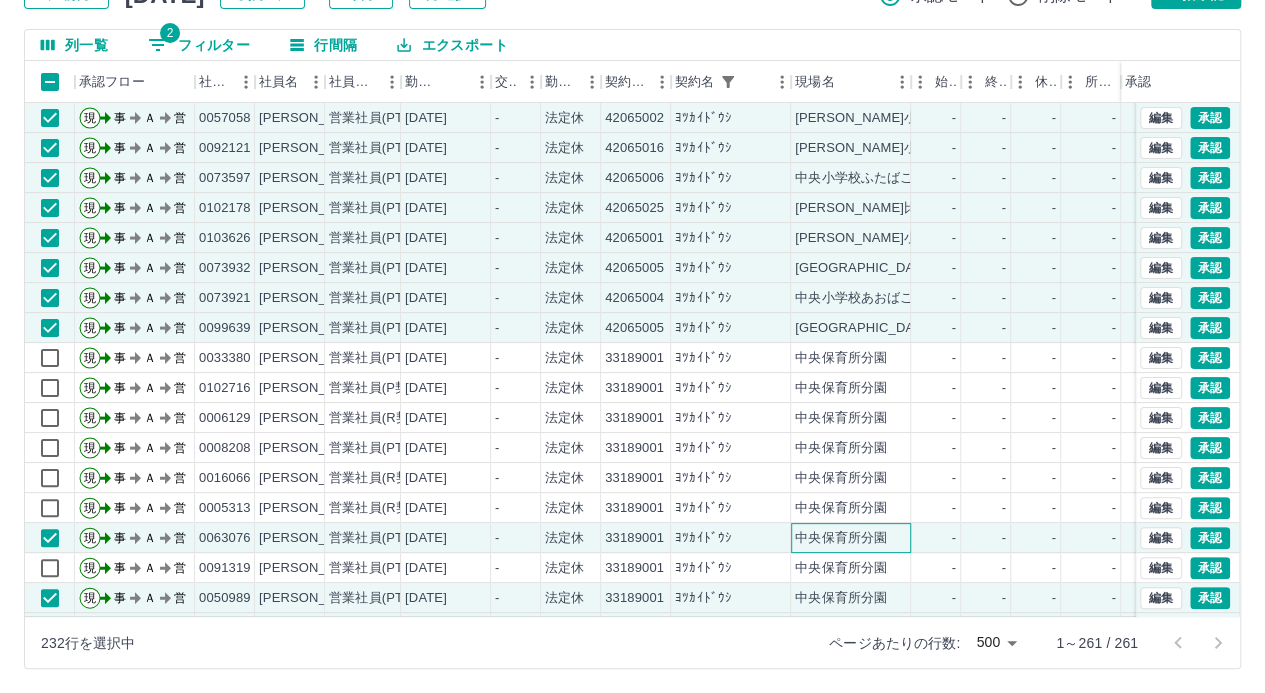 click on "中央保育所分園" at bounding box center [841, 538] 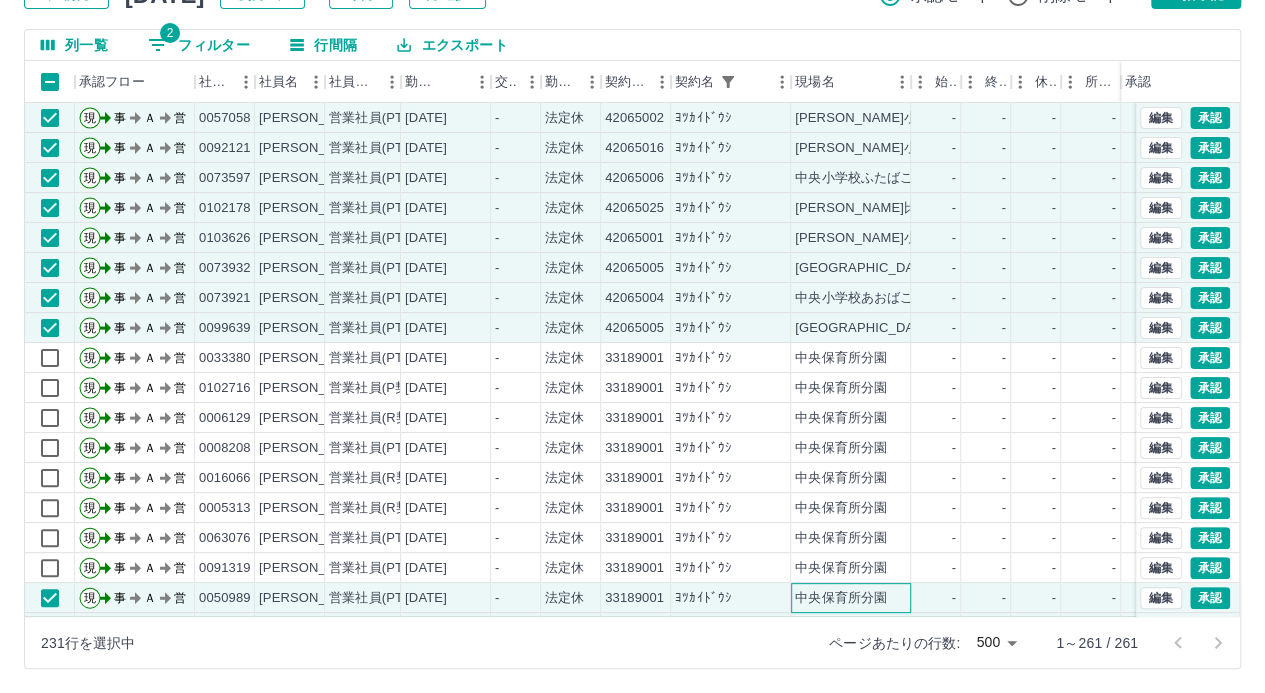 click on "中央保育所分園" at bounding box center (841, 598) 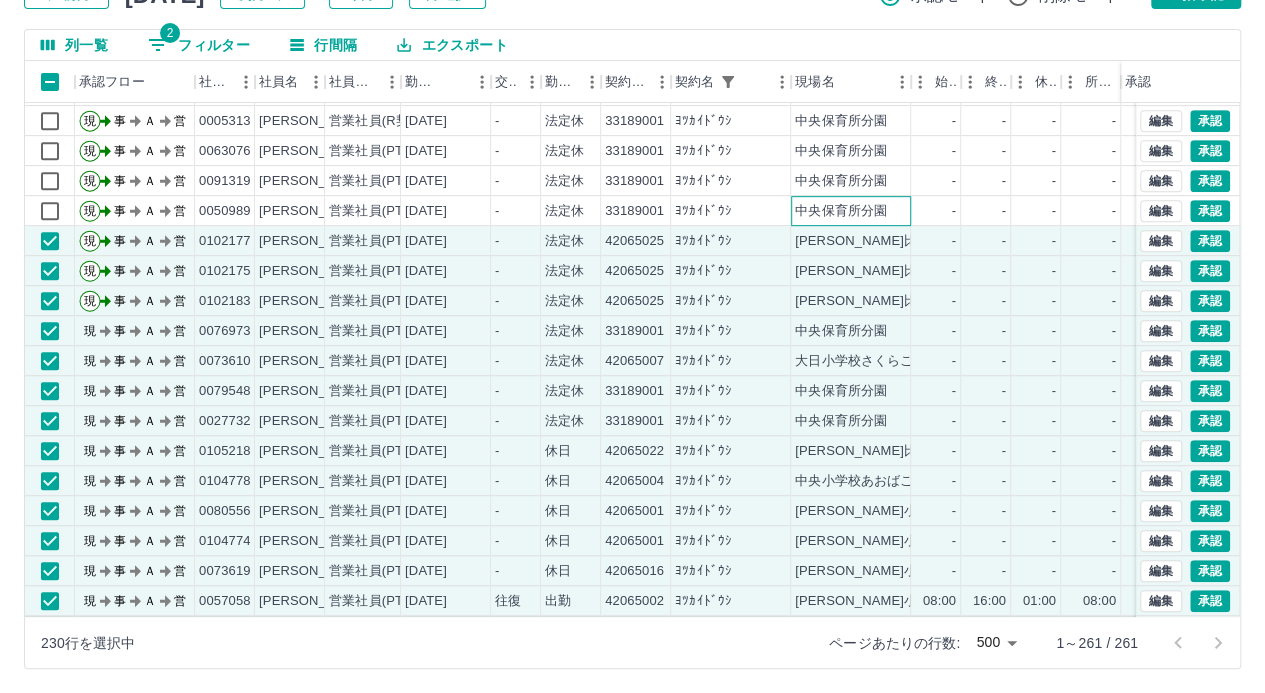 scroll, scrollTop: 4300, scrollLeft: 0, axis: vertical 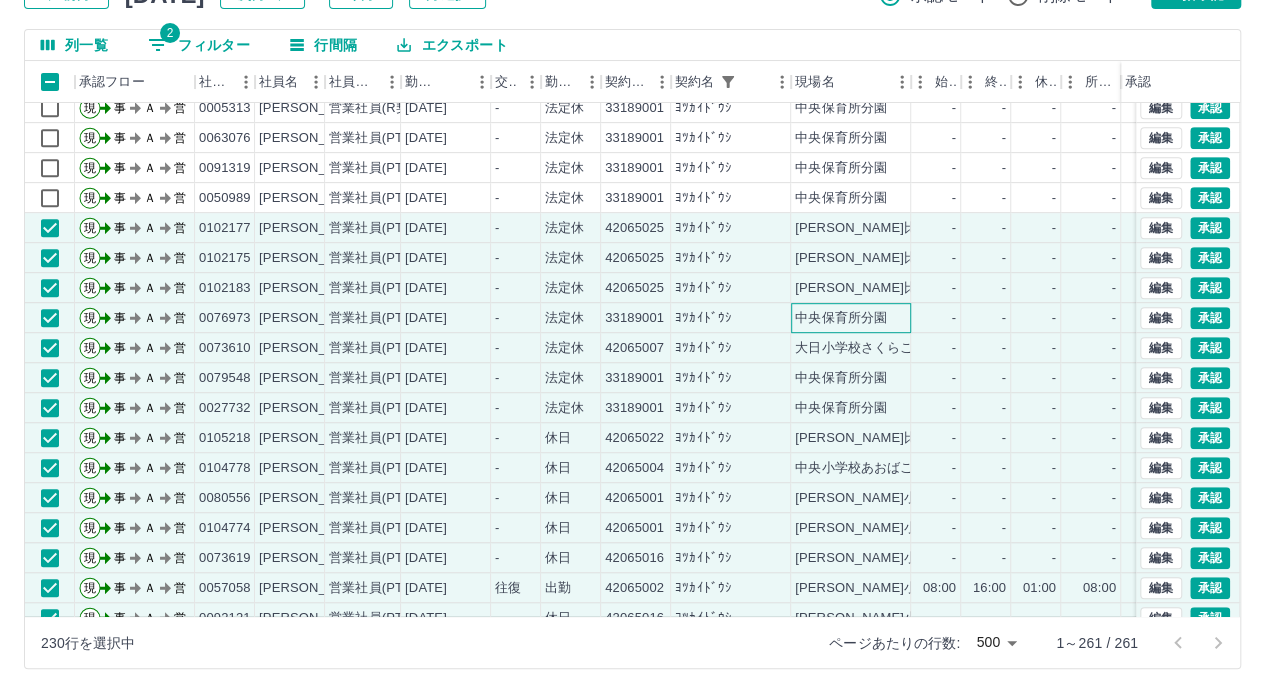 click on "中央保育所分園" at bounding box center (841, 318) 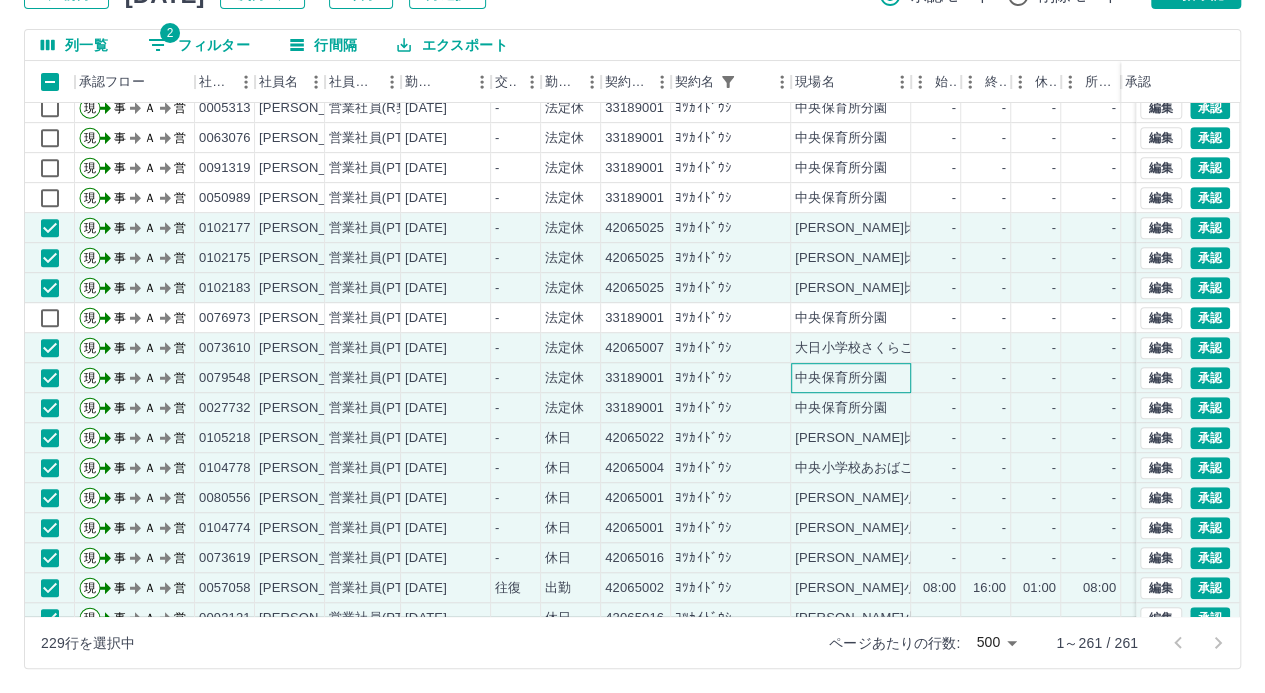 click on "中央保育所分園" at bounding box center [841, 378] 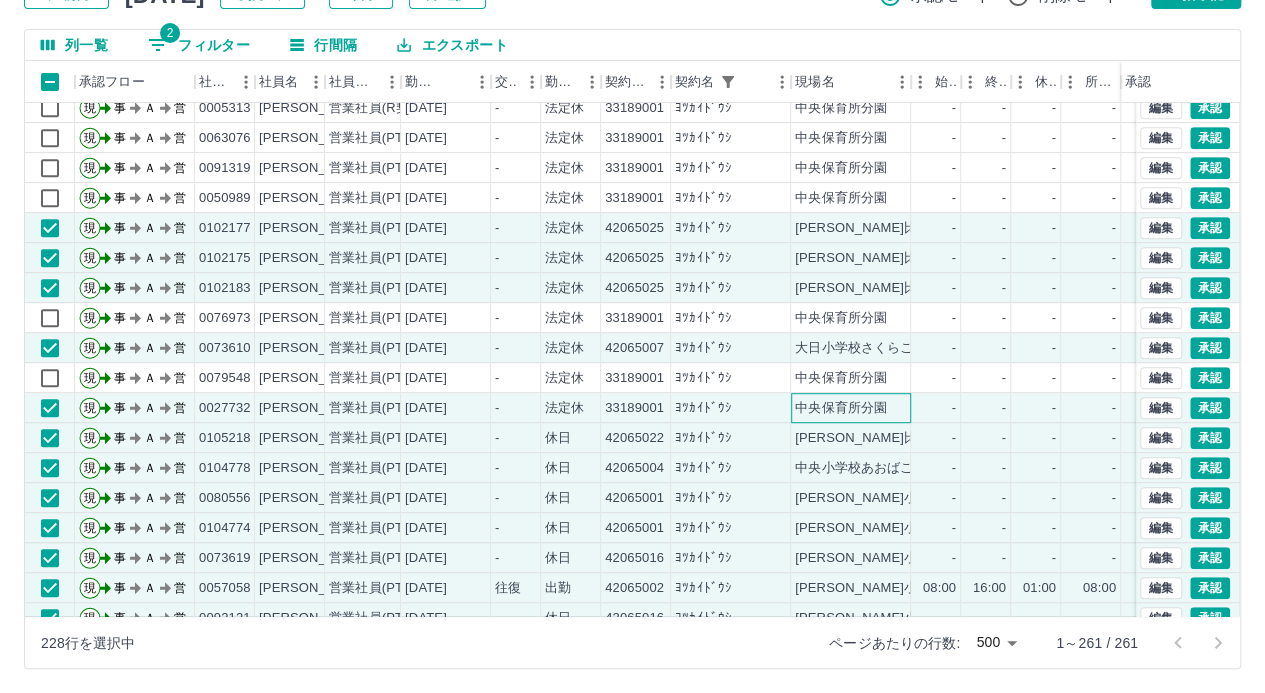 click on "中央保育所分園" at bounding box center (841, 408) 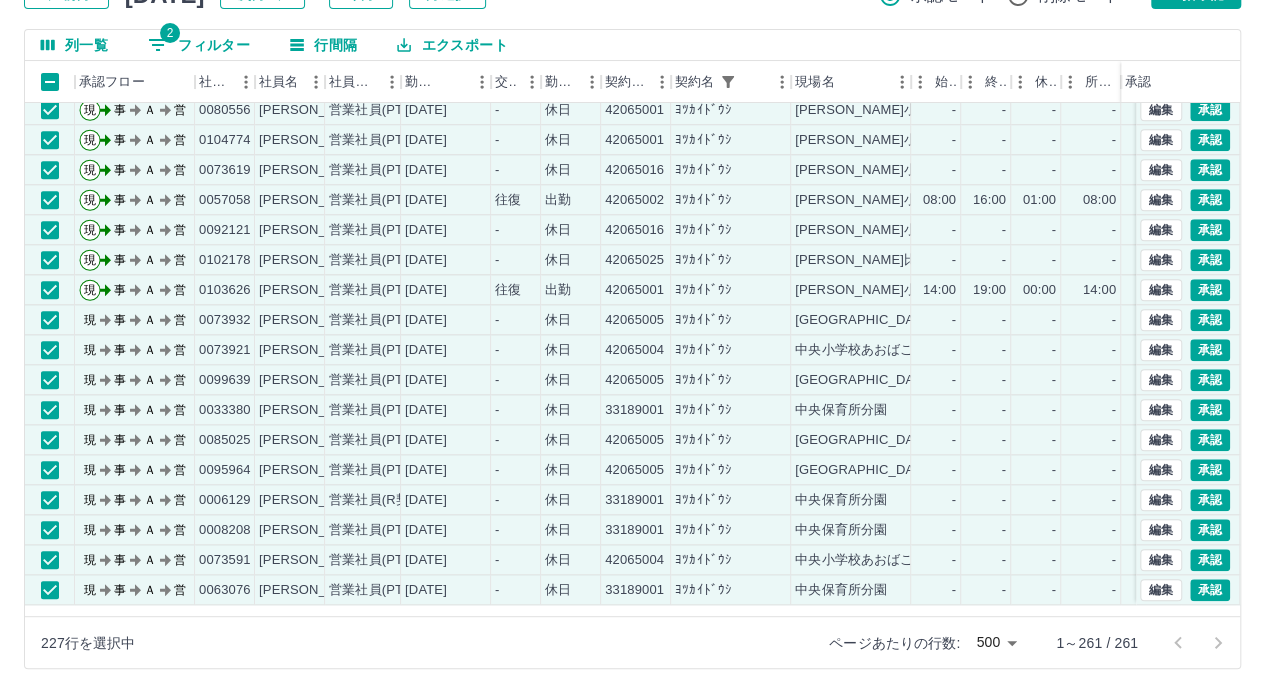 scroll, scrollTop: 4700, scrollLeft: 0, axis: vertical 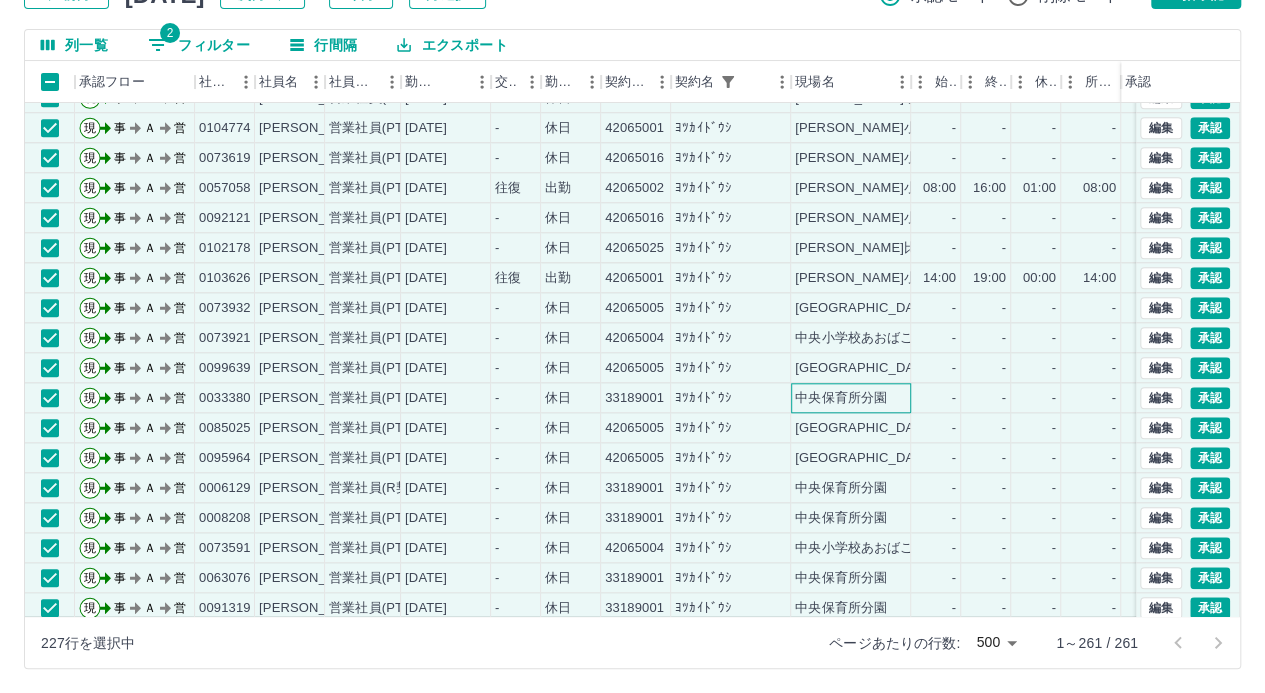 click on "中央保育所分園" at bounding box center [841, 398] 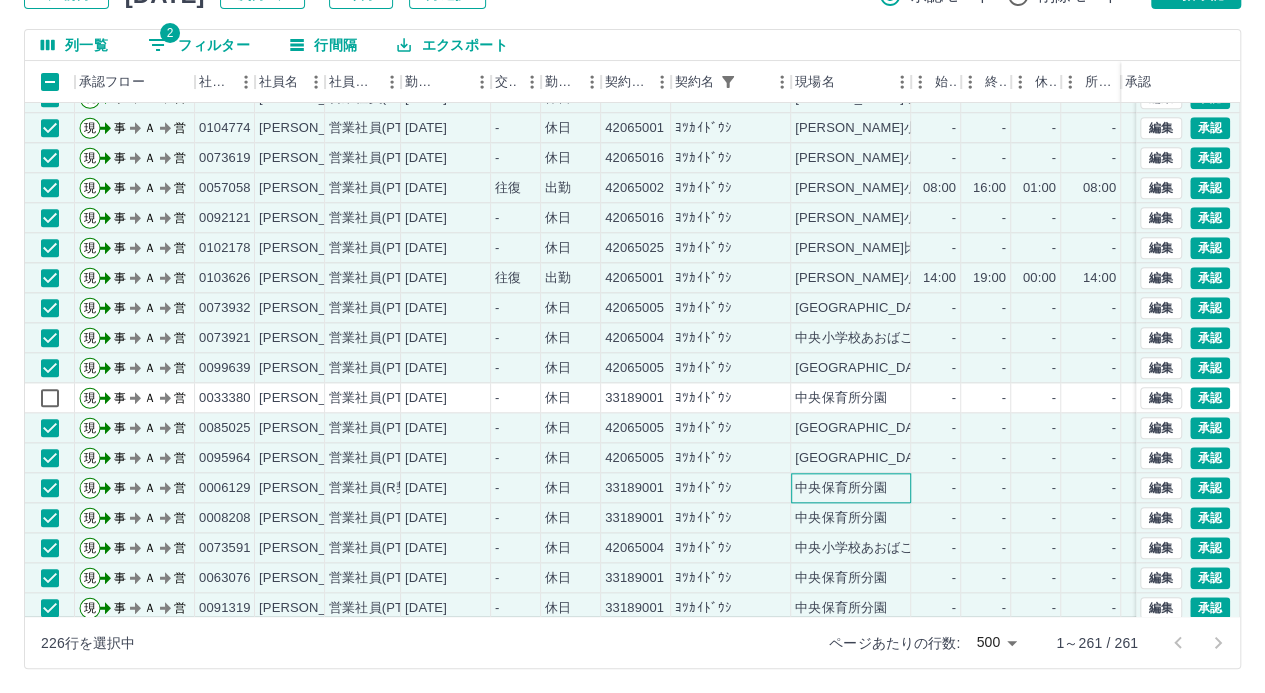 click on "中央保育所分園" at bounding box center (841, 488) 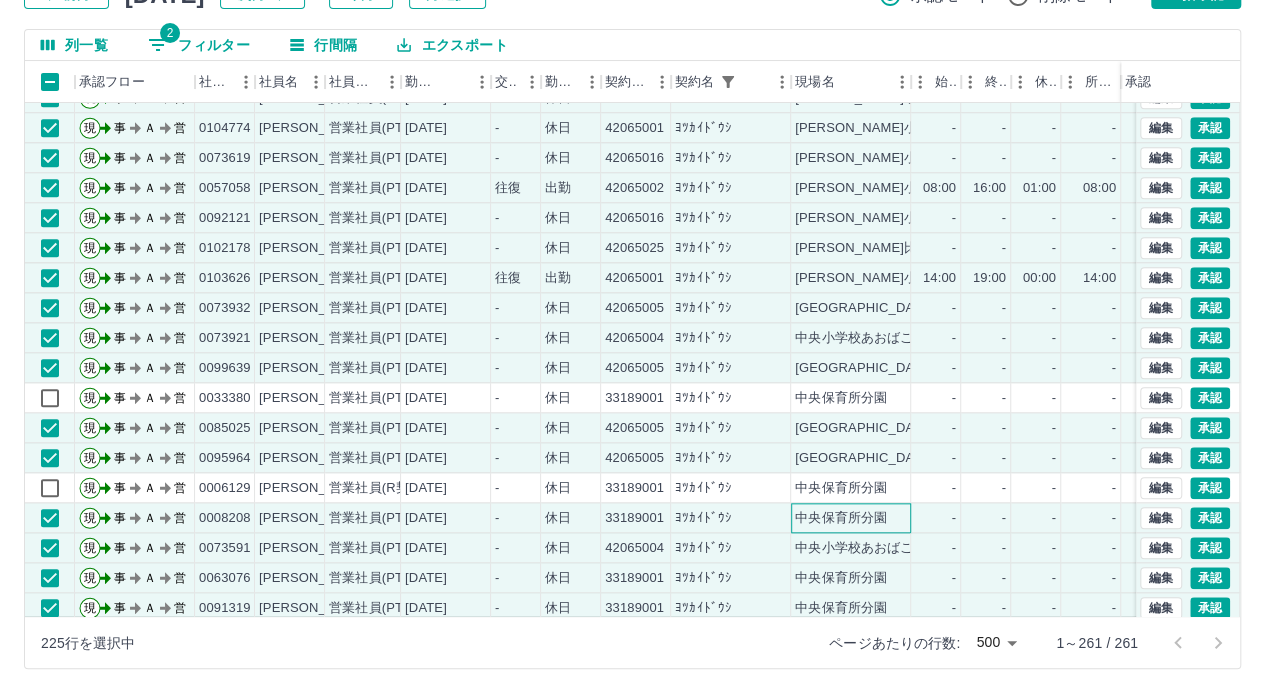 drag, startPoint x: 850, startPoint y: 510, endPoint x: 850, endPoint y: 542, distance: 32 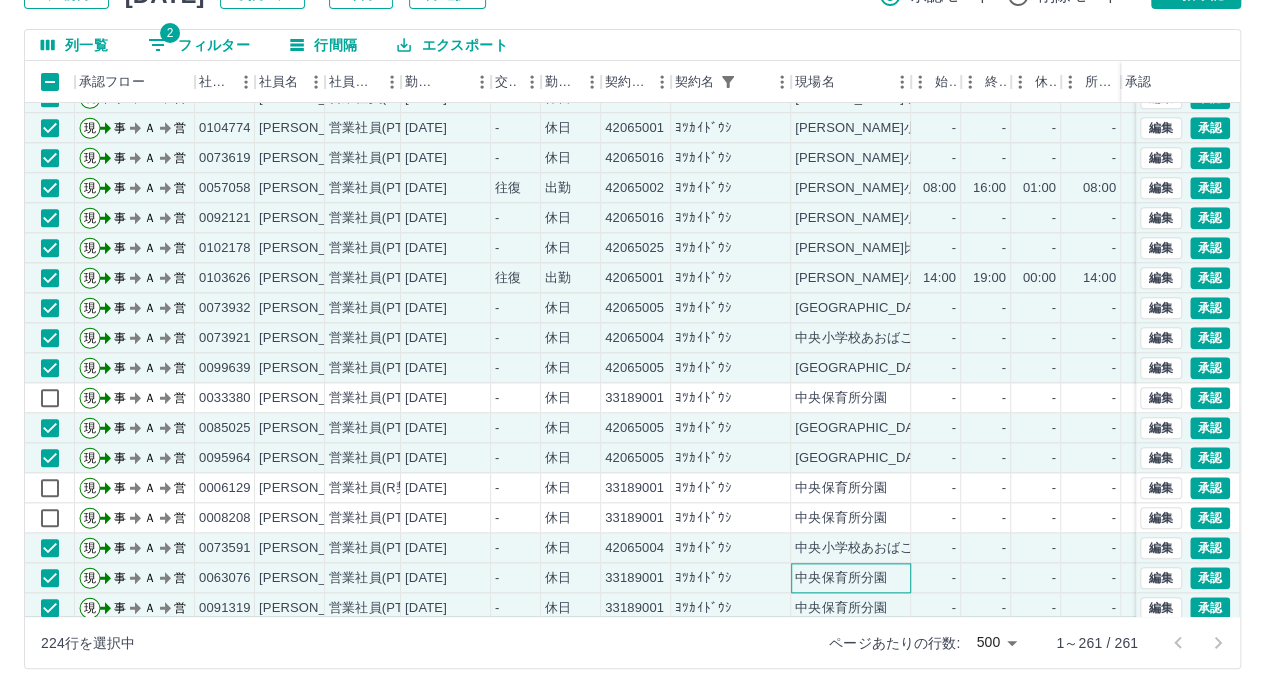 drag, startPoint x: 850, startPoint y: 575, endPoint x: 847, endPoint y: 563, distance: 12.369317 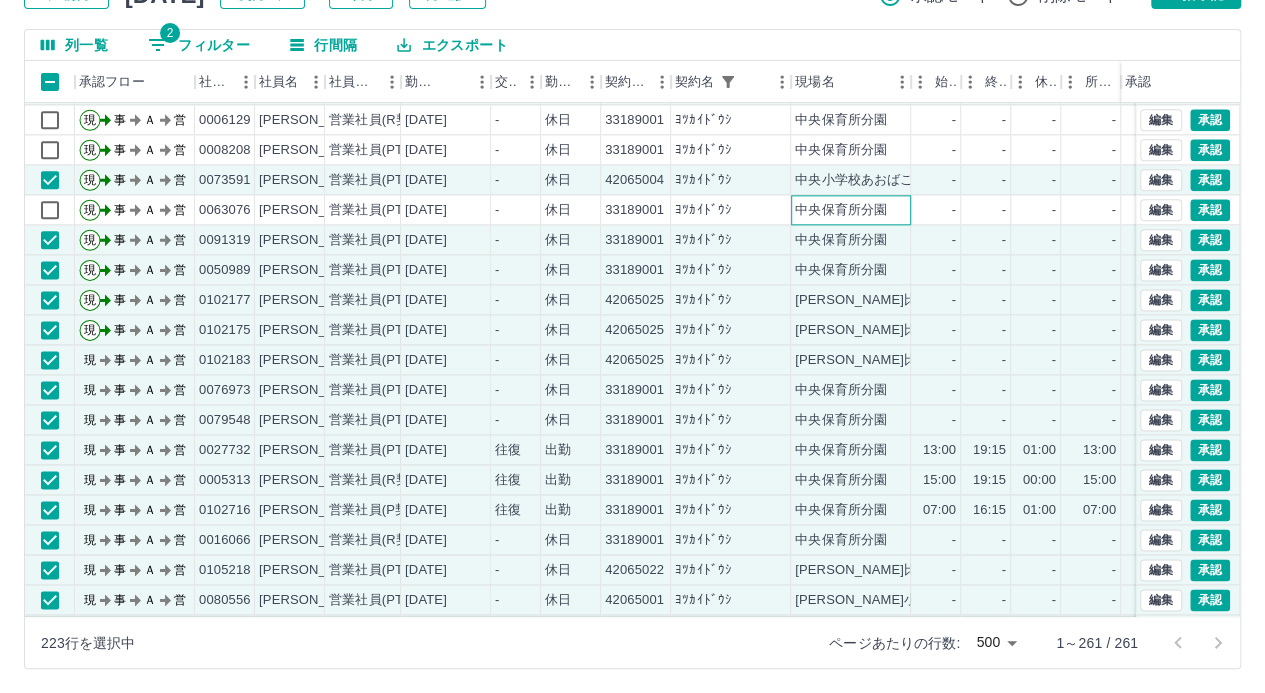 scroll, scrollTop: 5100, scrollLeft: 0, axis: vertical 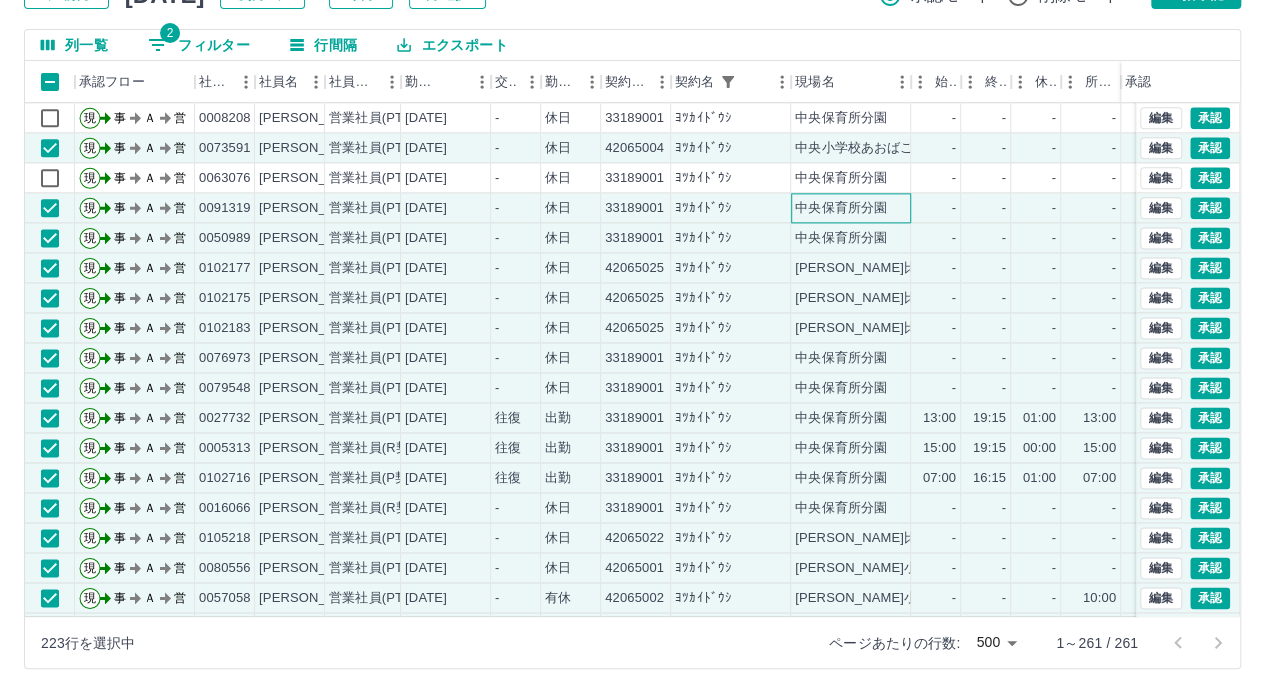 click on "中央保育所分園" at bounding box center [841, 208] 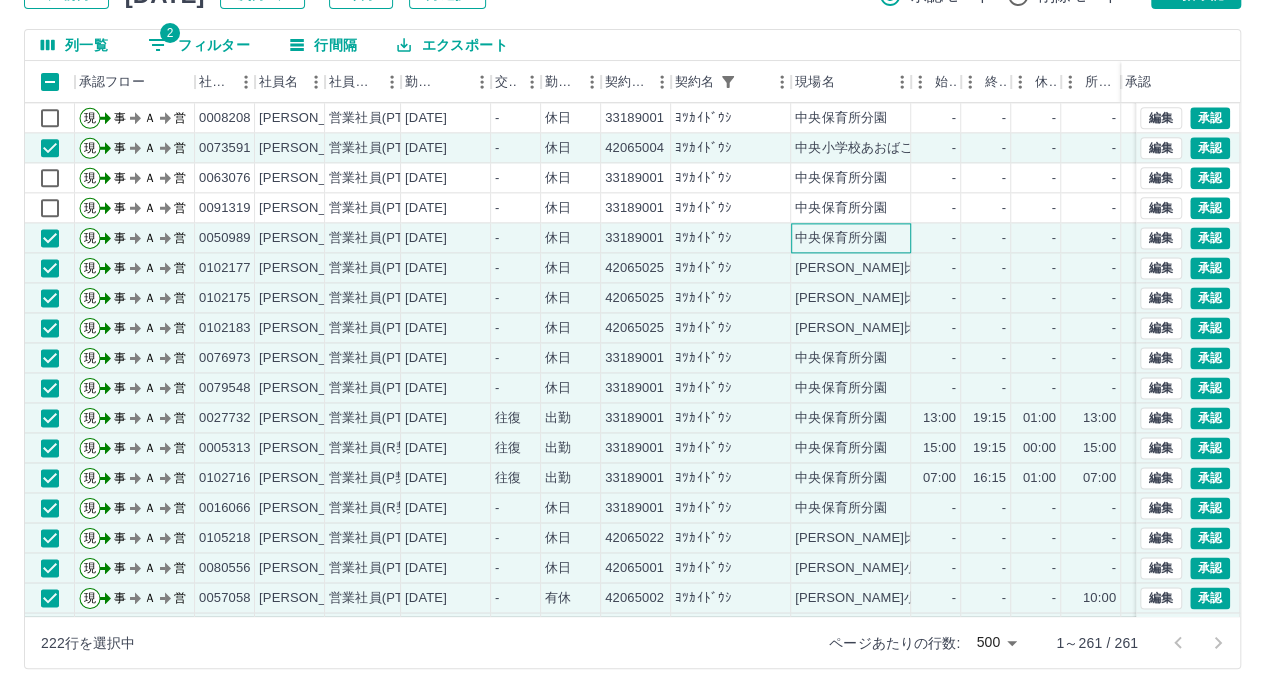 click on "中央保育所分園" at bounding box center (841, 238) 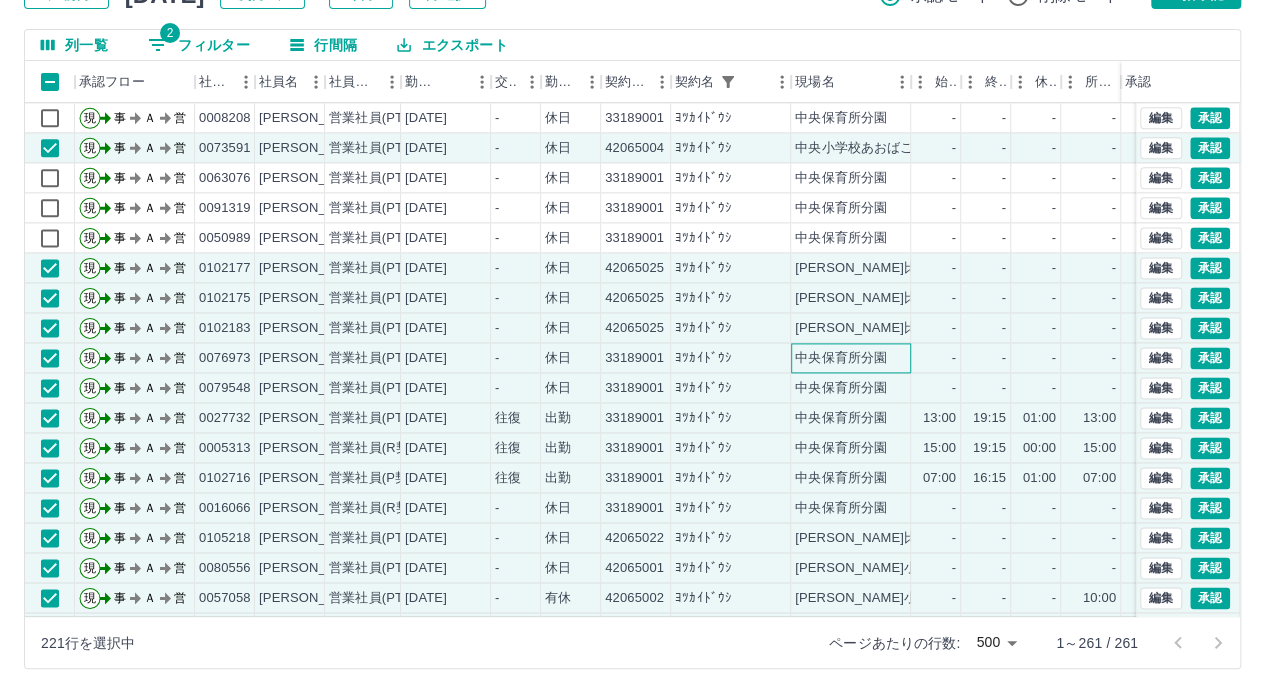 drag, startPoint x: 840, startPoint y: 357, endPoint x: 839, endPoint y: 377, distance: 20.024984 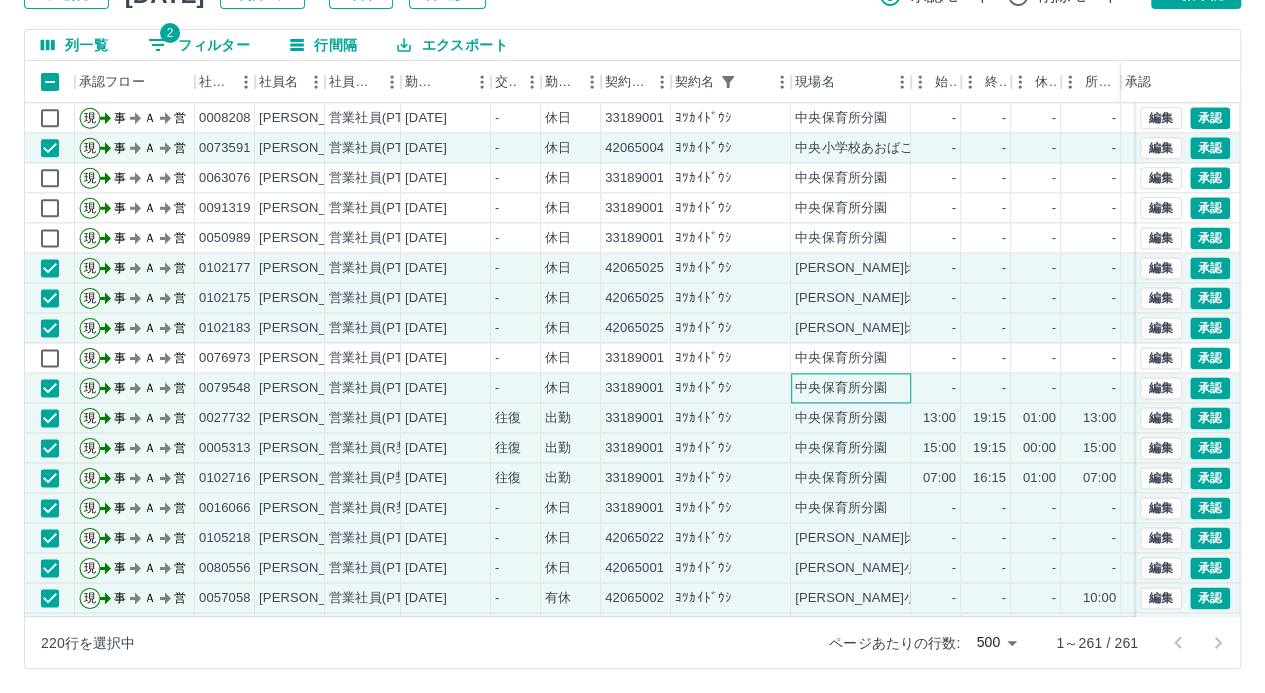 drag, startPoint x: 838, startPoint y: 384, endPoint x: 837, endPoint y: 426, distance: 42.0119 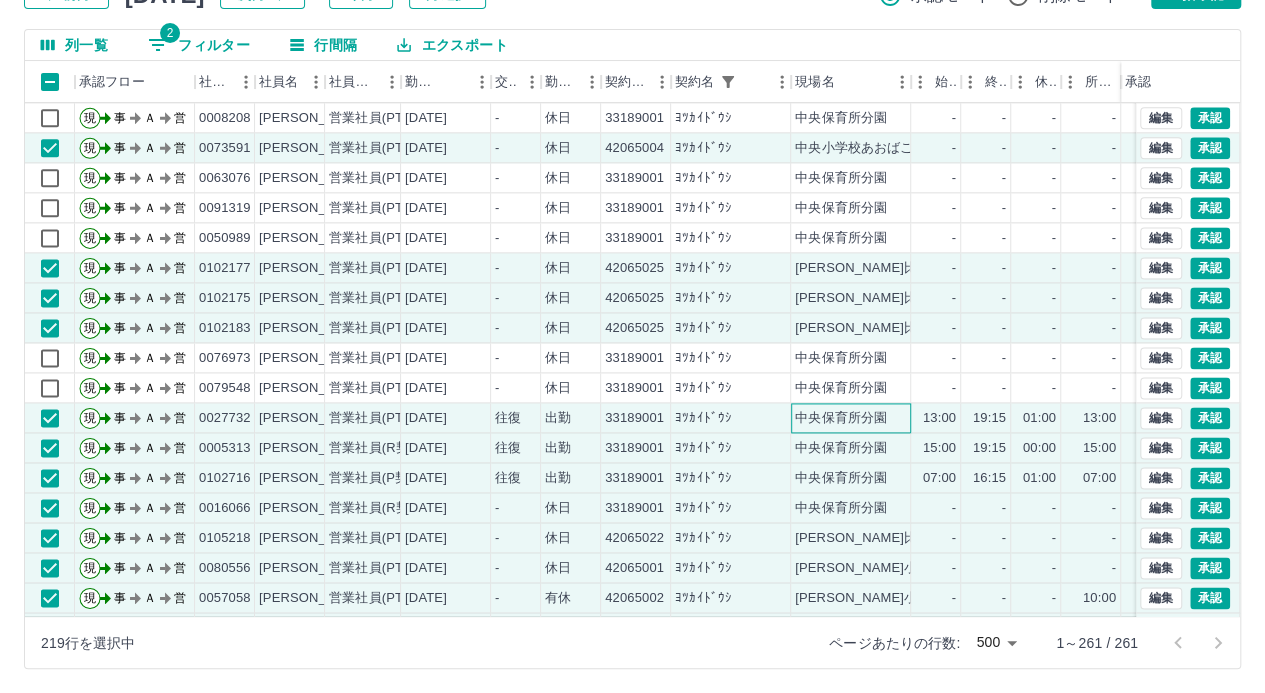 click on "中央保育所分園" at bounding box center (841, 418) 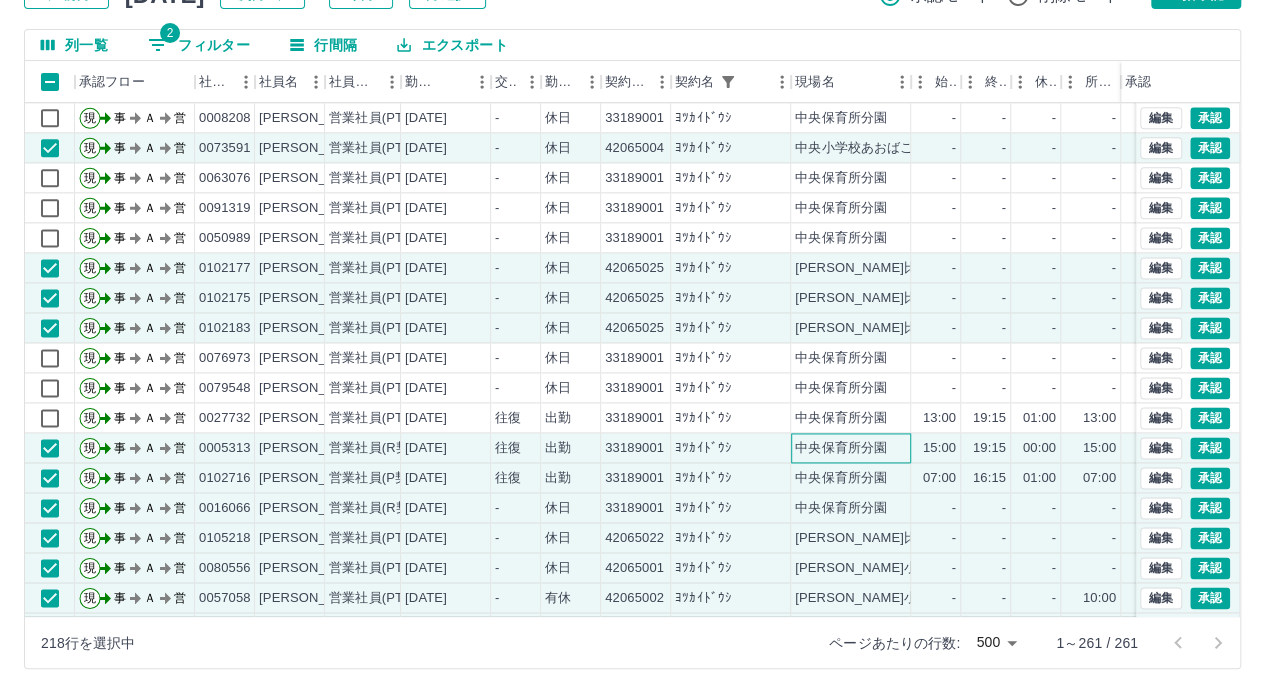 click on "中央保育所分園" at bounding box center (841, 448) 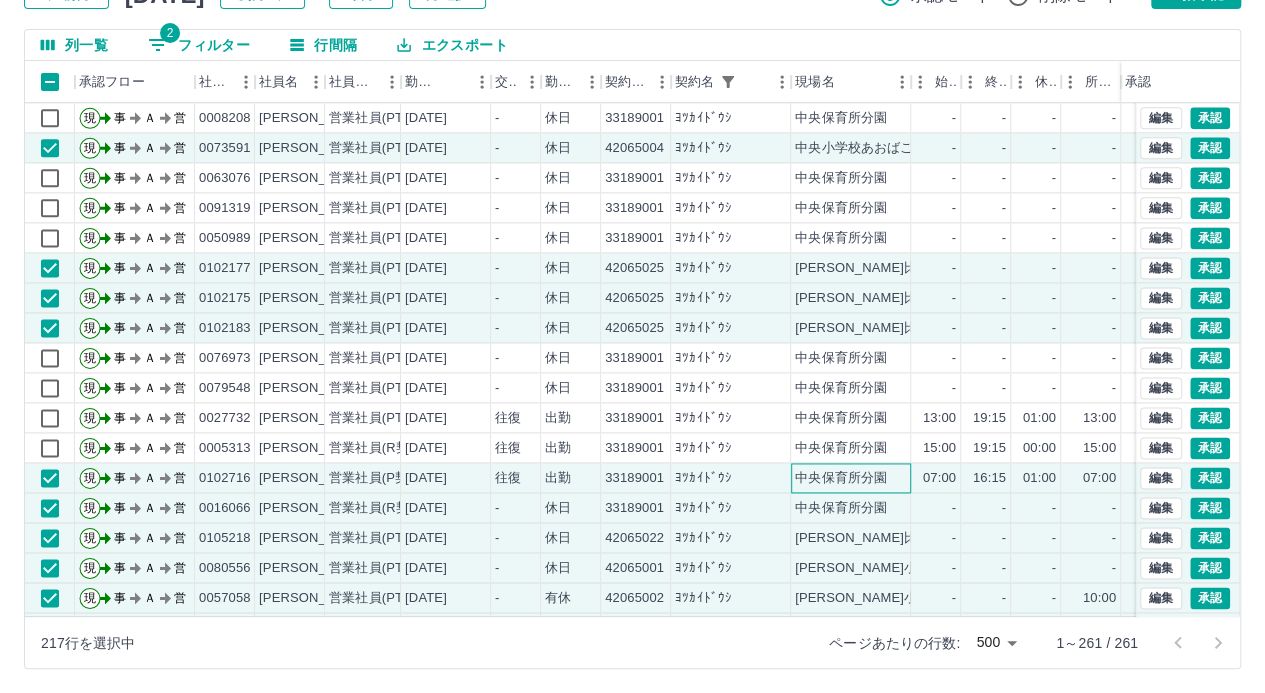 click on "中央保育所分園" at bounding box center (841, 478) 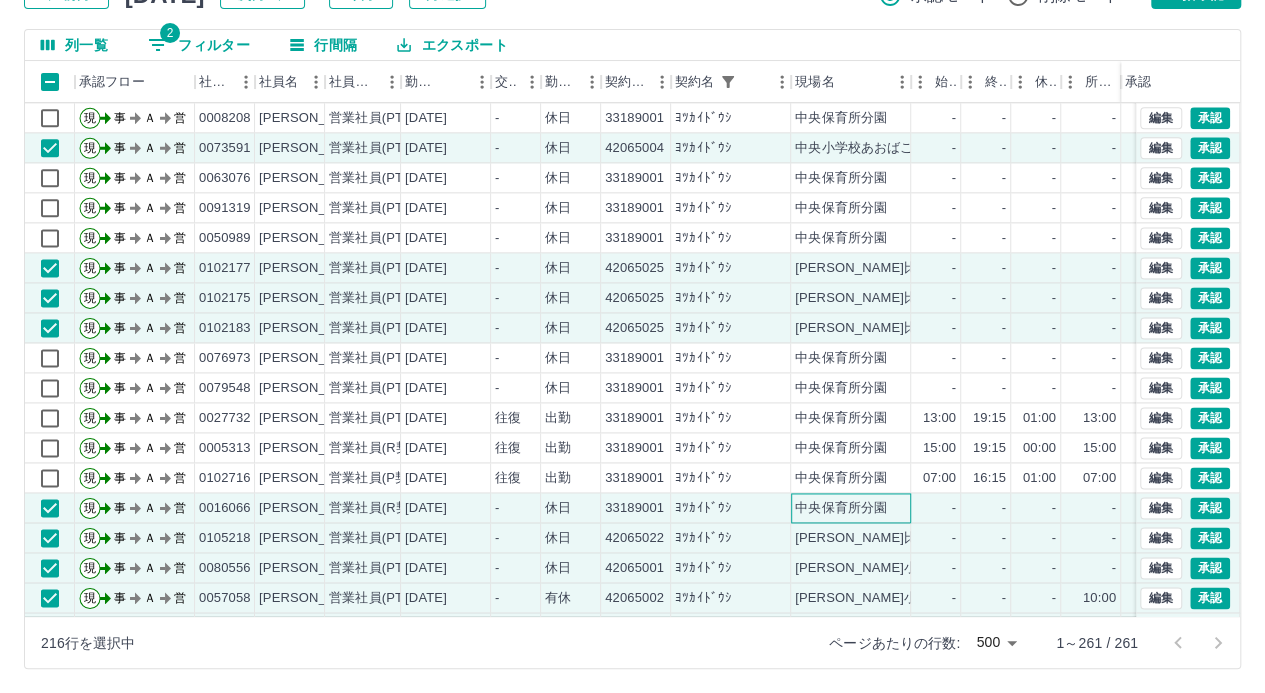 click on "中央保育所分園" at bounding box center (841, 508) 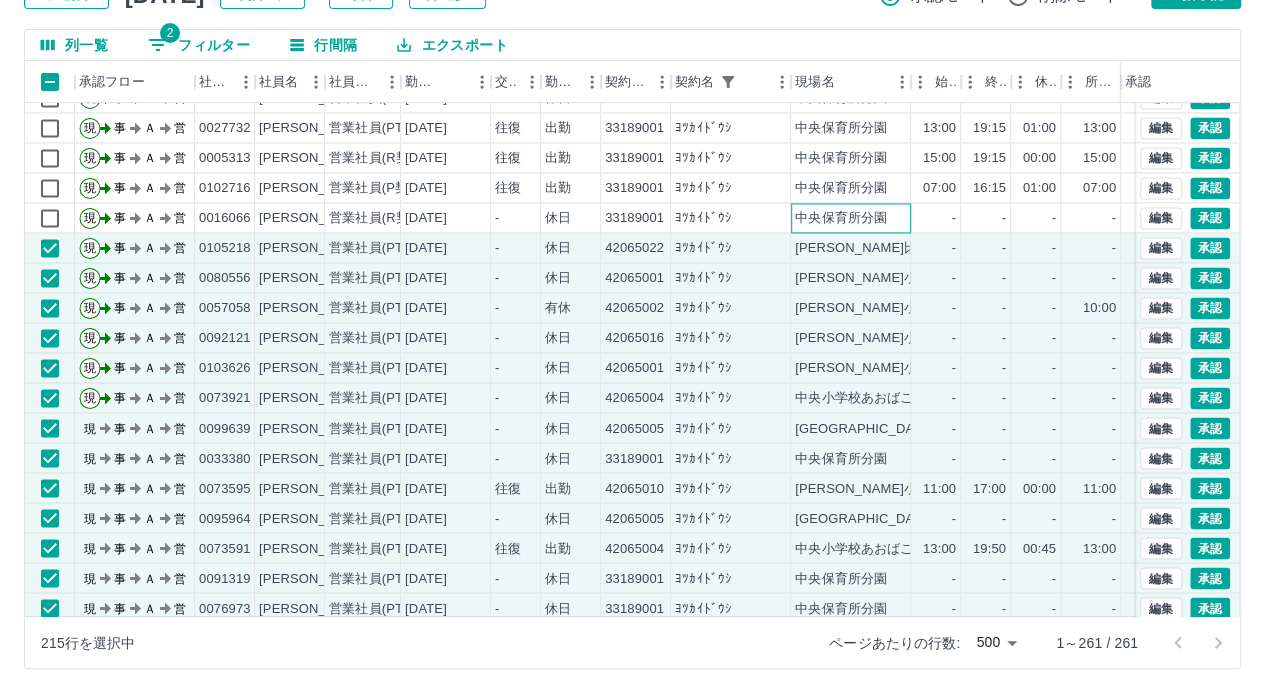 scroll, scrollTop: 5400, scrollLeft: 0, axis: vertical 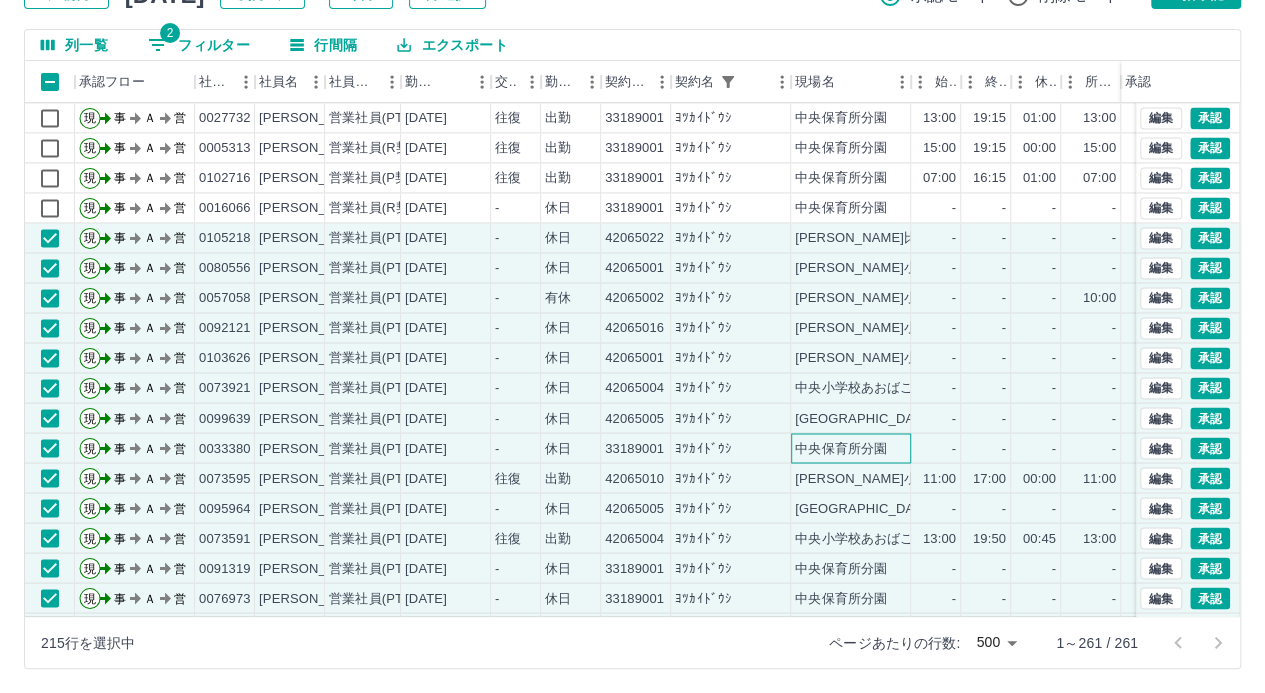 click on "中央保育所分園" at bounding box center [841, 448] 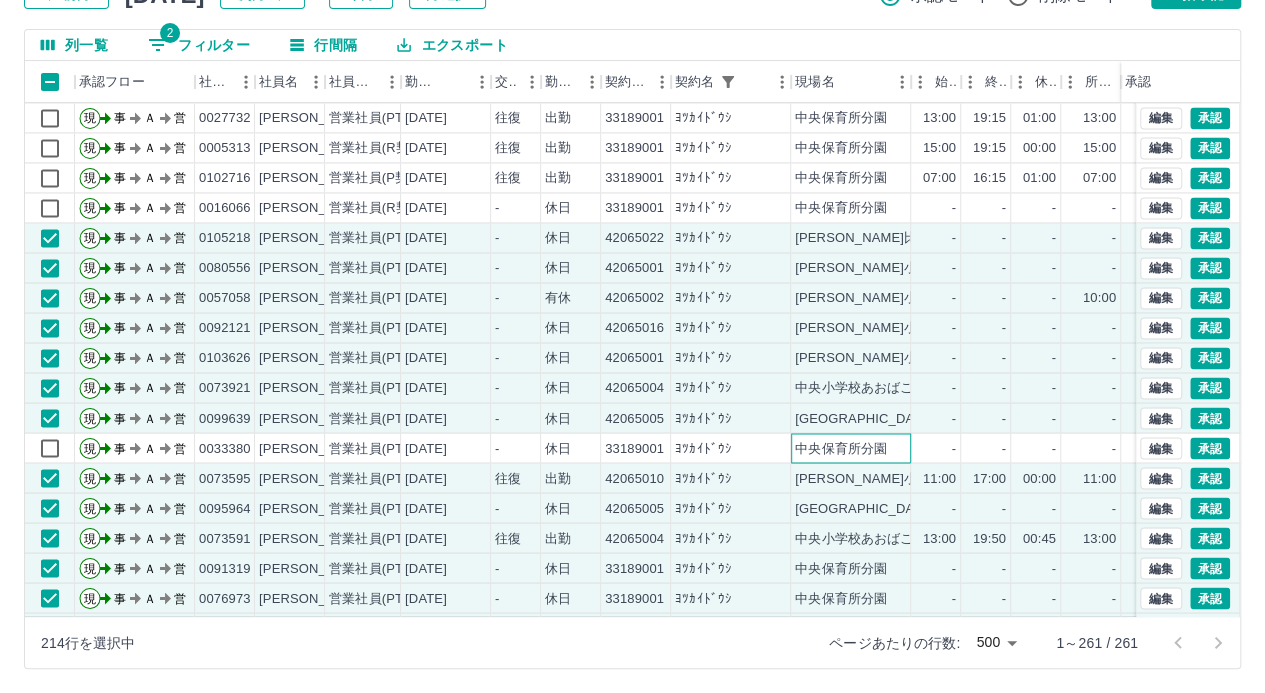 scroll, scrollTop: 5500, scrollLeft: 0, axis: vertical 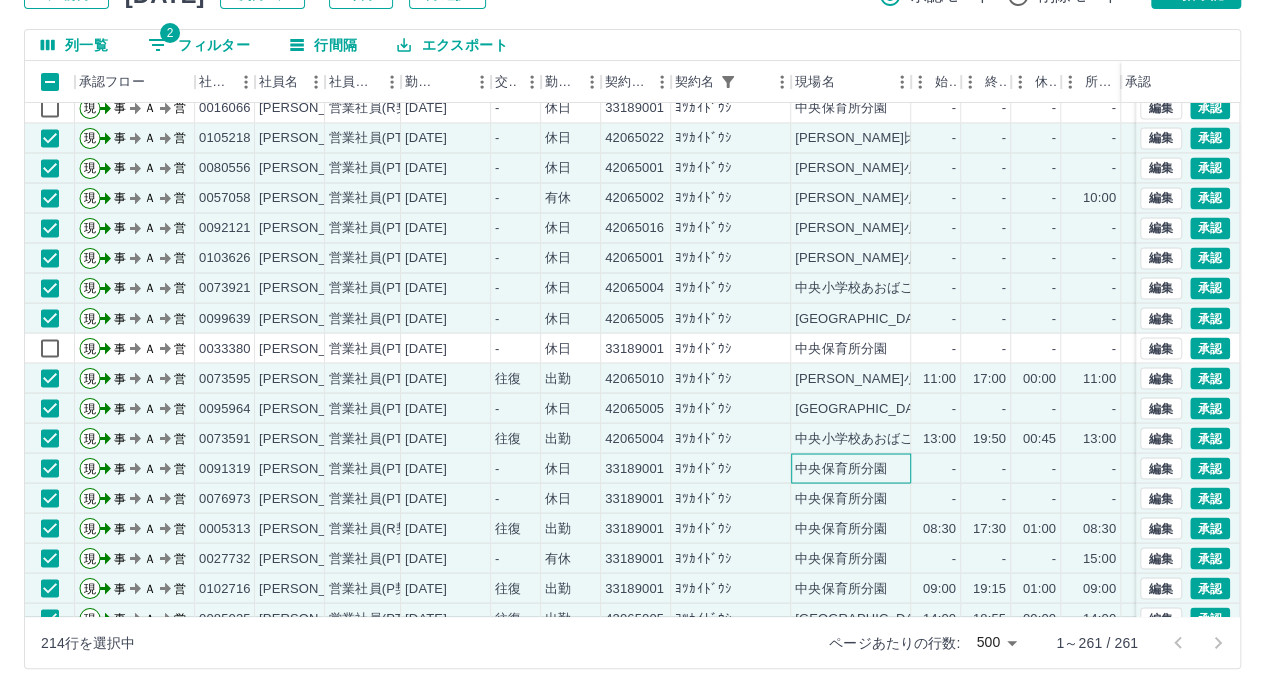 click on "中央保育所分園" at bounding box center (841, 468) 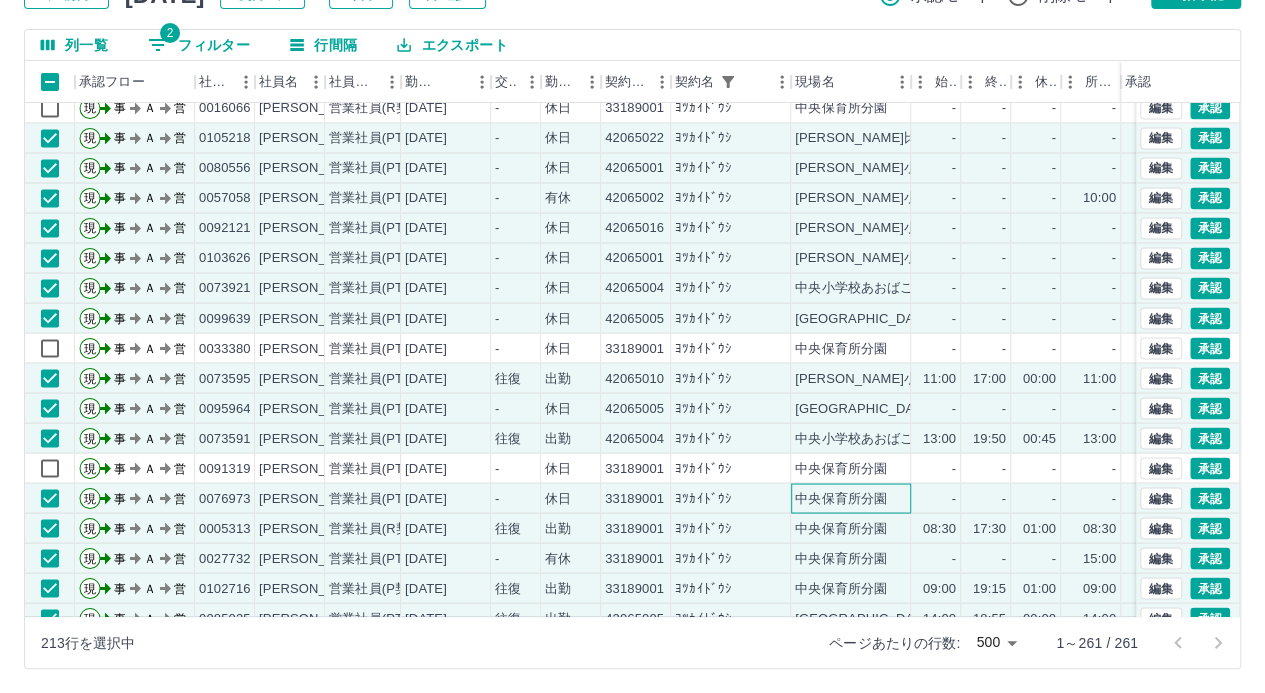 click on "中央保育所分園" at bounding box center [841, 498] 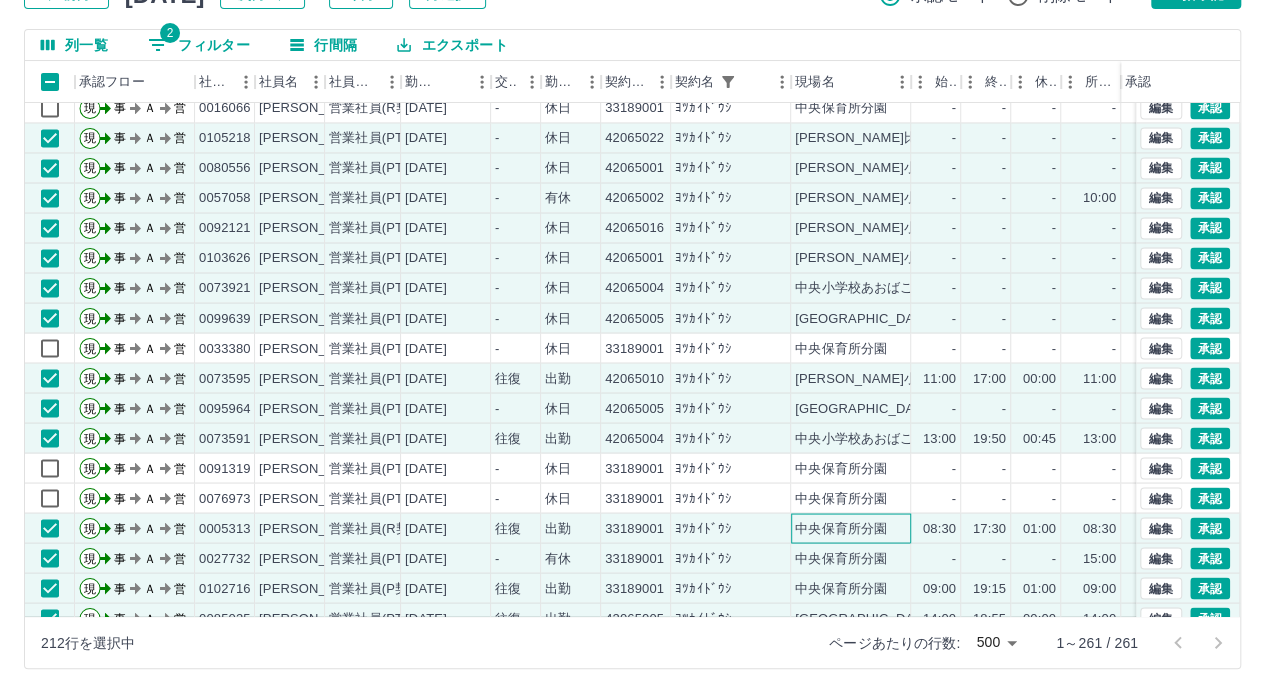 click on "中央保育所分園" at bounding box center [841, 528] 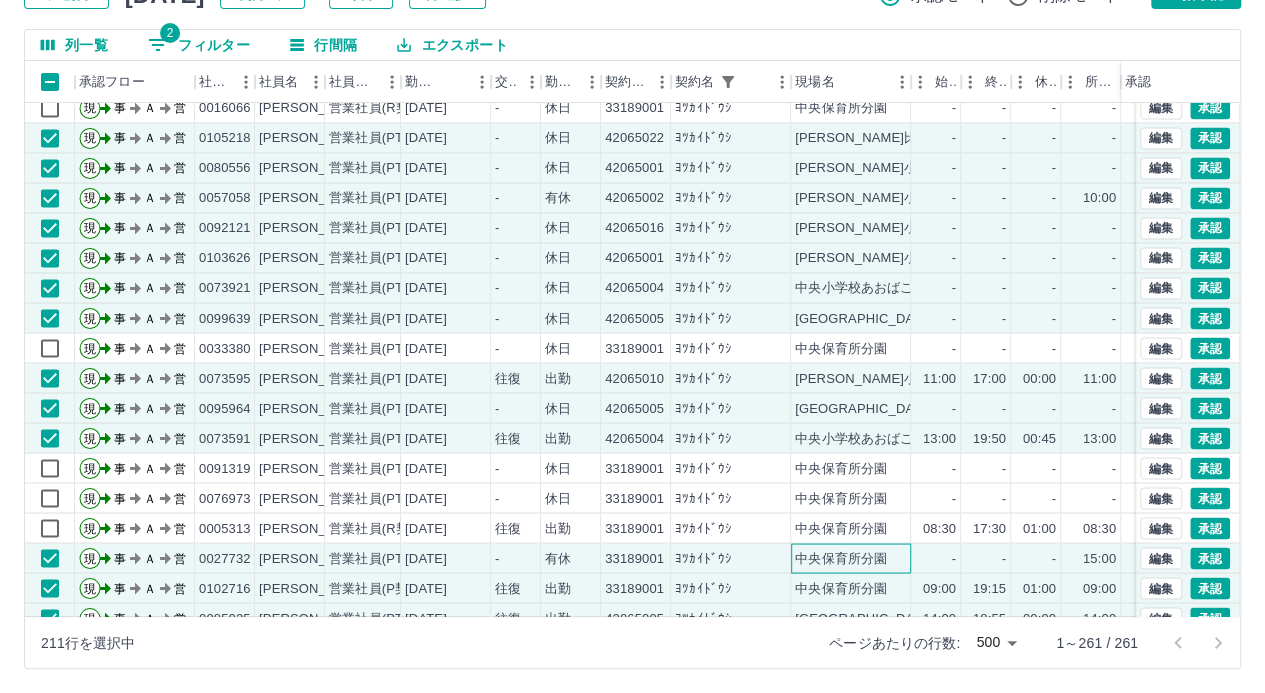 drag, startPoint x: 853, startPoint y: 550, endPoint x: 853, endPoint y: 567, distance: 17 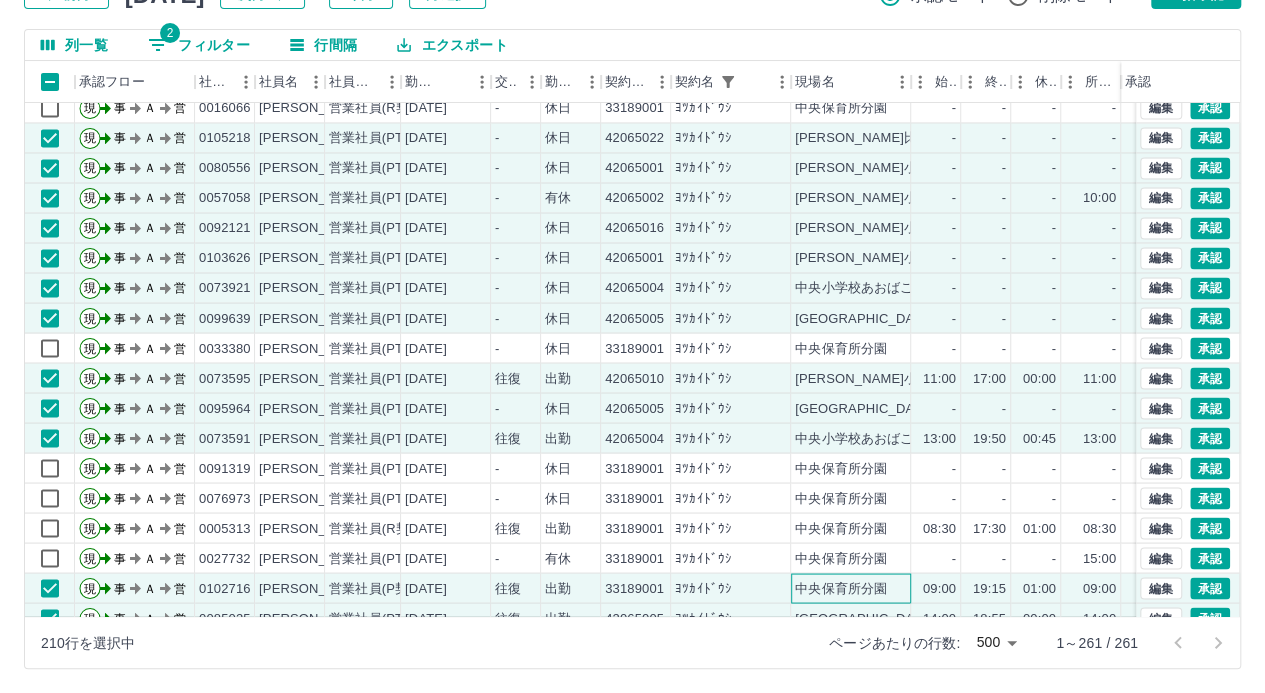 click on "中央保育所分園" at bounding box center [841, 588] 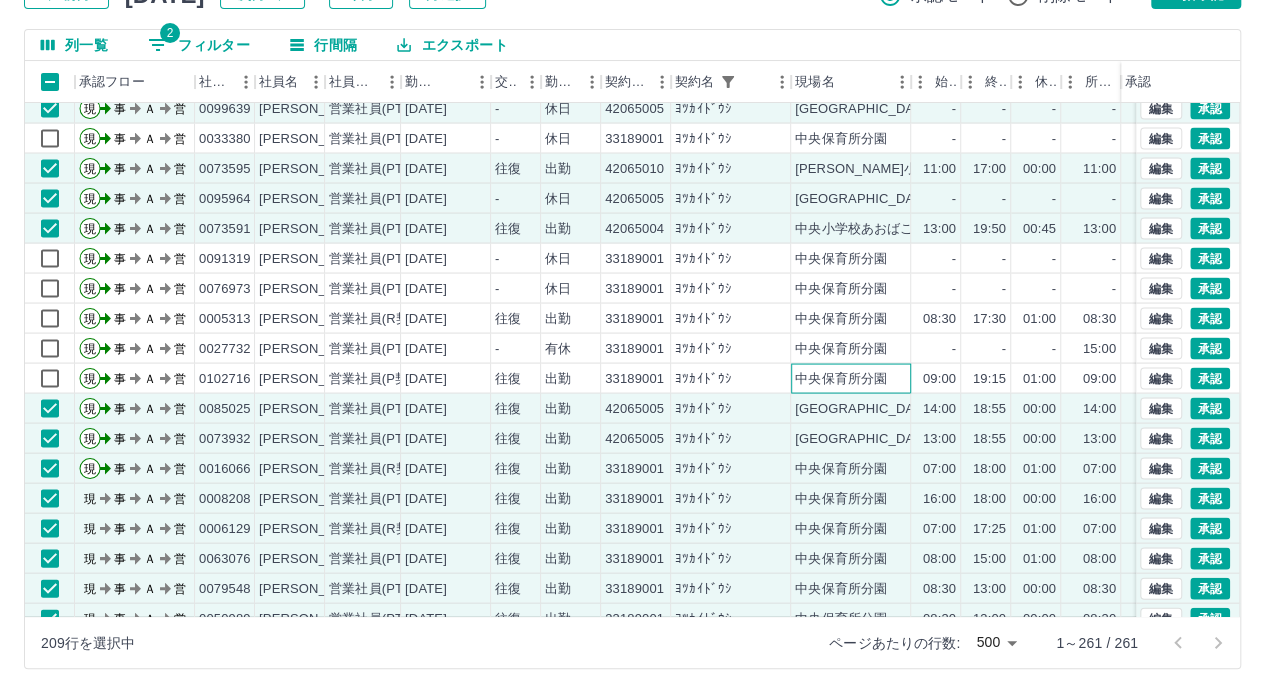 scroll, scrollTop: 5800, scrollLeft: 0, axis: vertical 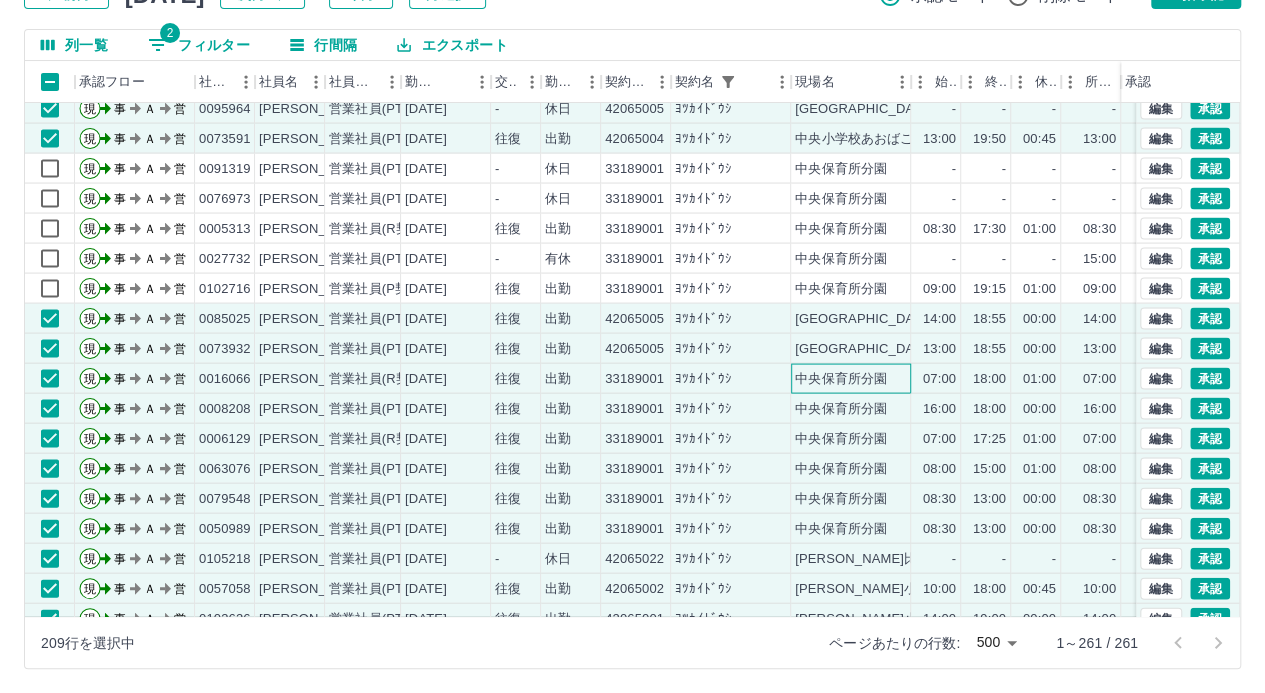 click on "中央保育所分園" at bounding box center [841, 378] 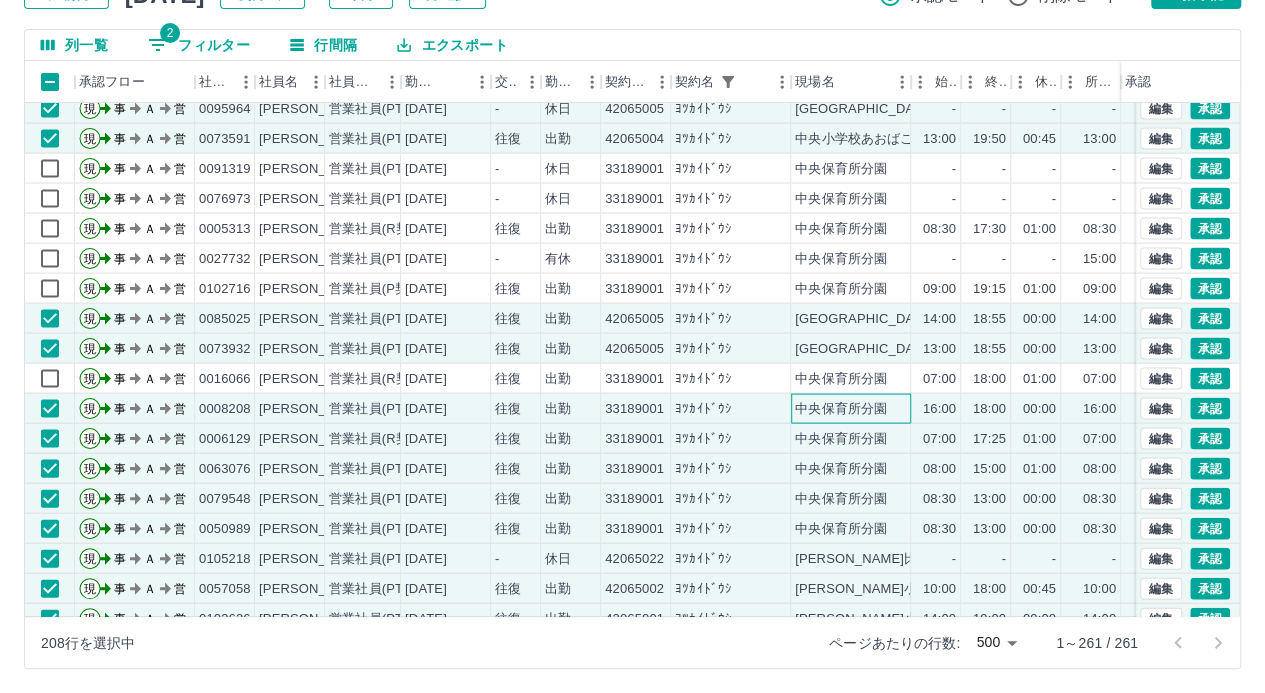 click on "中央保育所分園" at bounding box center [851, 408] 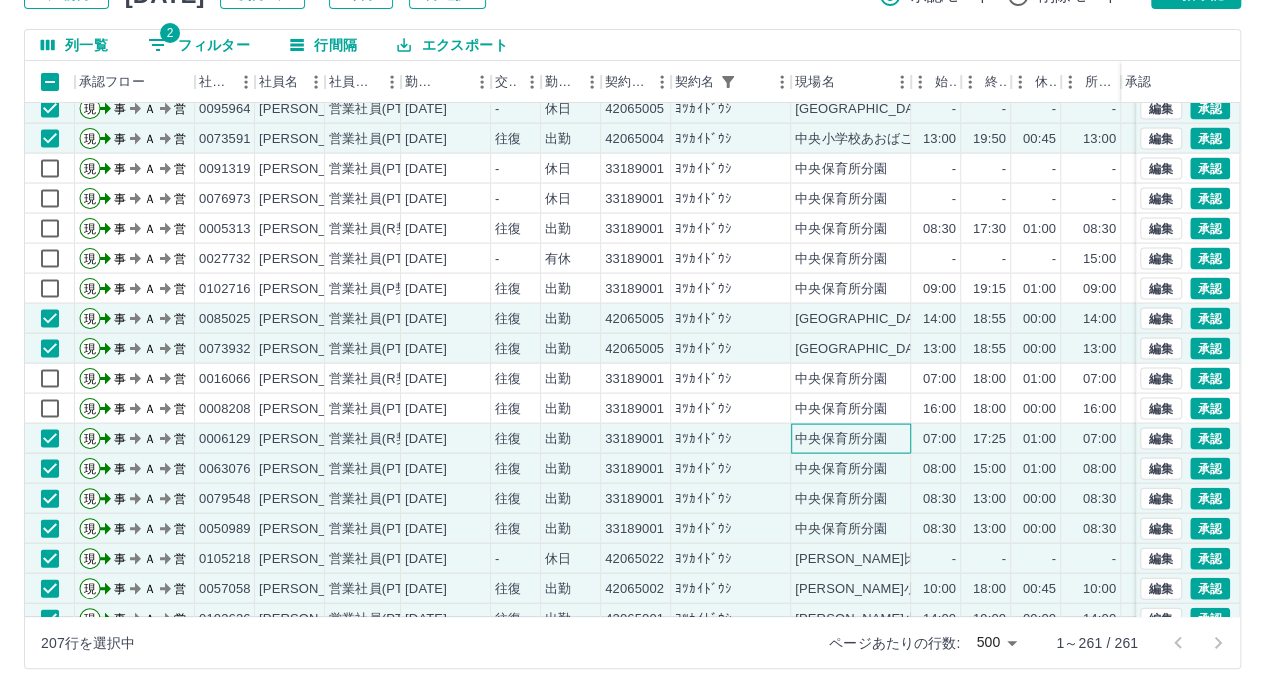 click on "中央保育所分園" at bounding box center (851, 438) 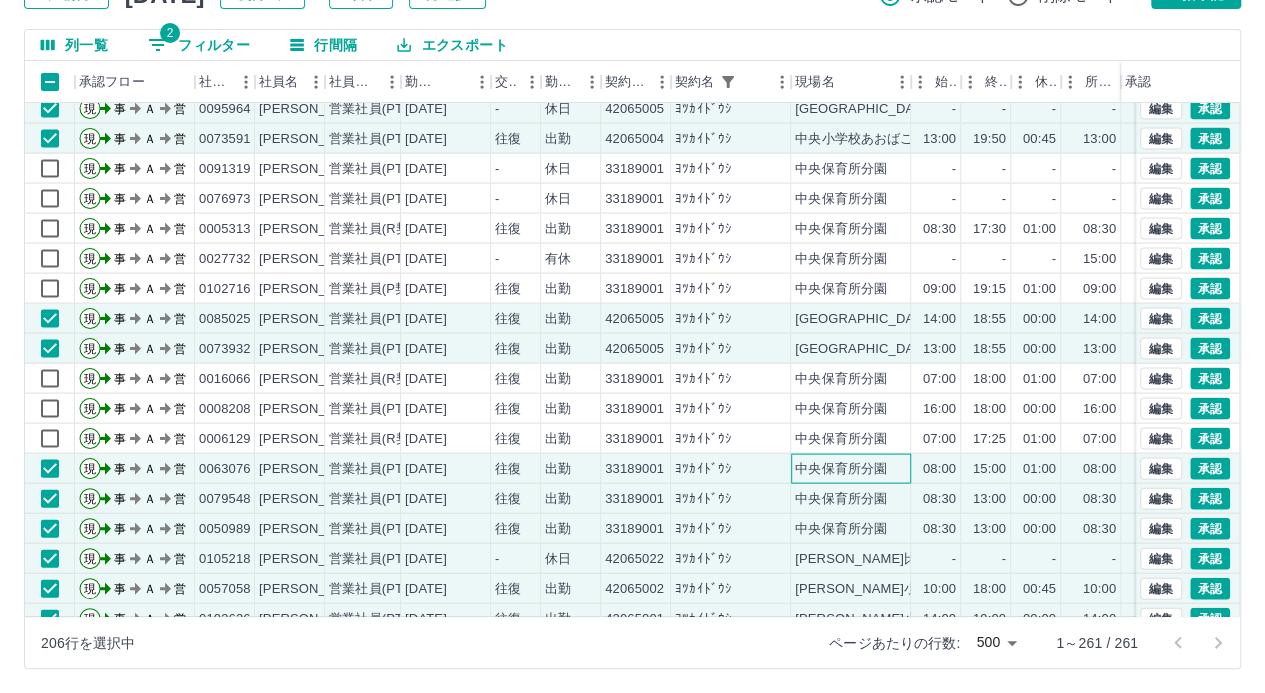 click on "中央保育所分園" at bounding box center (841, 468) 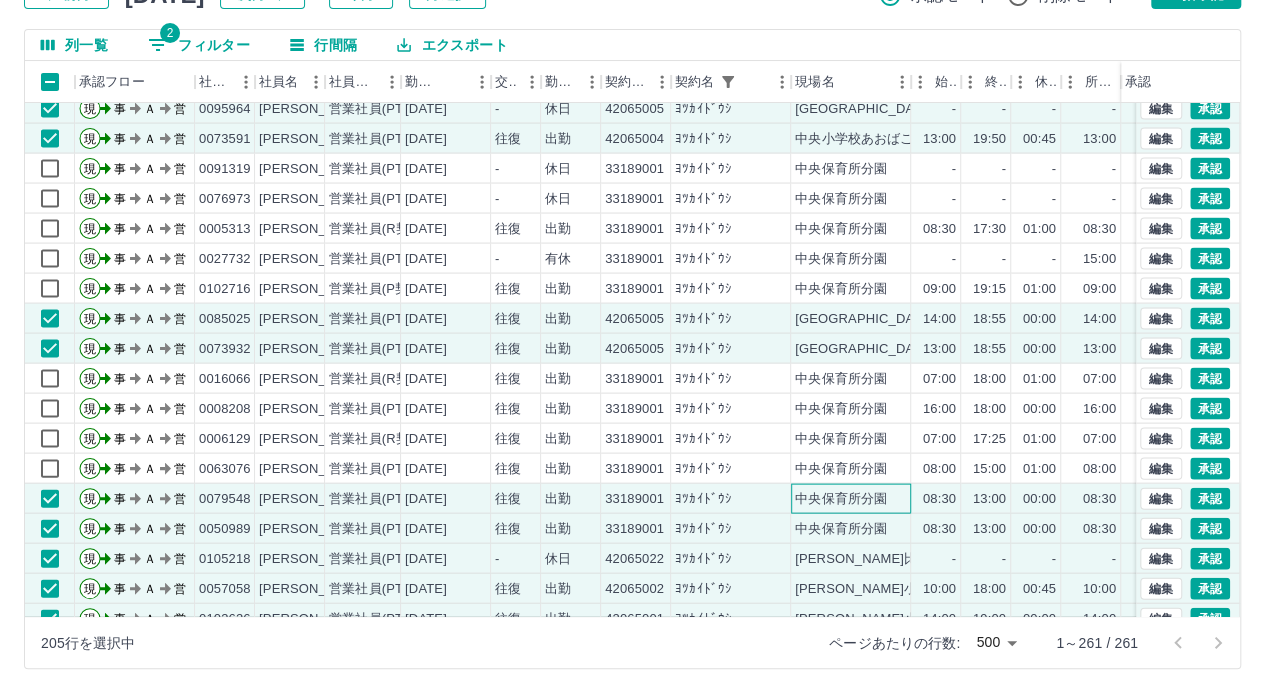 click on "中央保育所分園" at bounding box center [851, 498] 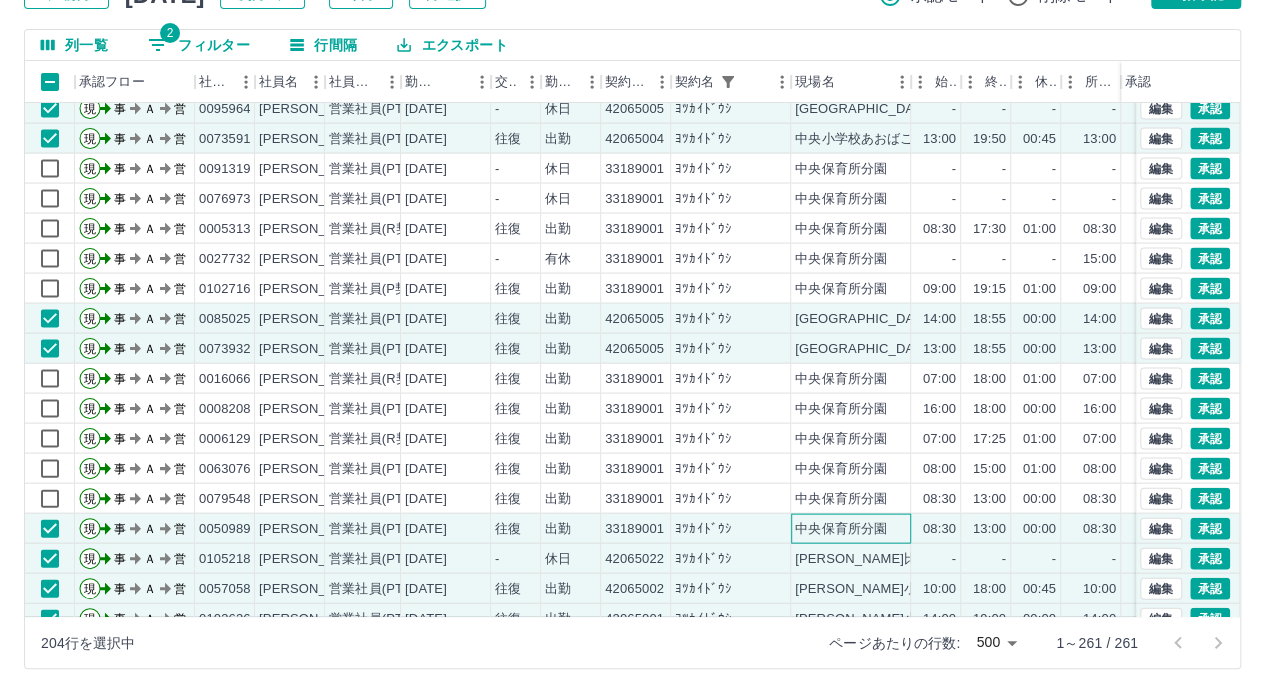 click on "中央保育所分園" at bounding box center (841, 528) 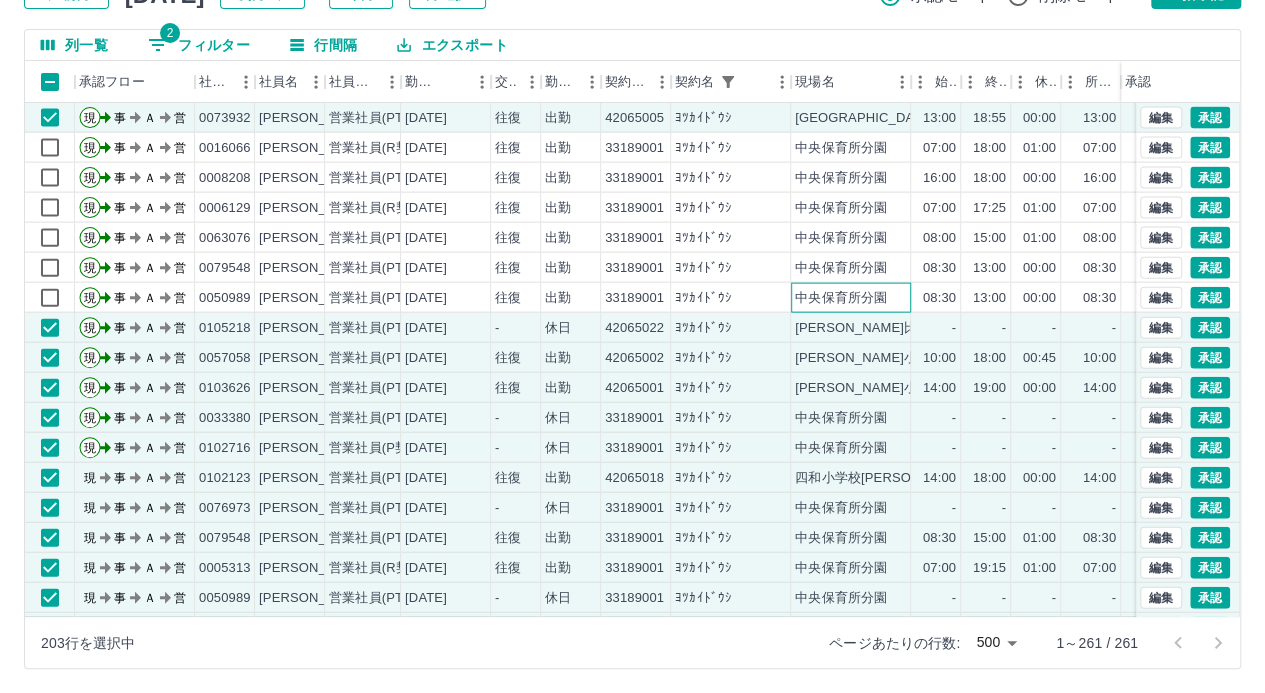 scroll, scrollTop: 6100, scrollLeft: 0, axis: vertical 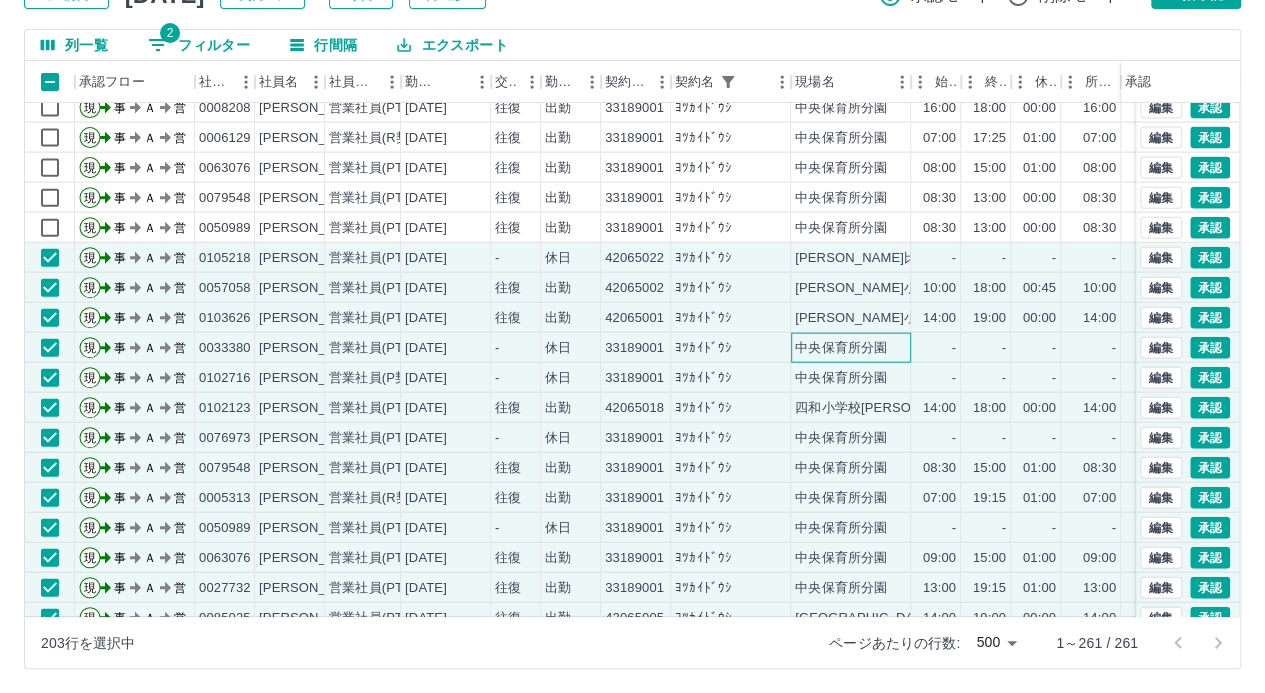 drag, startPoint x: 840, startPoint y: 349, endPoint x: 842, endPoint y: 369, distance: 20.09975 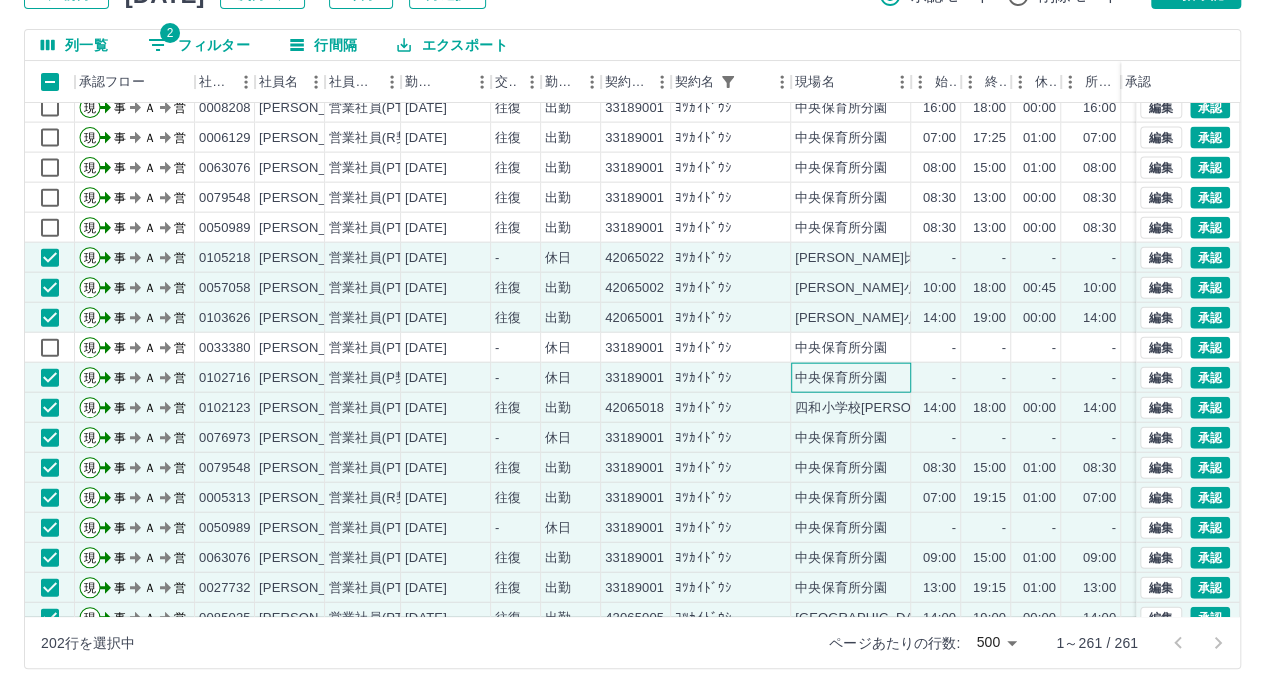 click on "中央保育所分園" at bounding box center (841, 378) 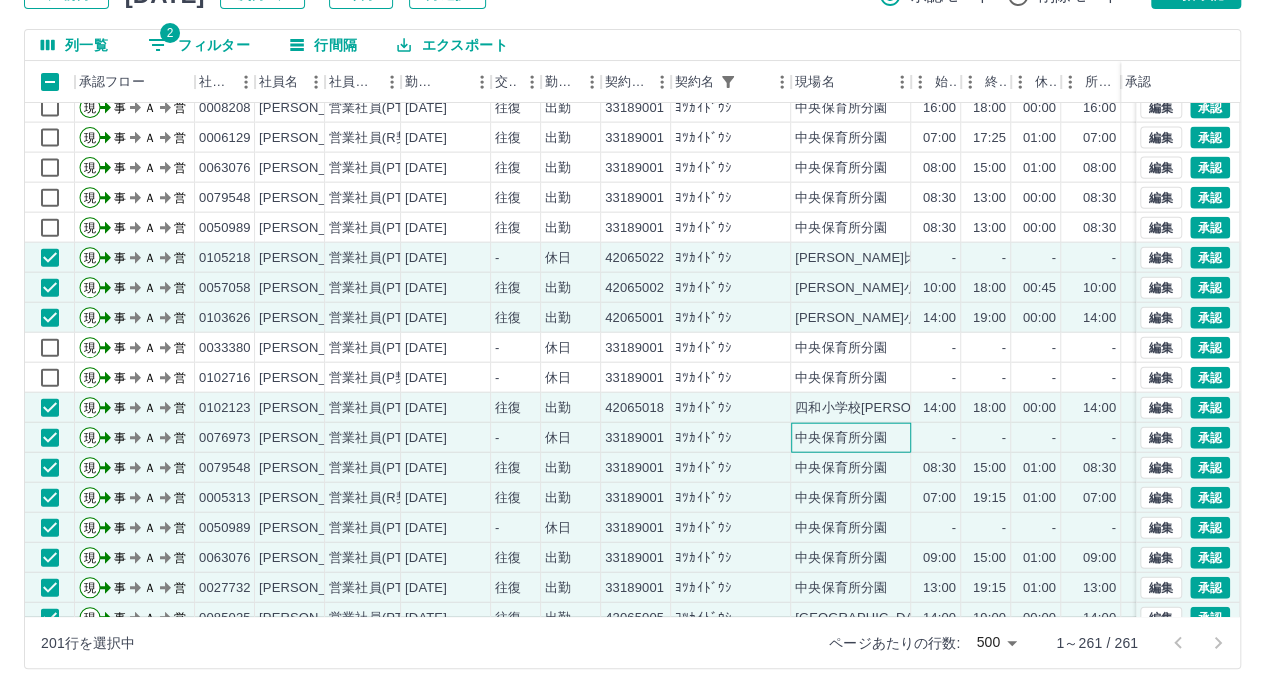 drag, startPoint x: 846, startPoint y: 435, endPoint x: 850, endPoint y: 481, distance: 46.173584 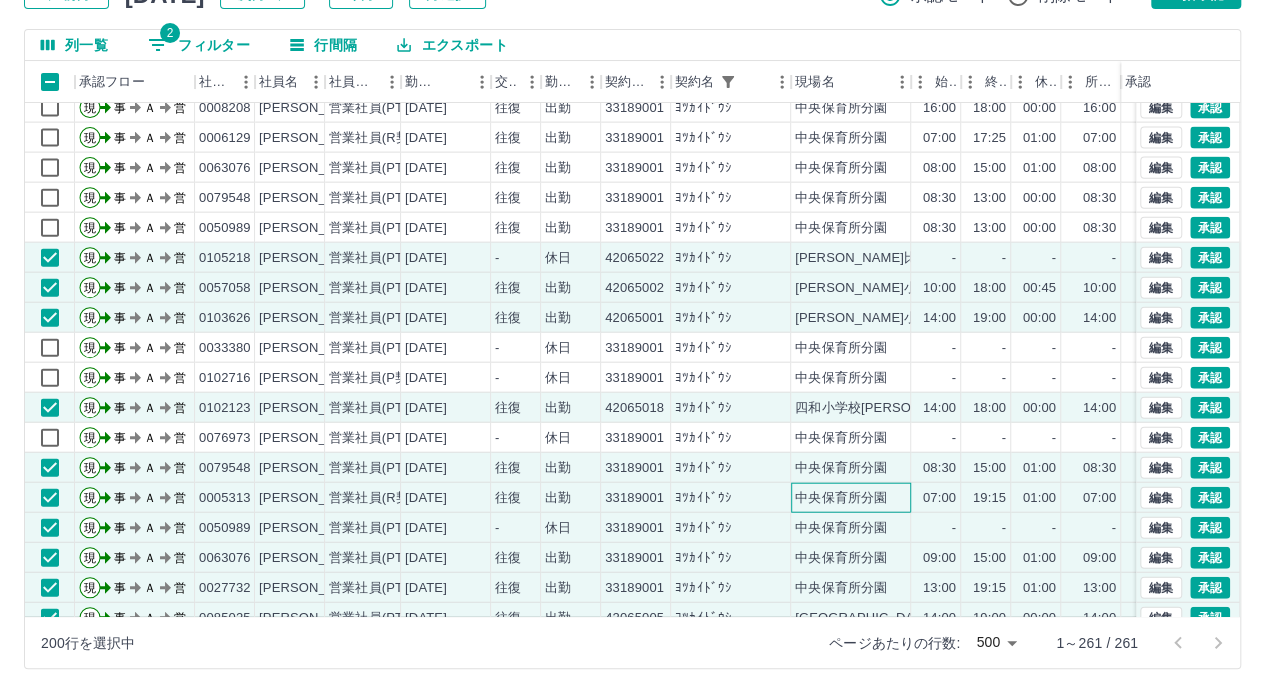 click on "中央保育所分園" at bounding box center (851, 498) 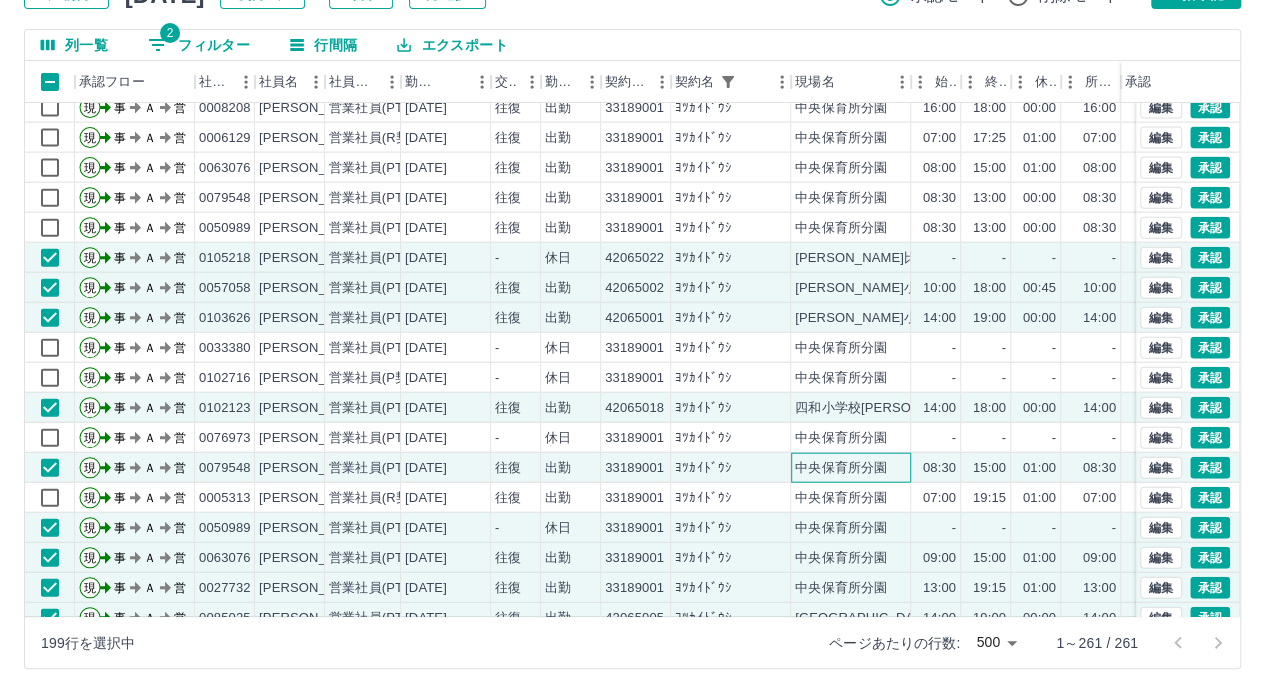 click on "中央保育所分園" at bounding box center (841, 468) 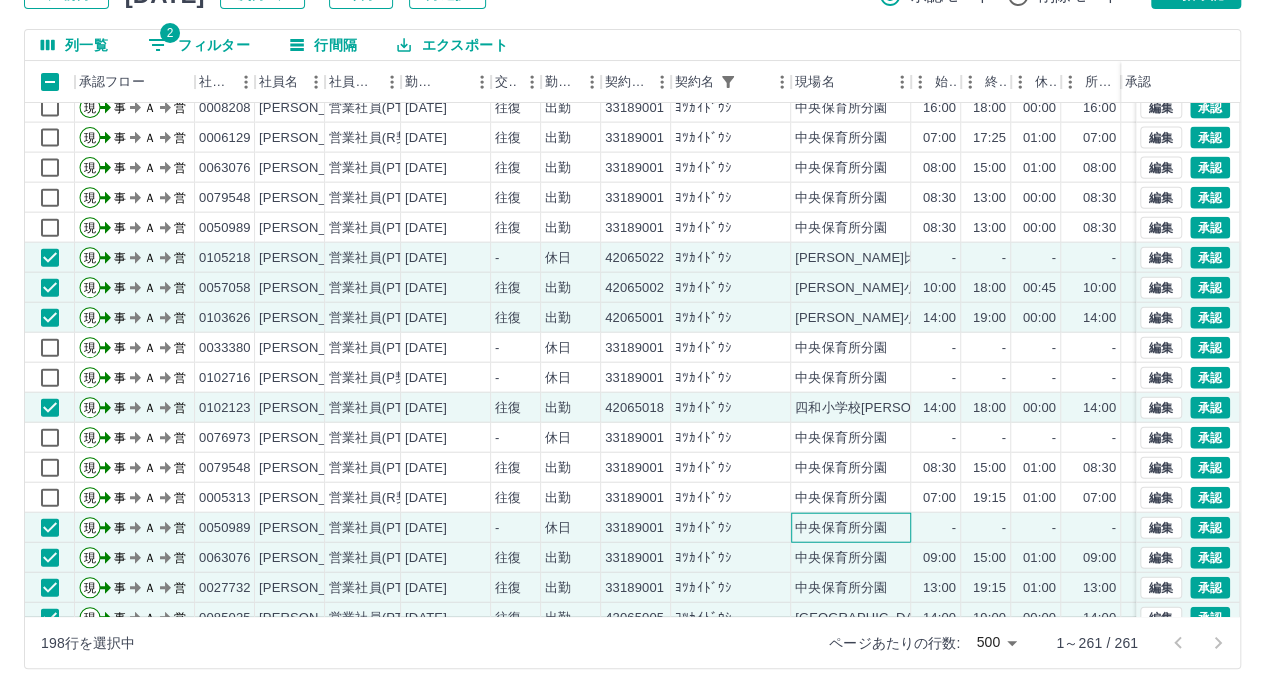 click on "中央保育所分園" at bounding box center [841, 528] 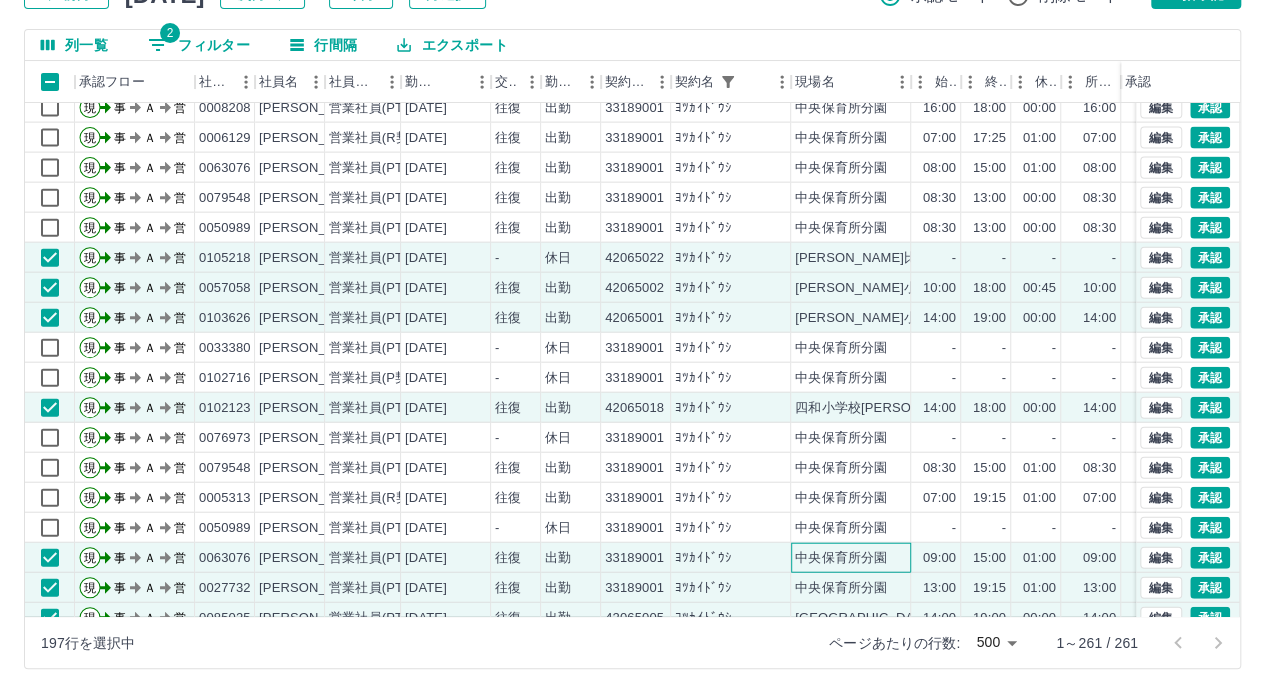 click on "中央保育所分園" at bounding box center [841, 558] 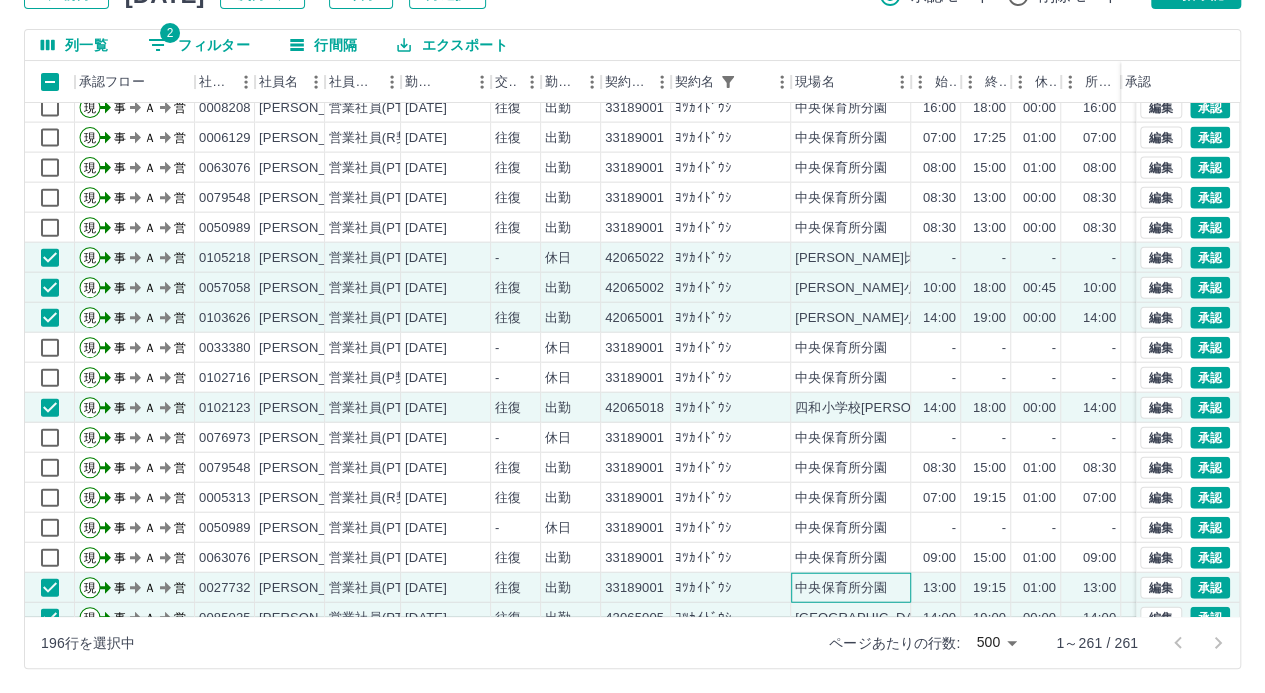 click on "中央保育所分園" at bounding box center (841, 588) 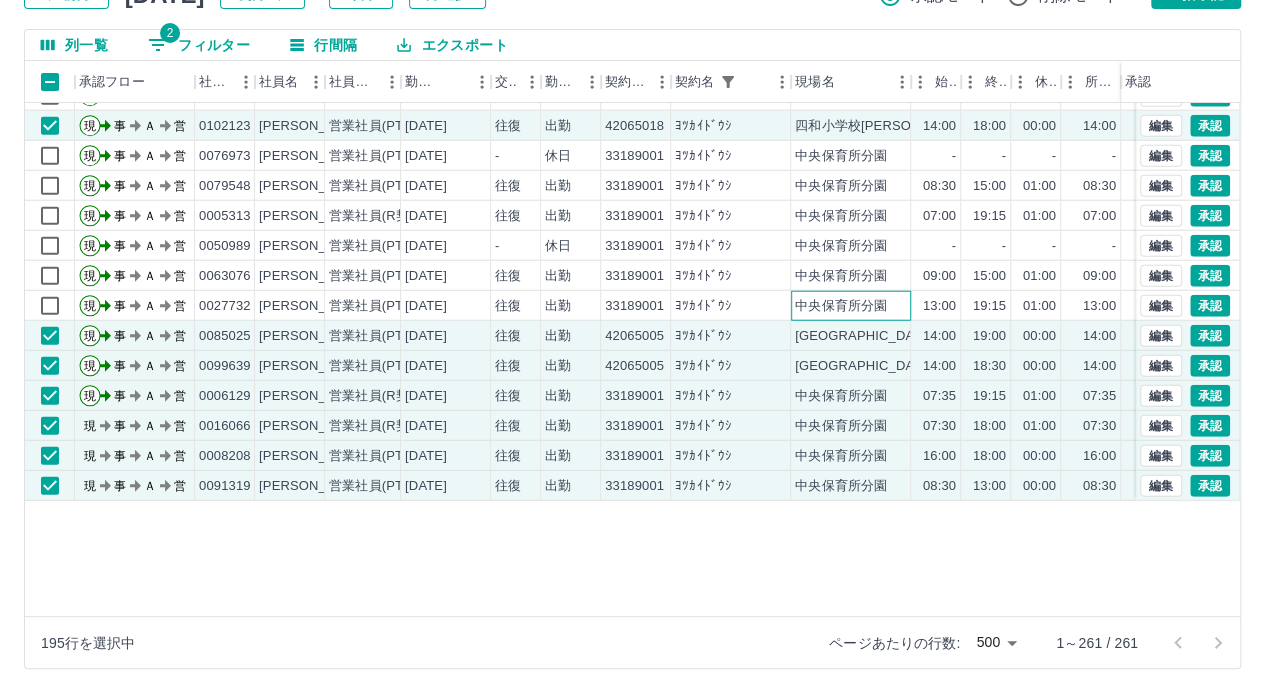 scroll, scrollTop: 6400, scrollLeft: 0, axis: vertical 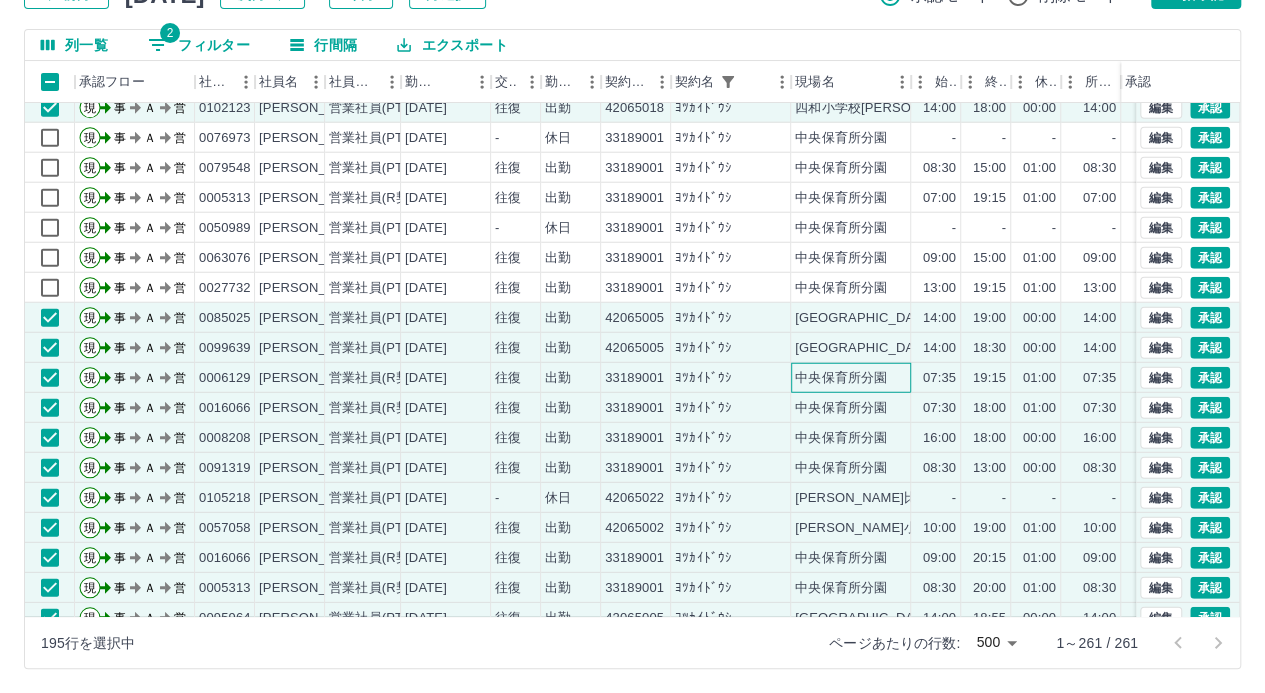 click on "中央保育所分園" at bounding box center (841, 378) 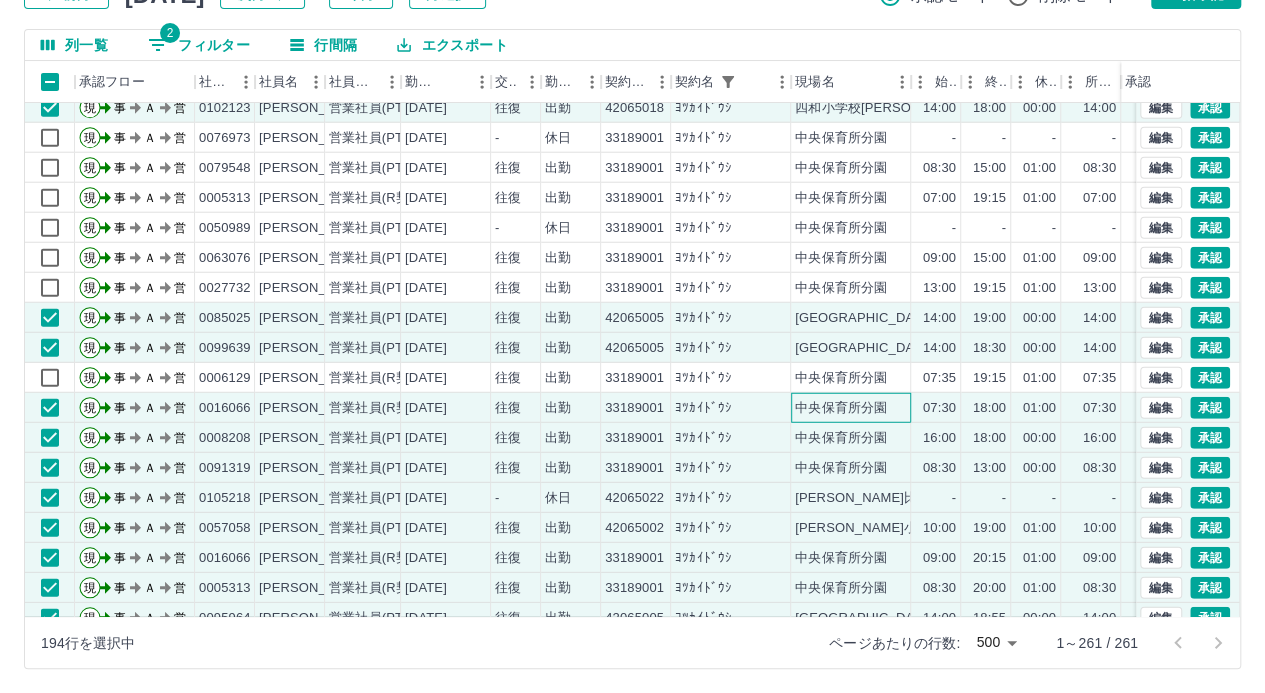 click on "中央保育所分園" at bounding box center [841, 408] 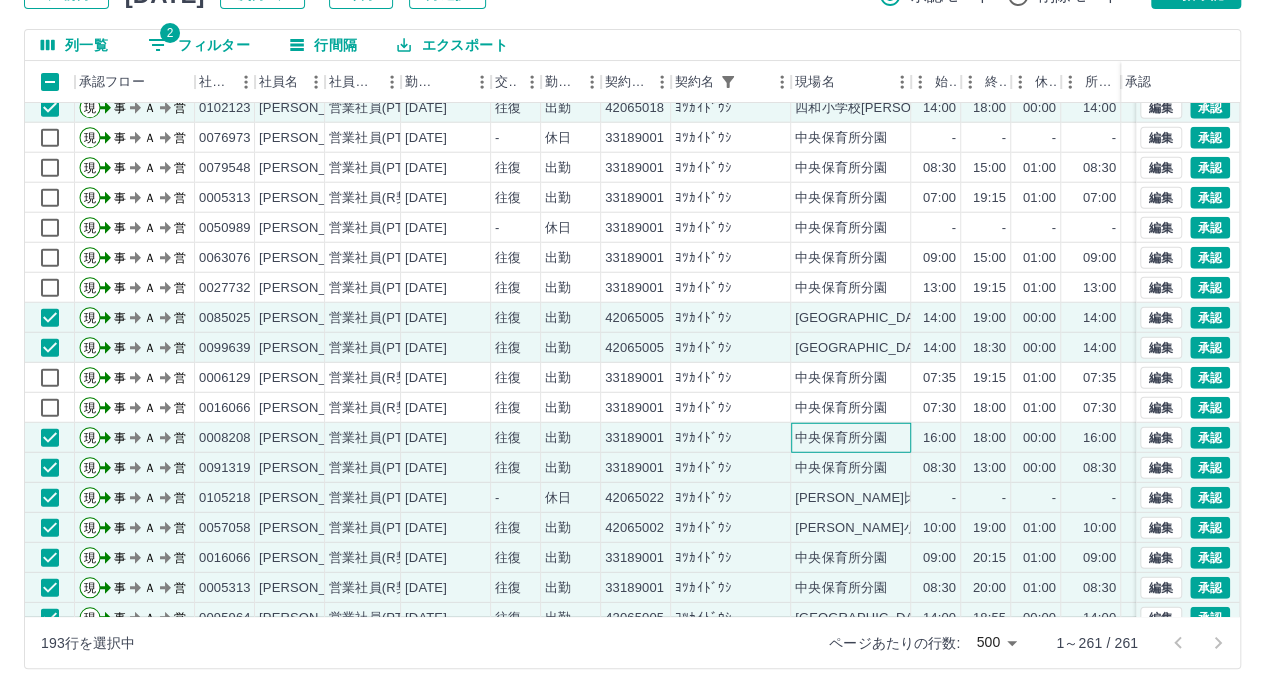 click on "中央保育所分園" at bounding box center (841, 438) 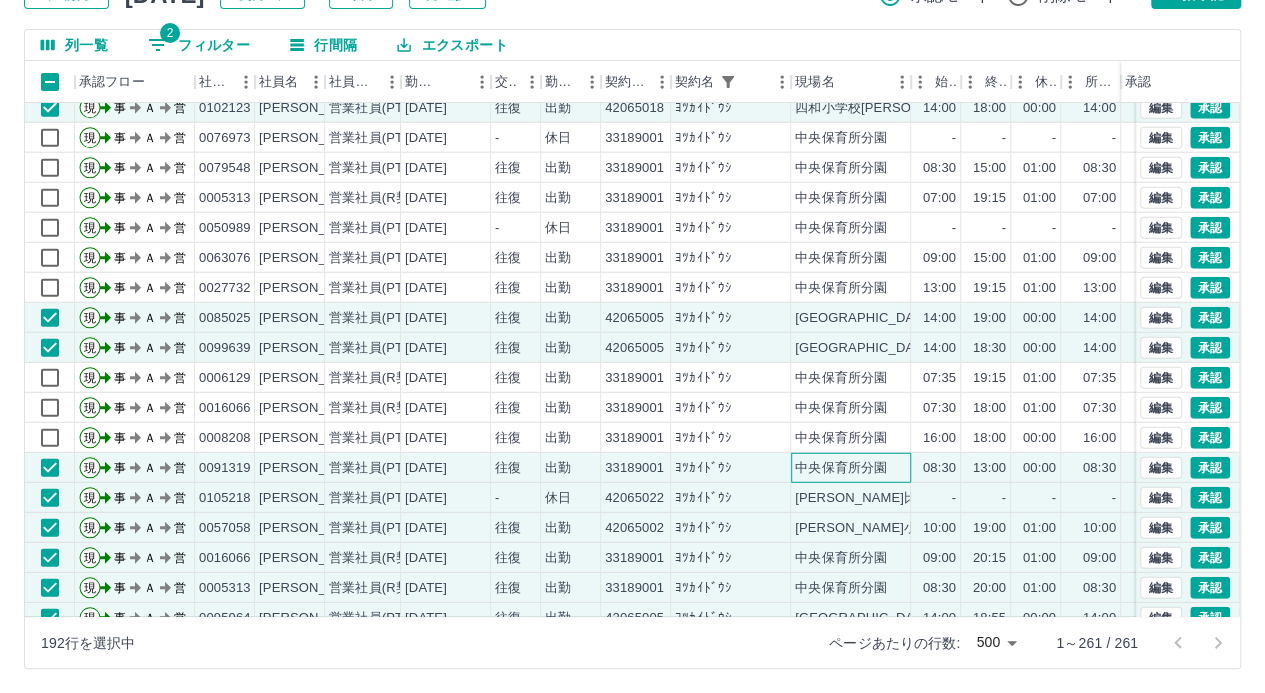 drag, startPoint x: 844, startPoint y: 458, endPoint x: 842, endPoint y: 485, distance: 27.073973 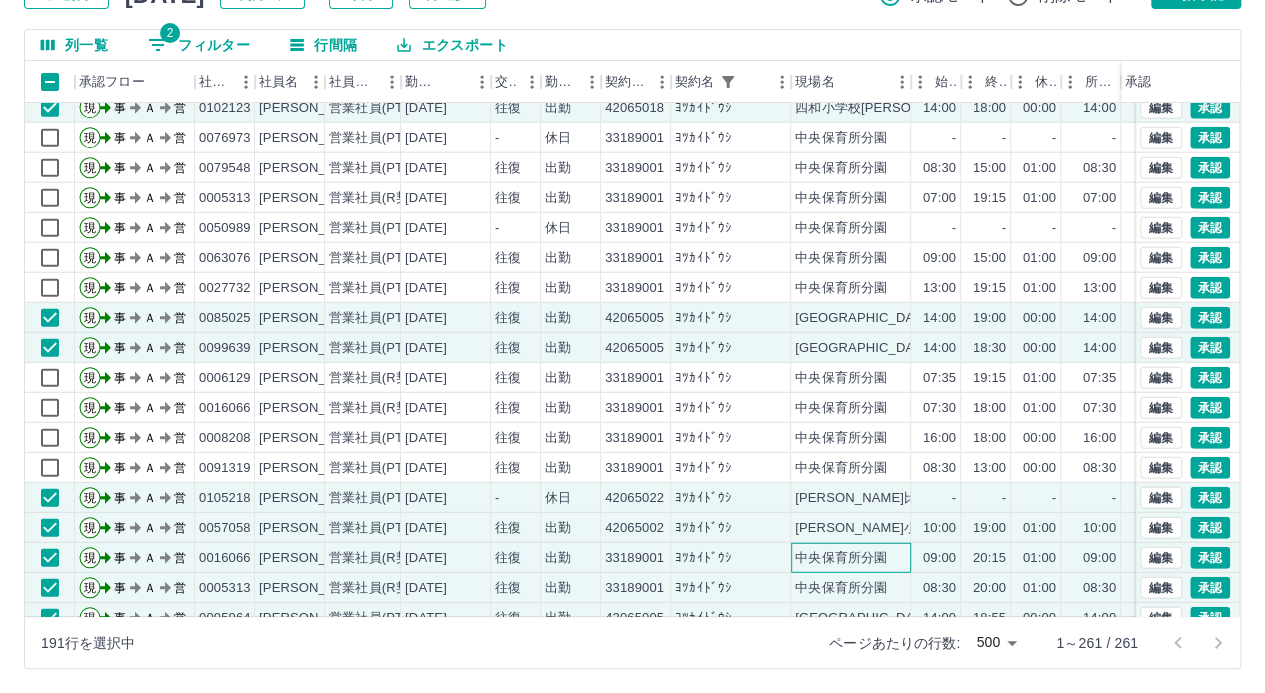 drag, startPoint x: 838, startPoint y: 553, endPoint x: 833, endPoint y: 578, distance: 25.495098 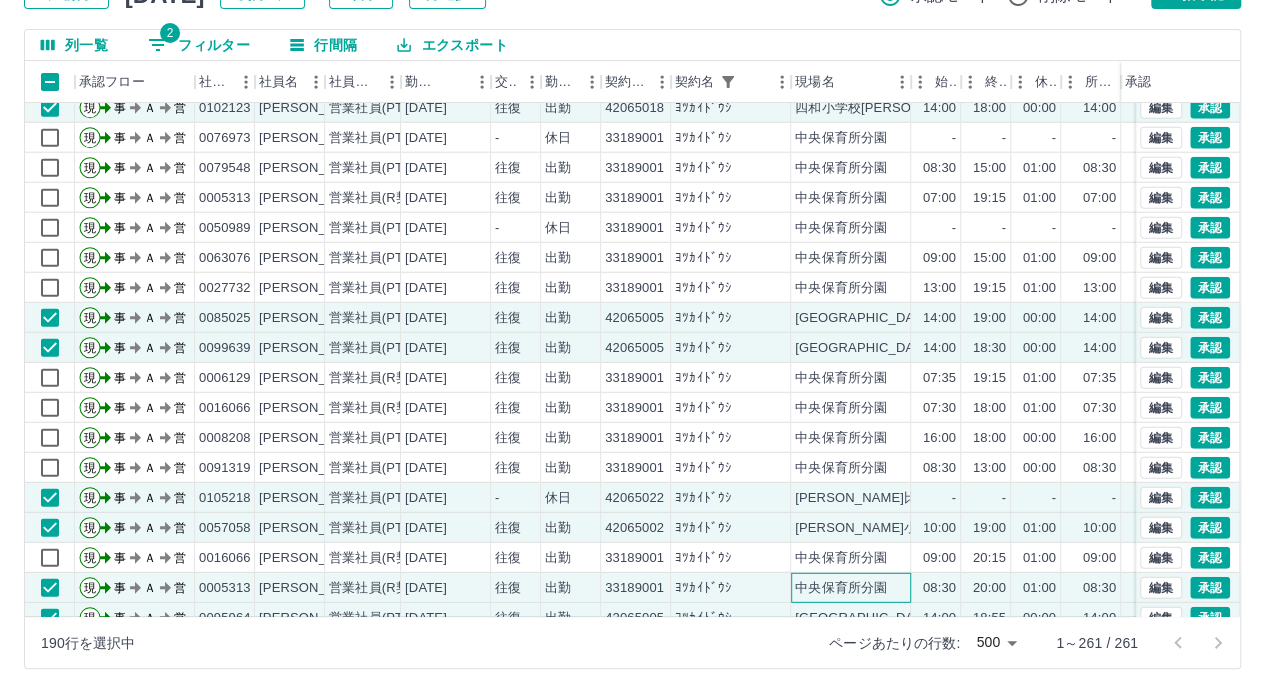 click on "中央保育所分園" at bounding box center [841, 588] 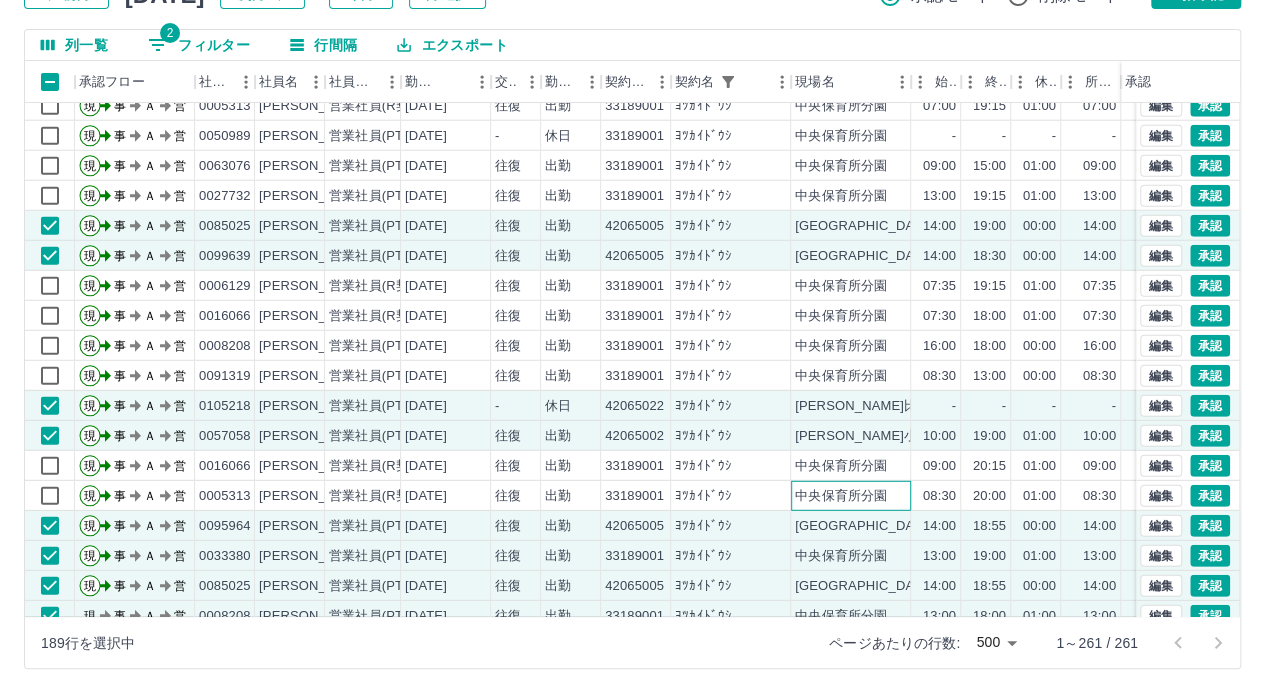 scroll, scrollTop: 6700, scrollLeft: 0, axis: vertical 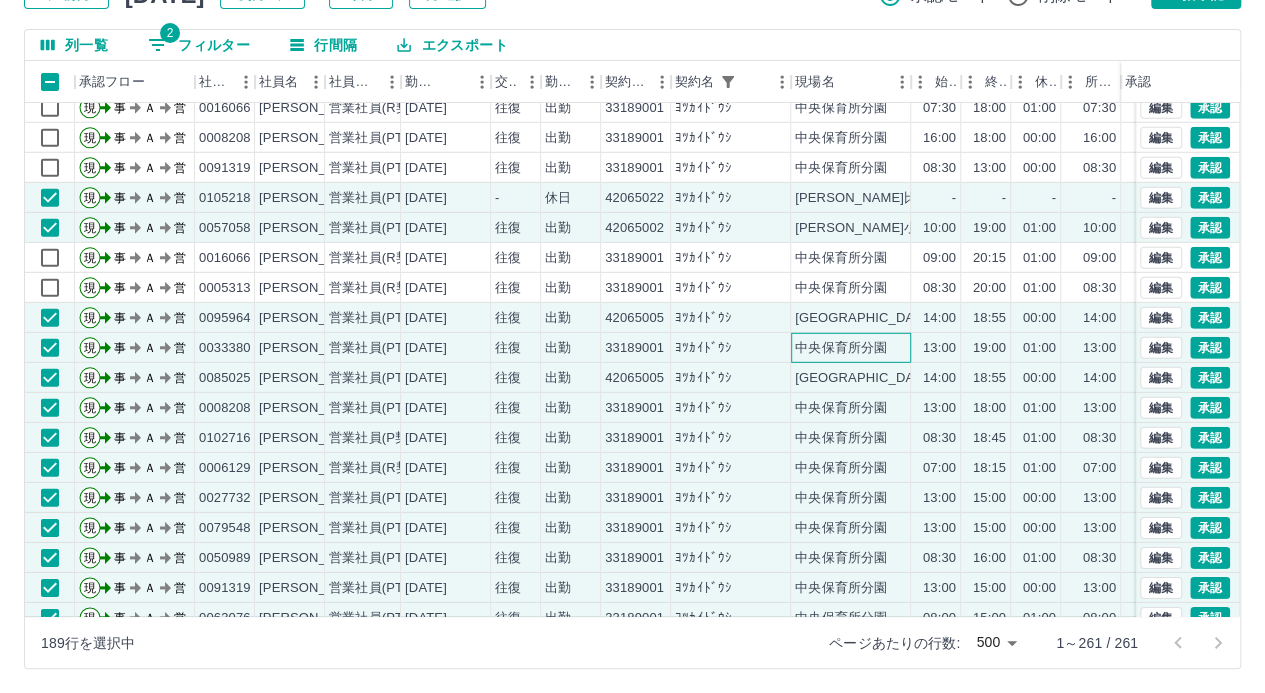 click on "中央保育所分園" at bounding box center [841, 348] 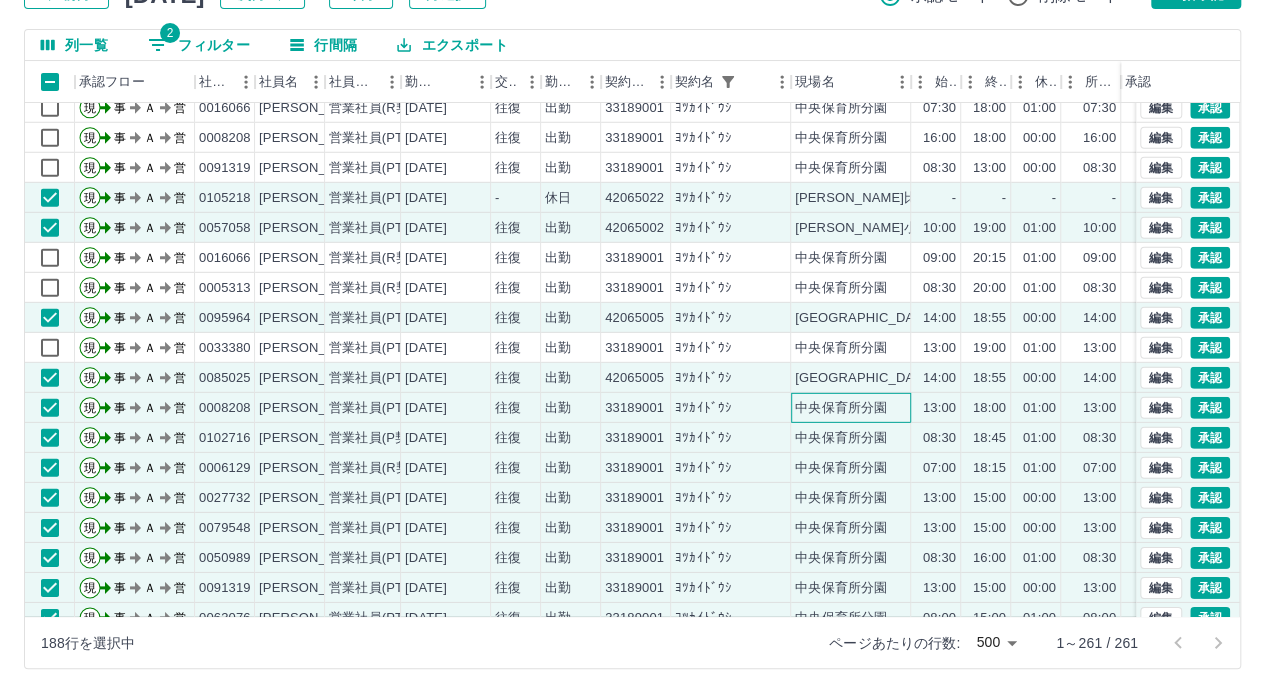 drag, startPoint x: 842, startPoint y: 410, endPoint x: 841, endPoint y: 431, distance: 21.023796 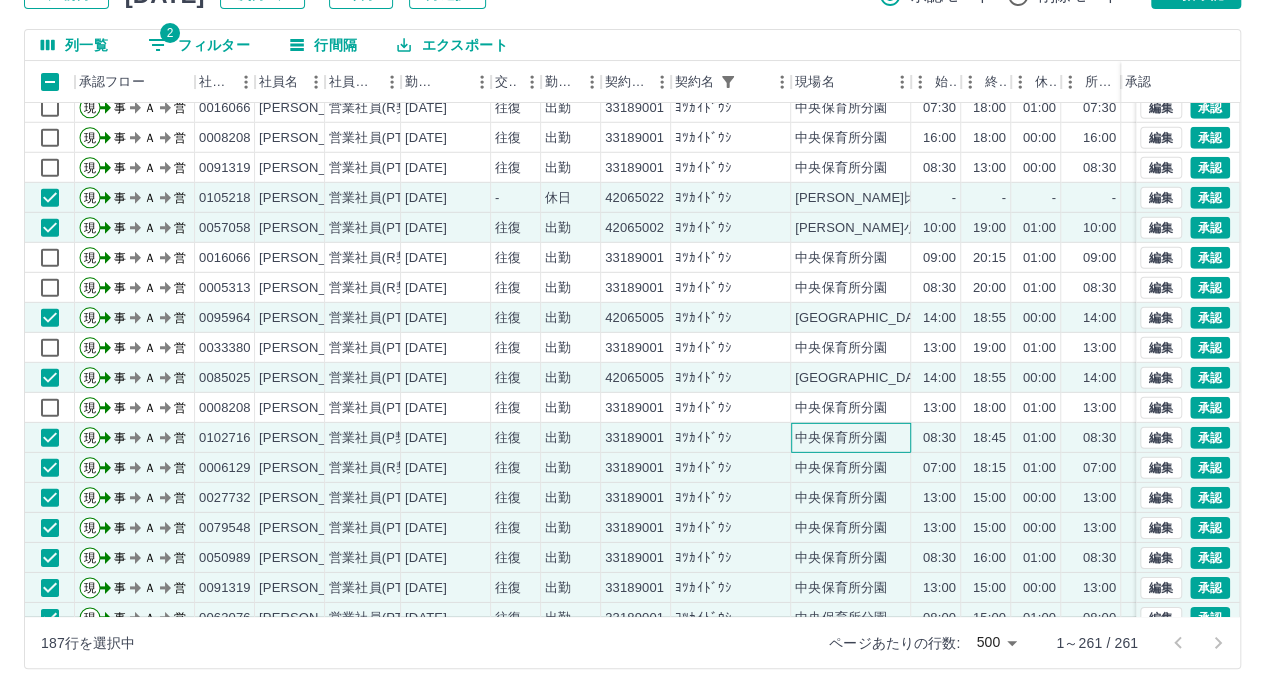 click on "中央保育所分園" at bounding box center [841, 438] 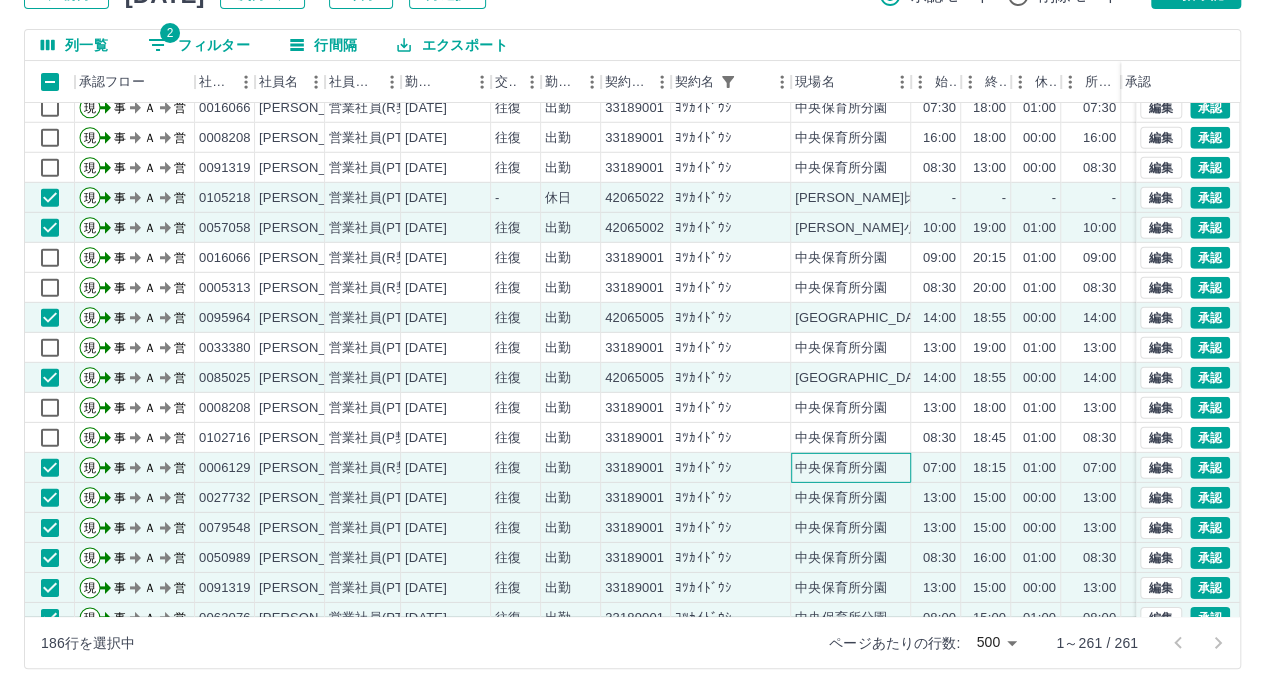 click on "中央保育所分園" at bounding box center [841, 468] 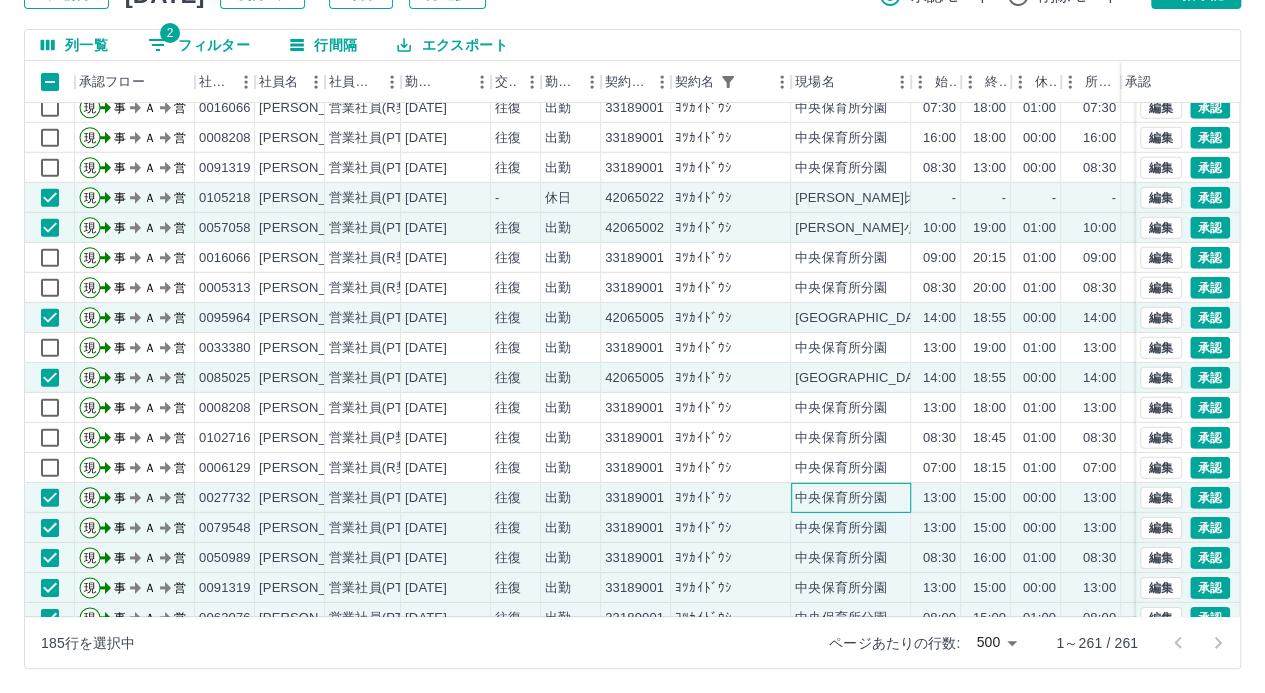 click on "中央保育所分園" at bounding box center [841, 498] 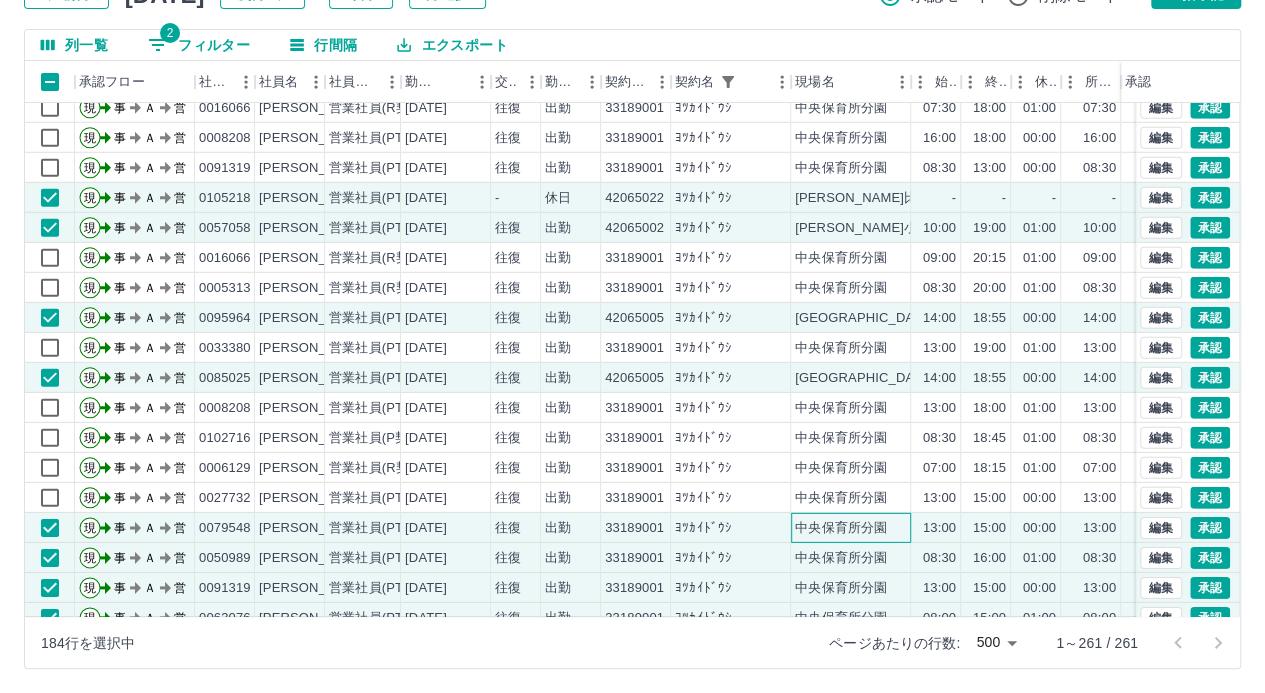 click on "中央保育所分園" at bounding box center [841, 528] 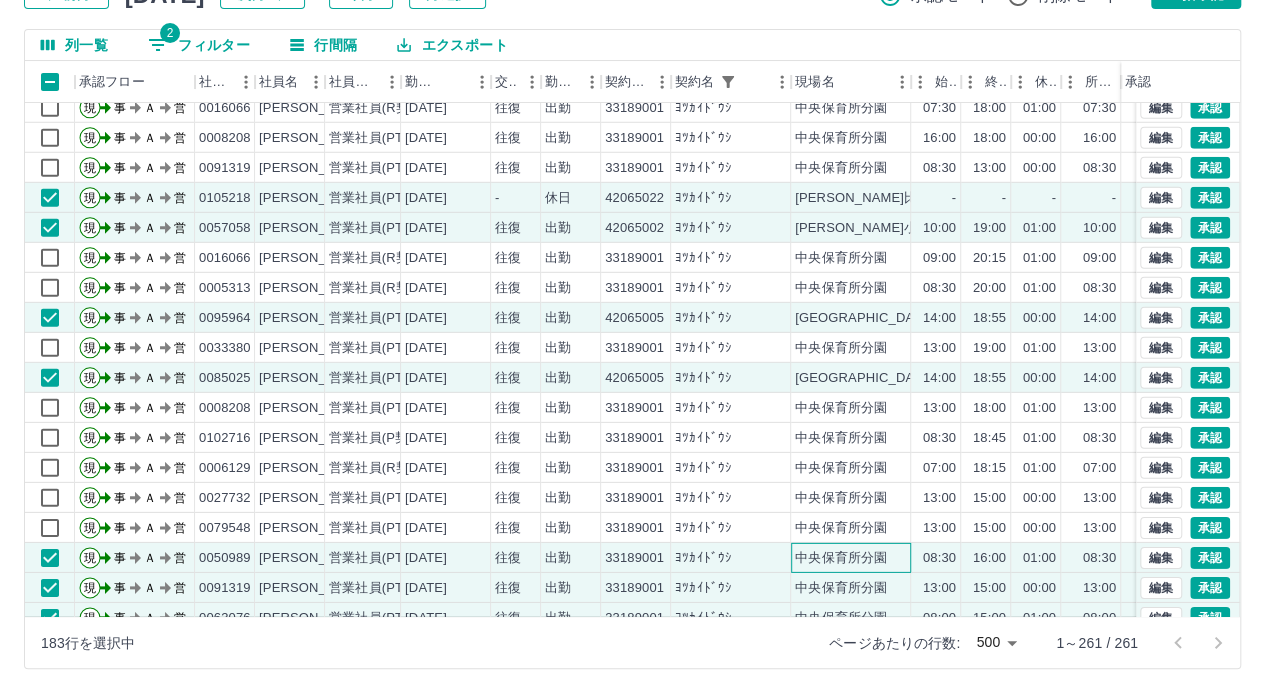 click on "中央保育所分園" at bounding box center (841, 558) 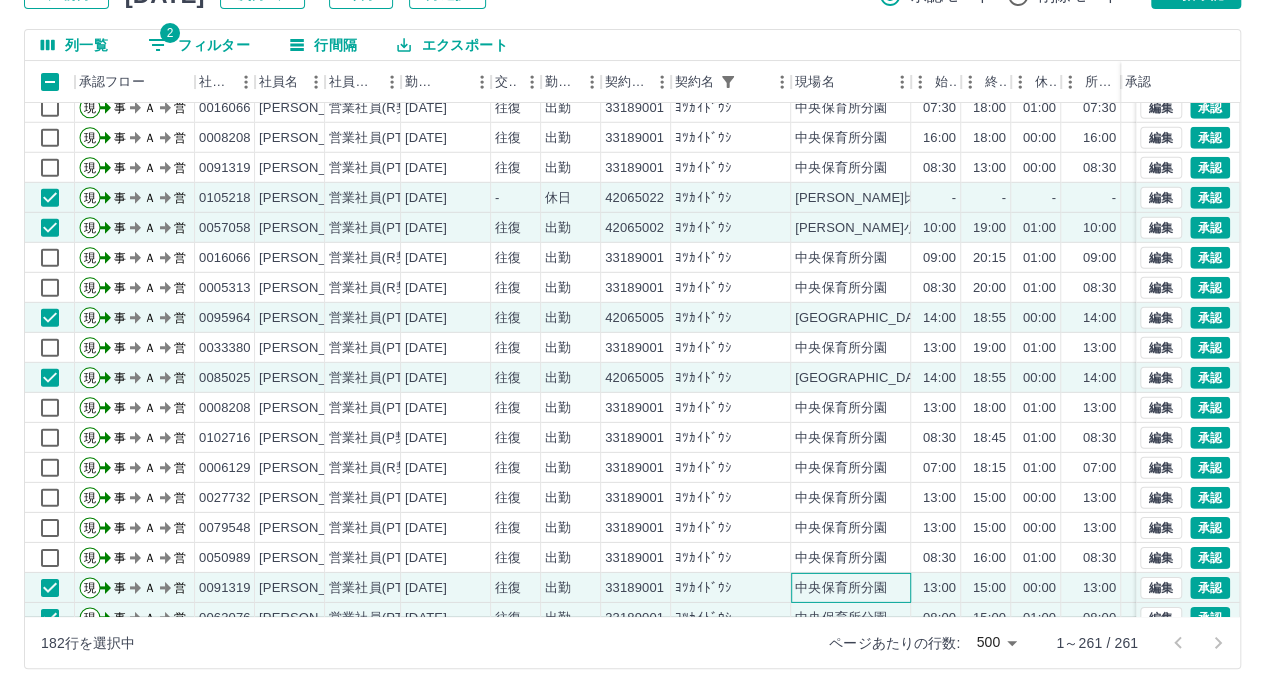 click on "中央保育所分園" at bounding box center (841, 588) 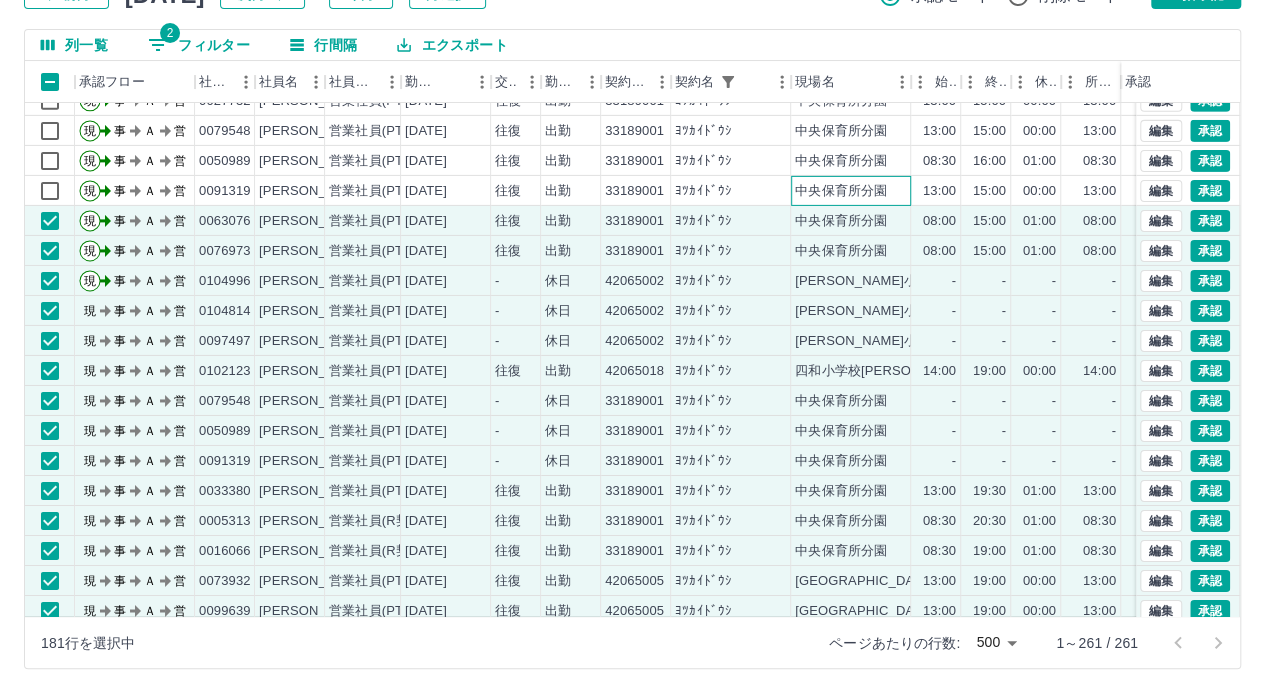 scroll, scrollTop: 7100, scrollLeft: 0, axis: vertical 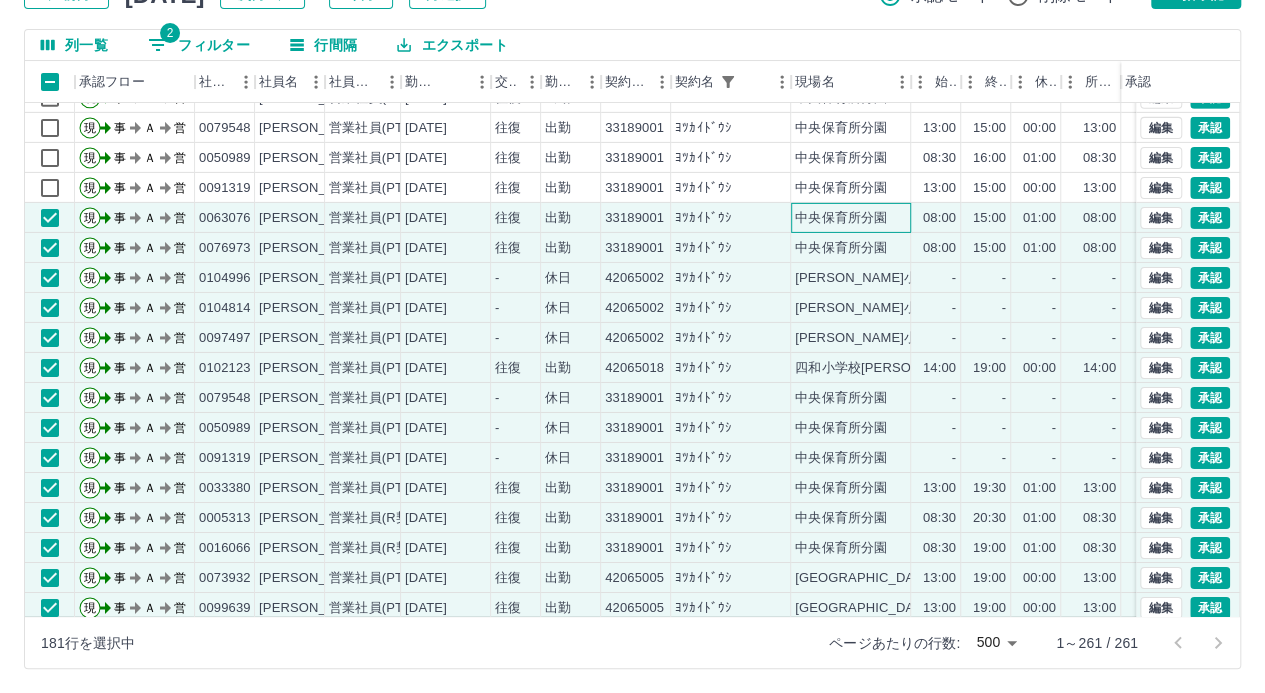 click on "中央保育所分園" at bounding box center (841, 218) 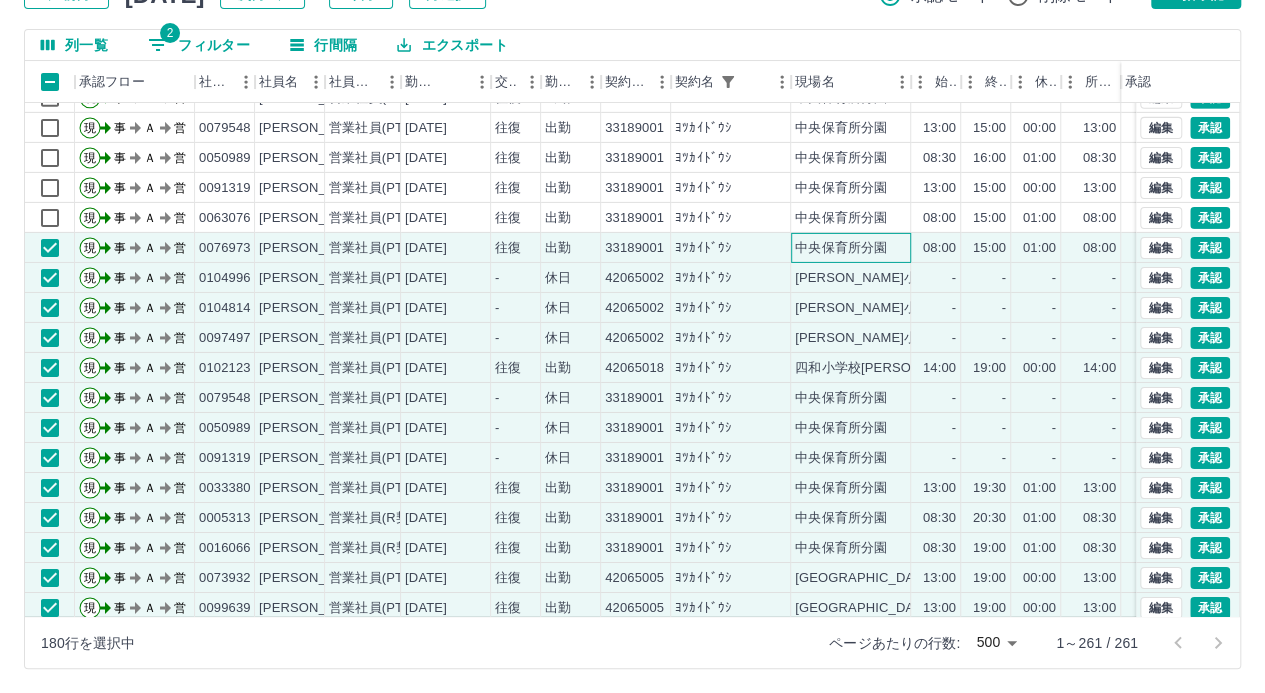 click on "中央保育所分園" at bounding box center [841, 248] 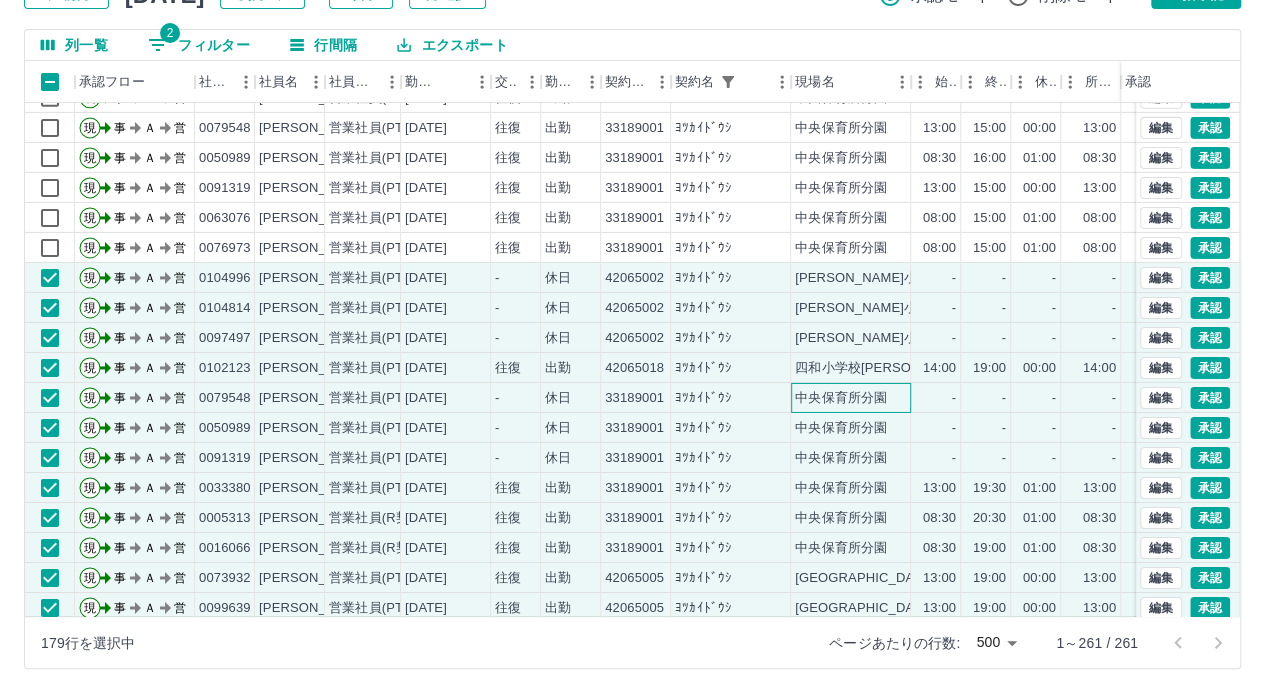 click on "中央保育所分園" at bounding box center (841, 398) 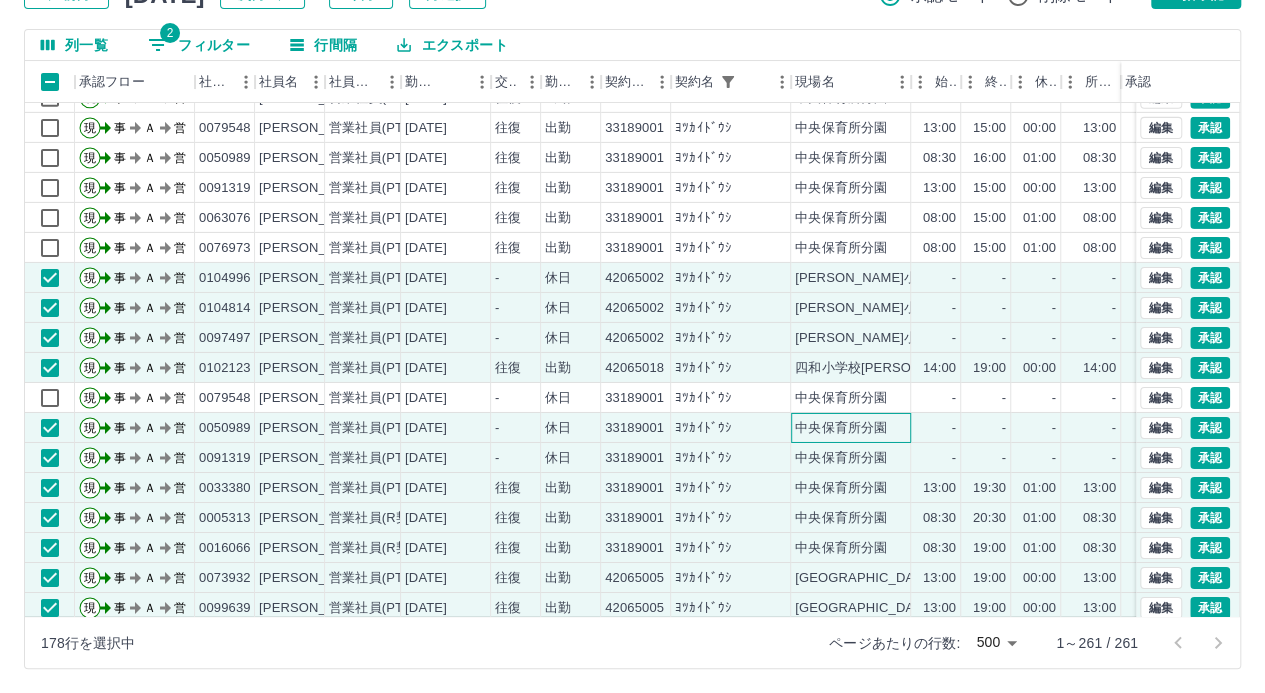 click on "中央保育所分園" at bounding box center (841, 428) 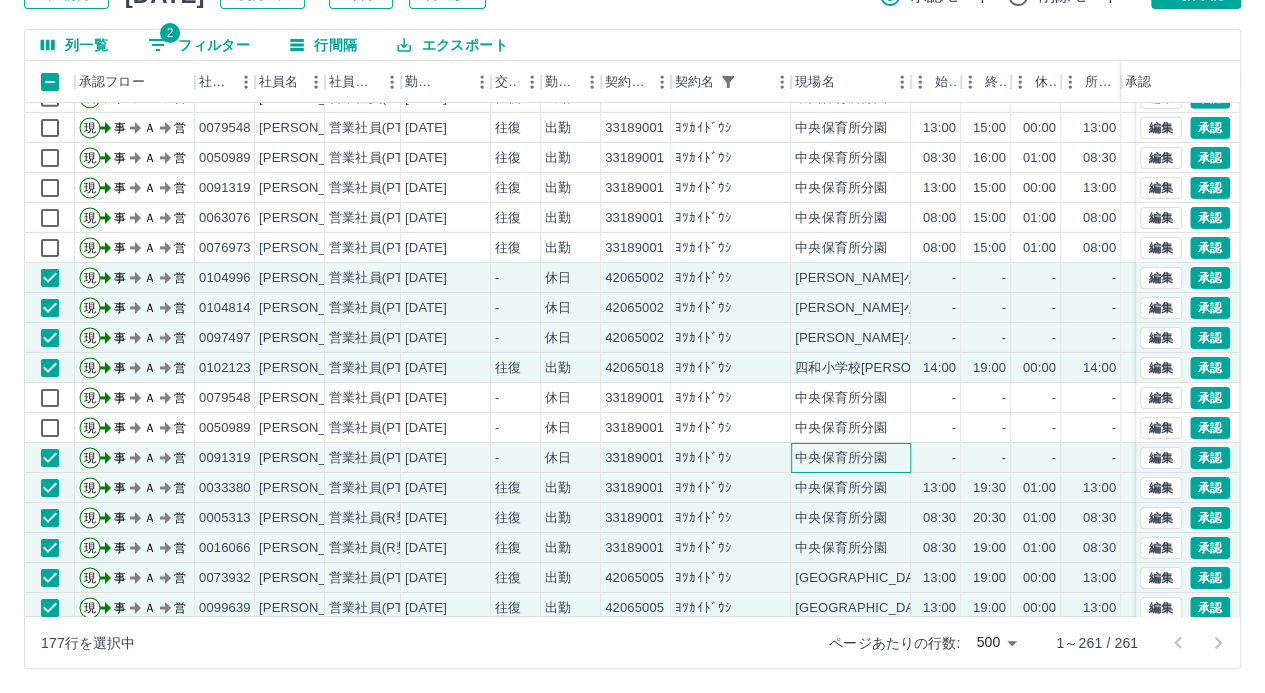 click on "中央保育所分園" at bounding box center (841, 458) 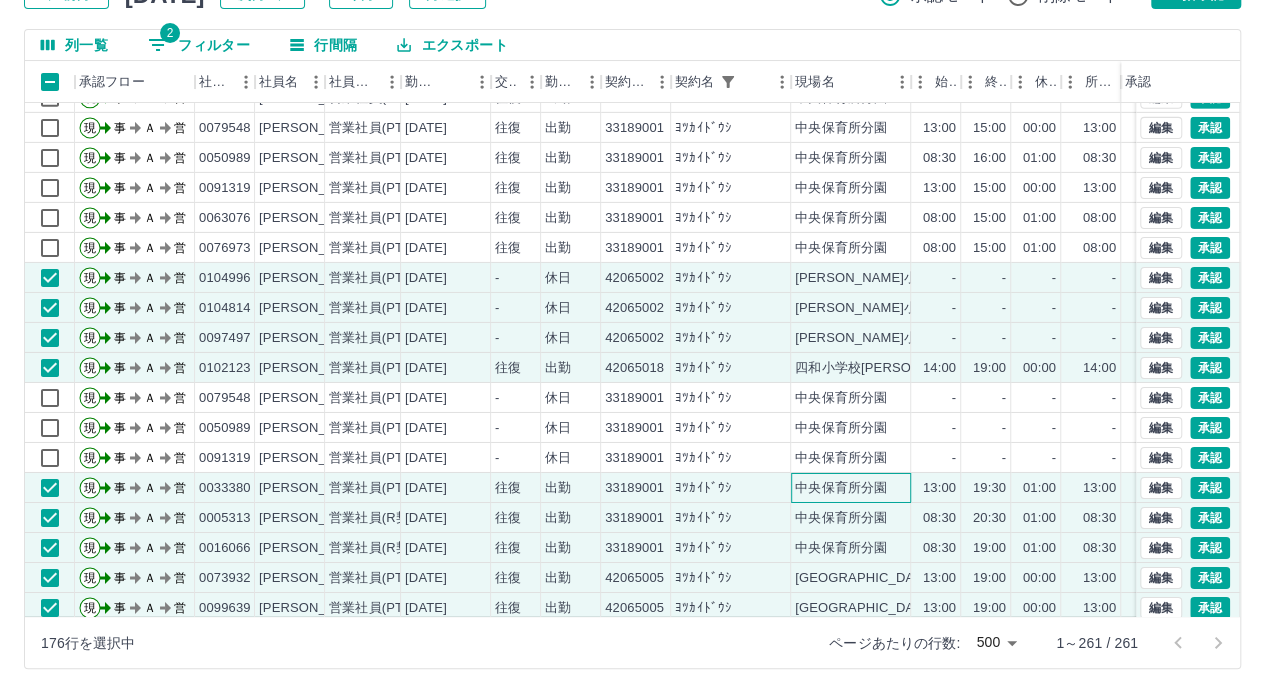 click on "中央保育所分園" at bounding box center (841, 488) 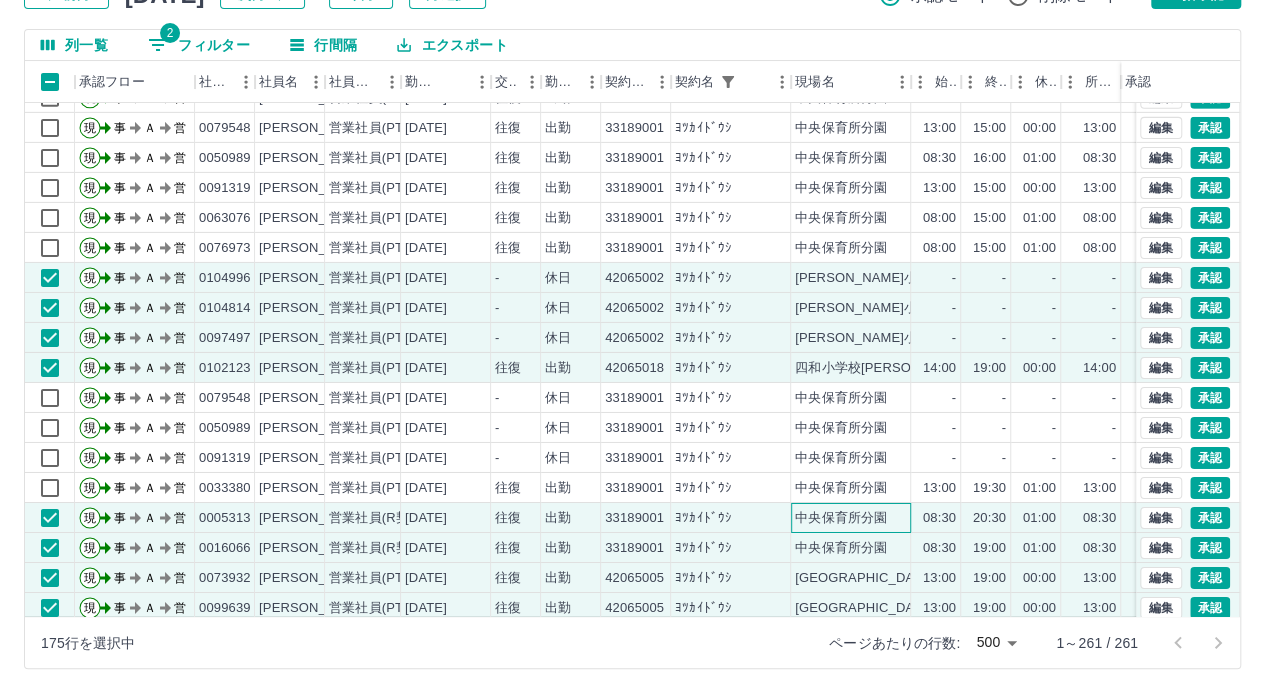 click on "中央保育所分園" at bounding box center (841, 518) 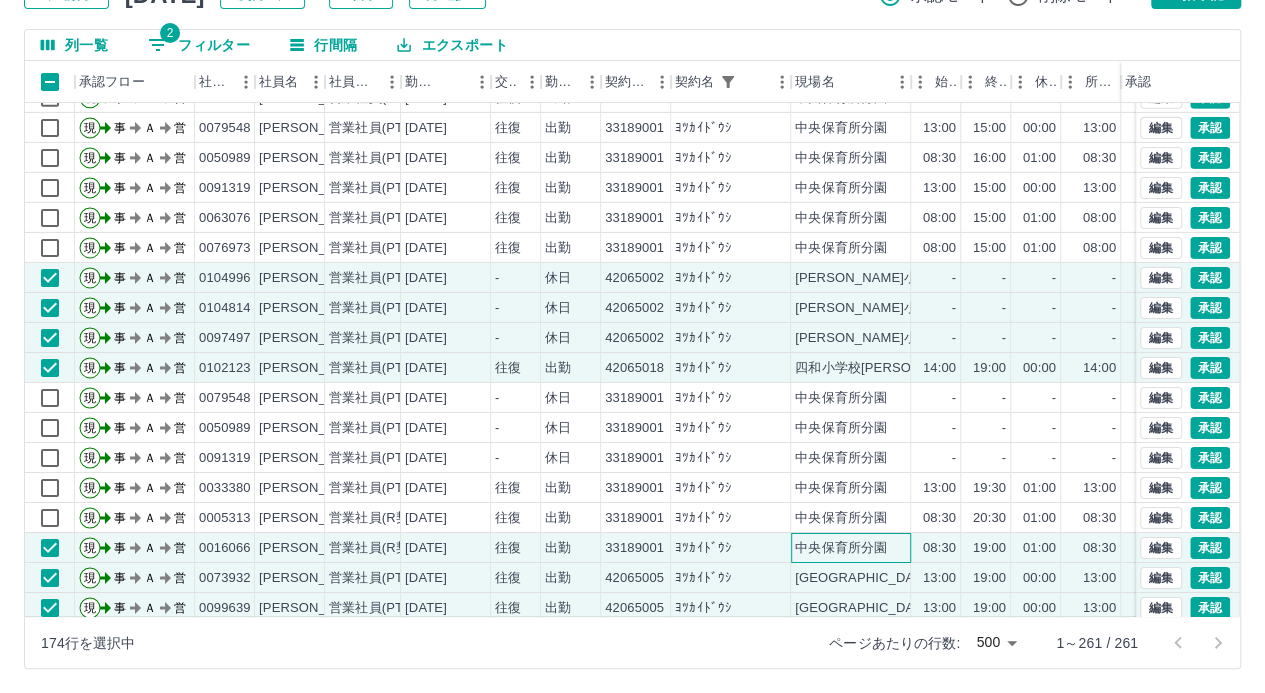 click on "中央保育所分園" at bounding box center (841, 548) 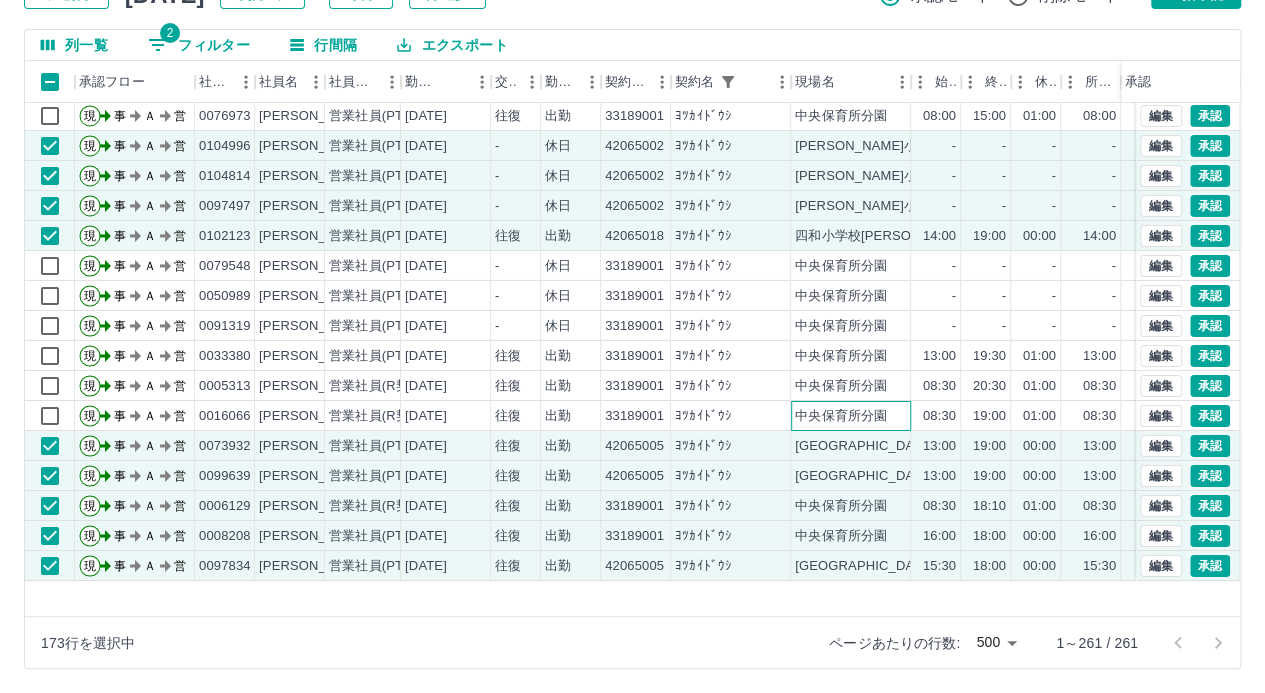 scroll, scrollTop: 7331, scrollLeft: 0, axis: vertical 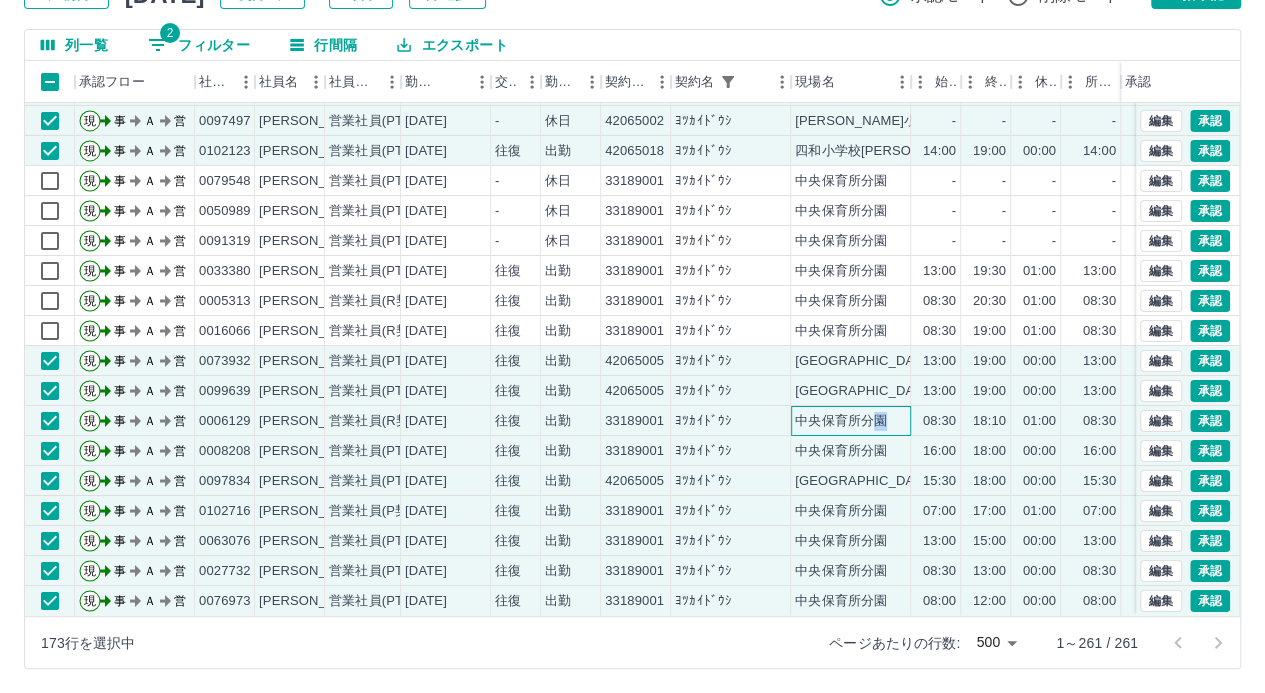 drag, startPoint x: 880, startPoint y: 399, endPoint x: 879, endPoint y: 421, distance: 22.022715 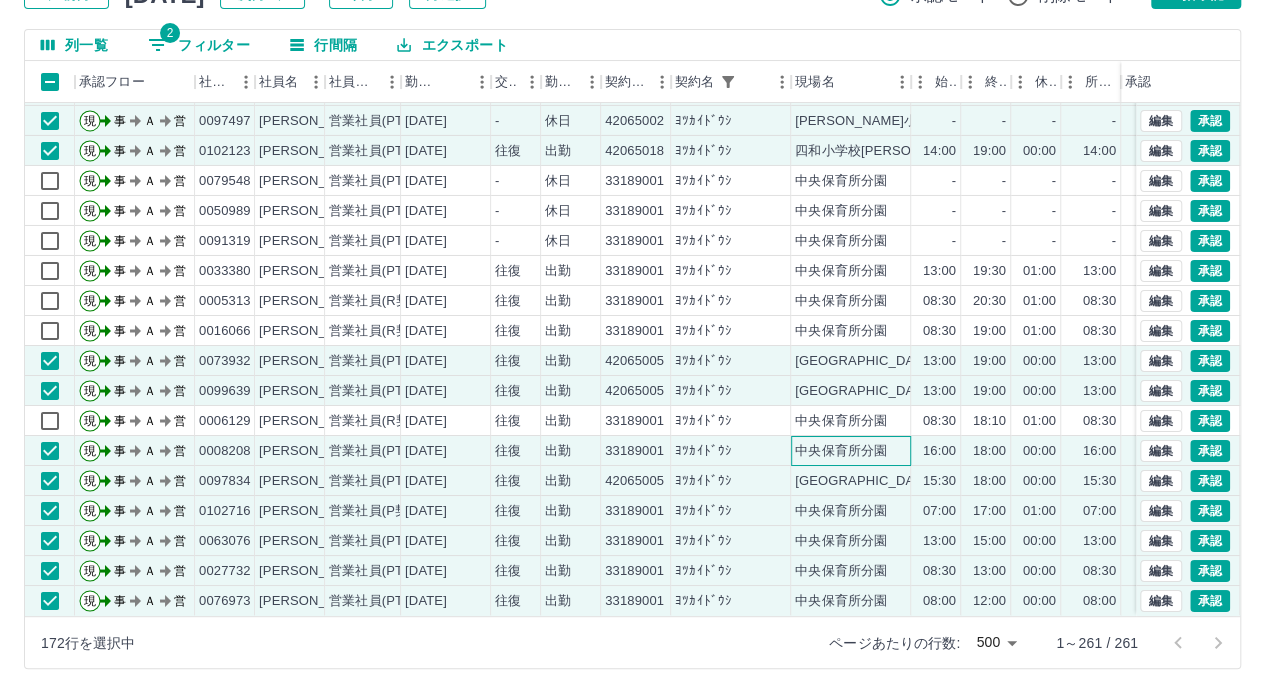 click on "中央保育所分園" at bounding box center [841, 451] 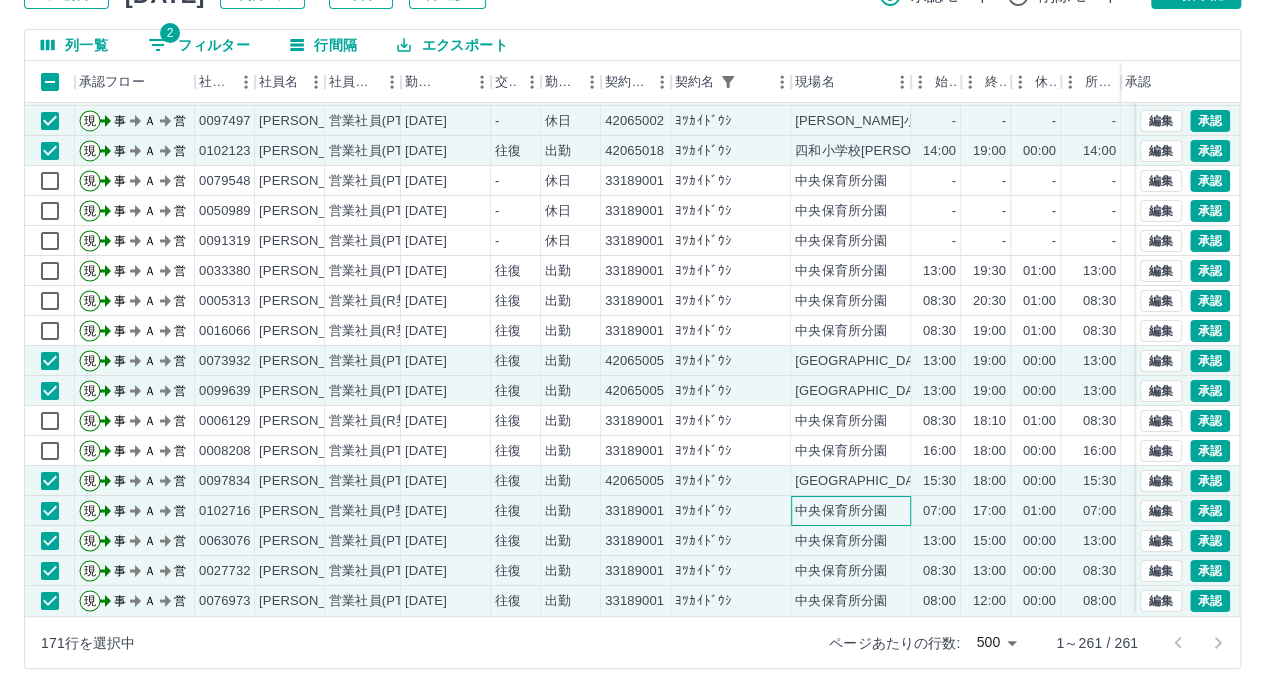 drag, startPoint x: 867, startPoint y: 491, endPoint x: 852, endPoint y: 516, distance: 29.15476 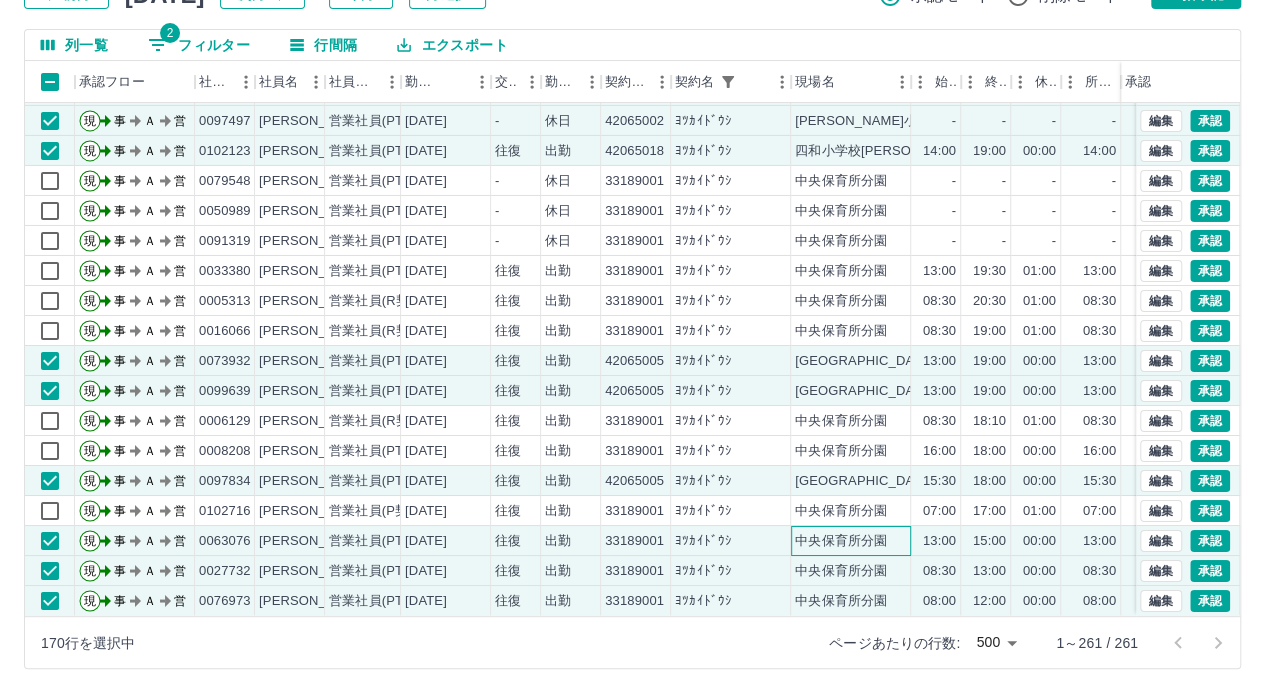 drag, startPoint x: 843, startPoint y: 529, endPoint x: 830, endPoint y: 545, distance: 20.615528 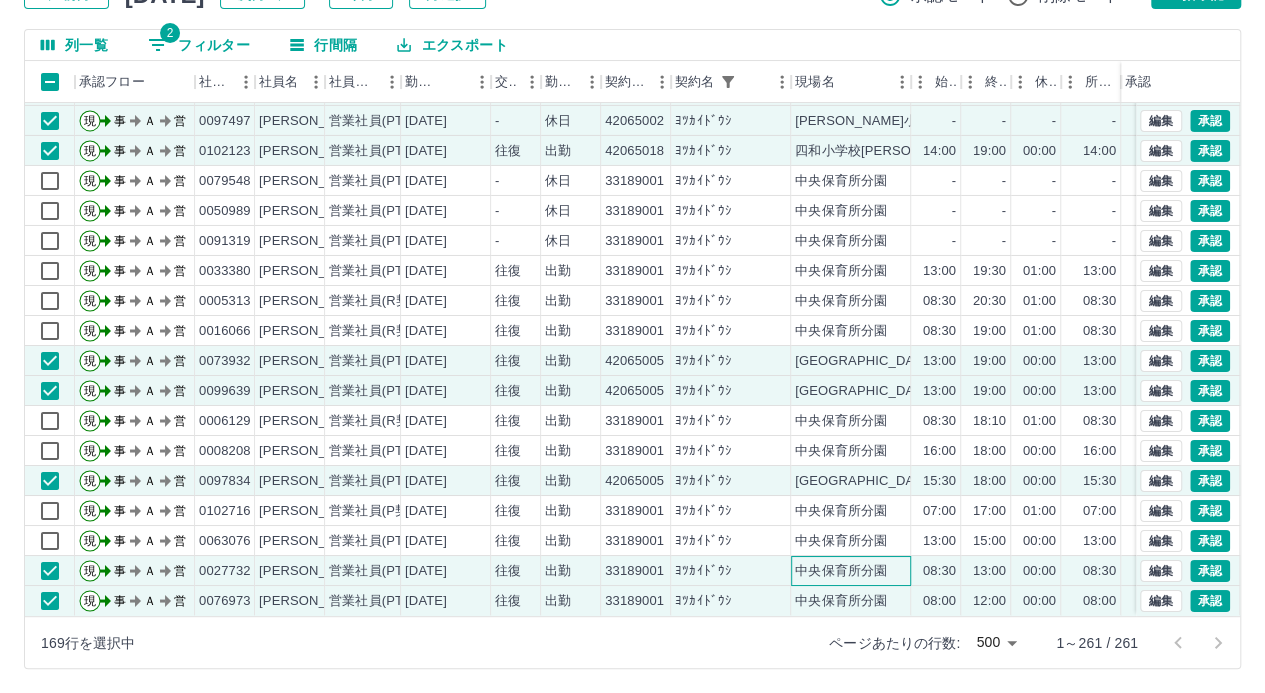 click on "中央保育所分園" at bounding box center (841, 571) 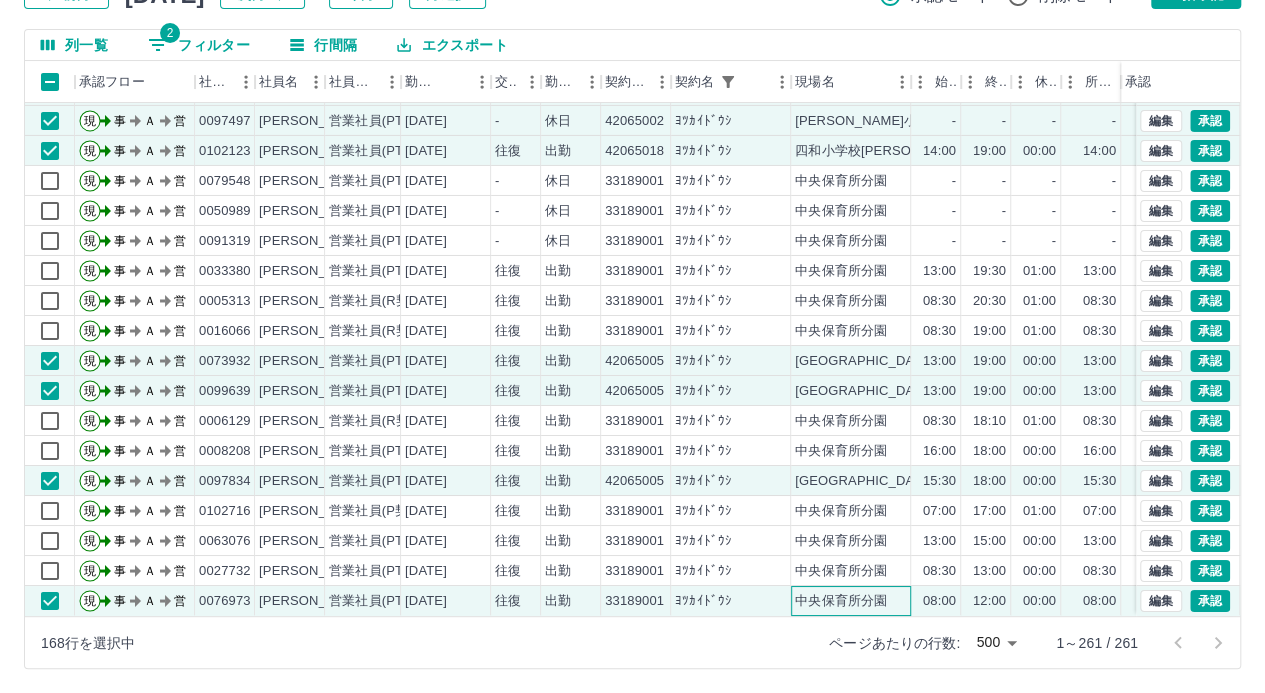 click on "中央保育所分園" at bounding box center (841, 601) 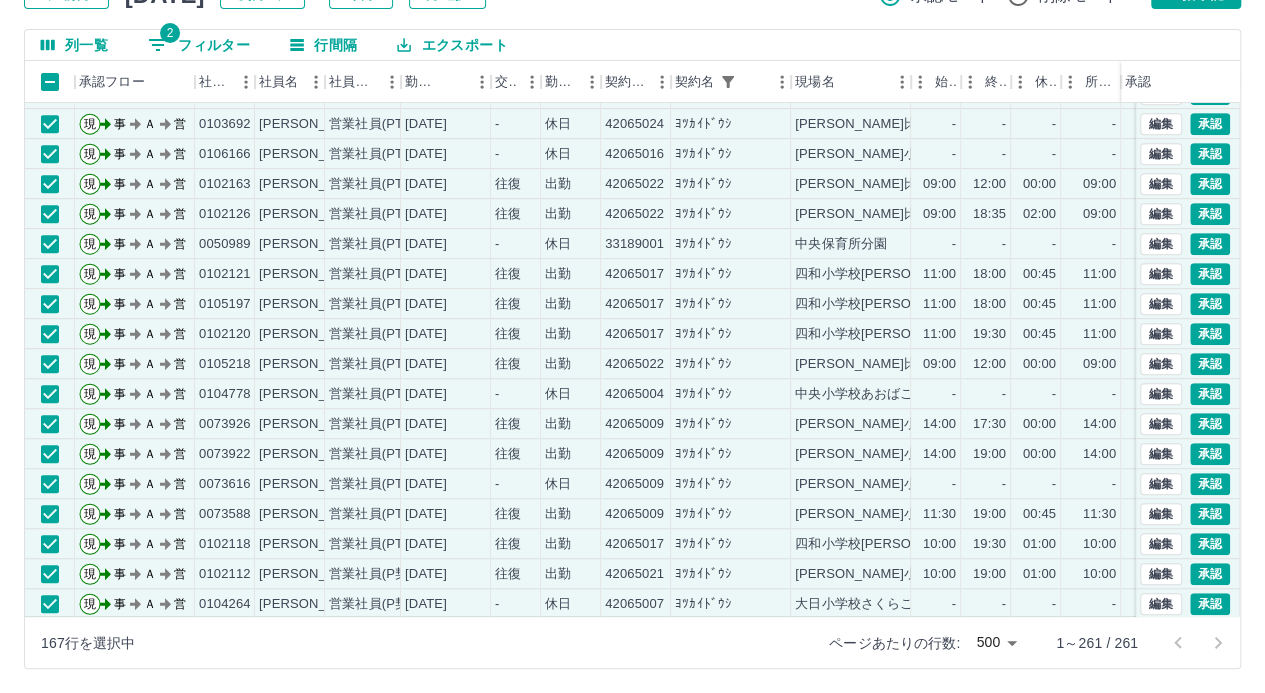 scroll, scrollTop: 431, scrollLeft: 0, axis: vertical 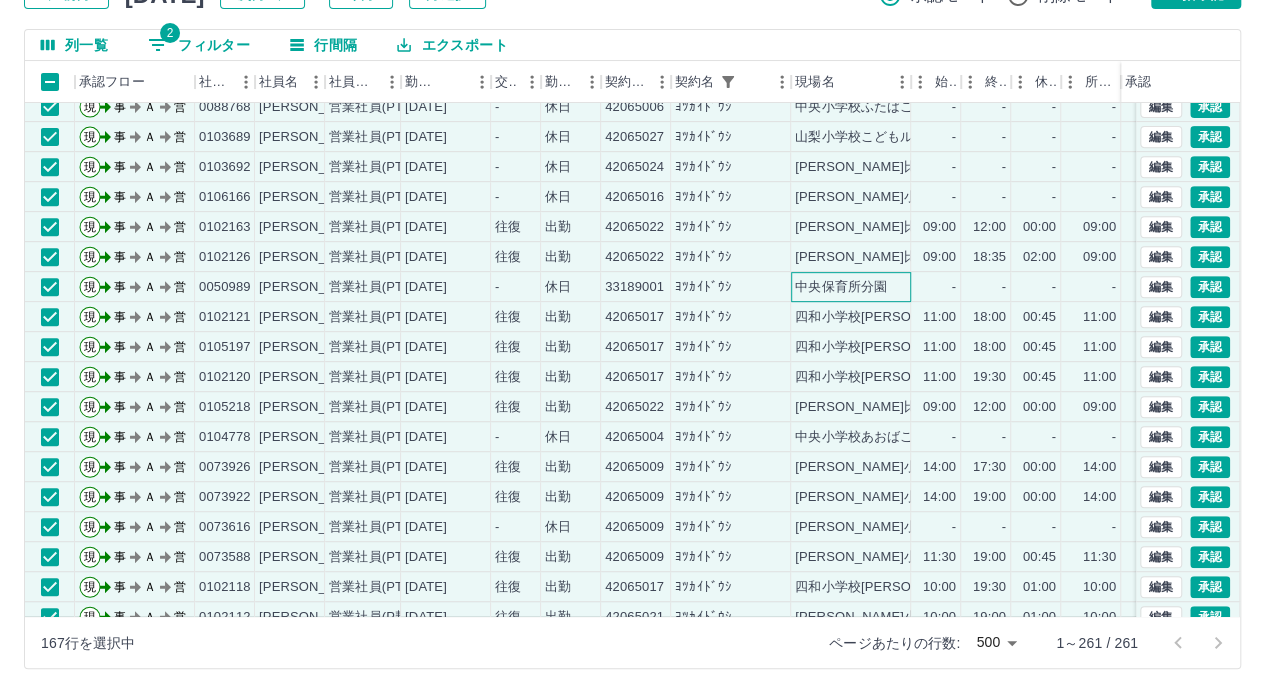 click on "中央保育所分園" at bounding box center [851, 287] 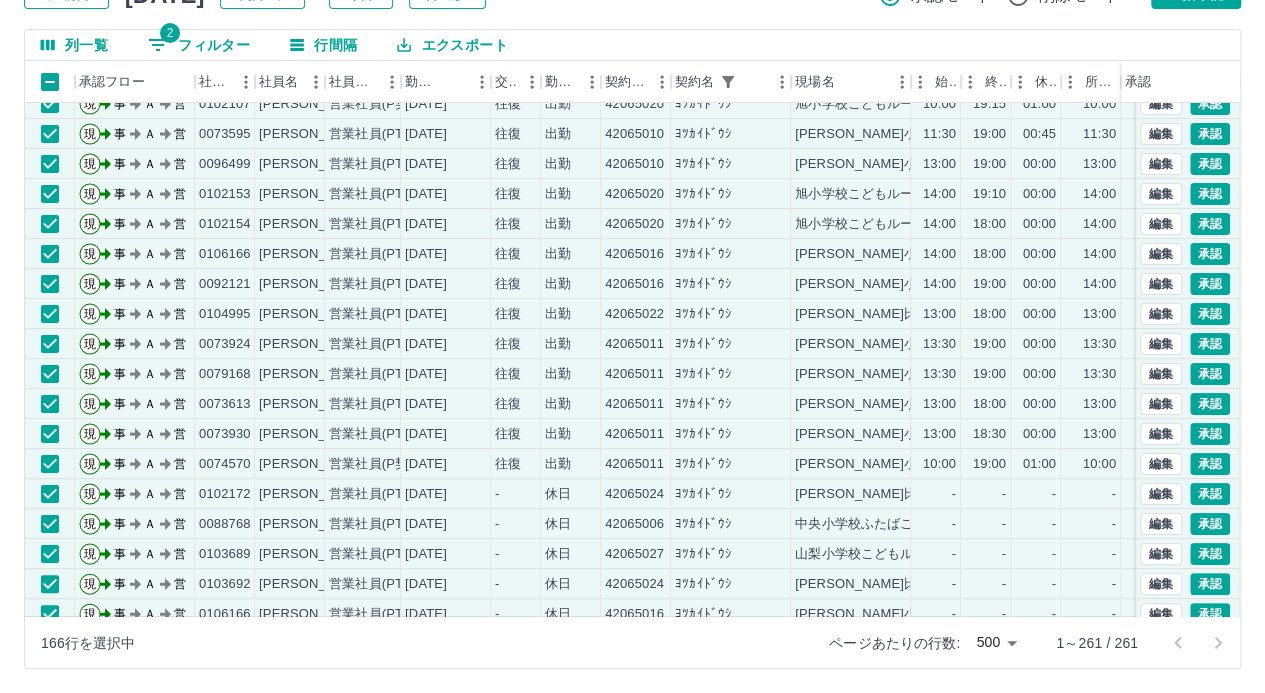 scroll, scrollTop: 0, scrollLeft: 0, axis: both 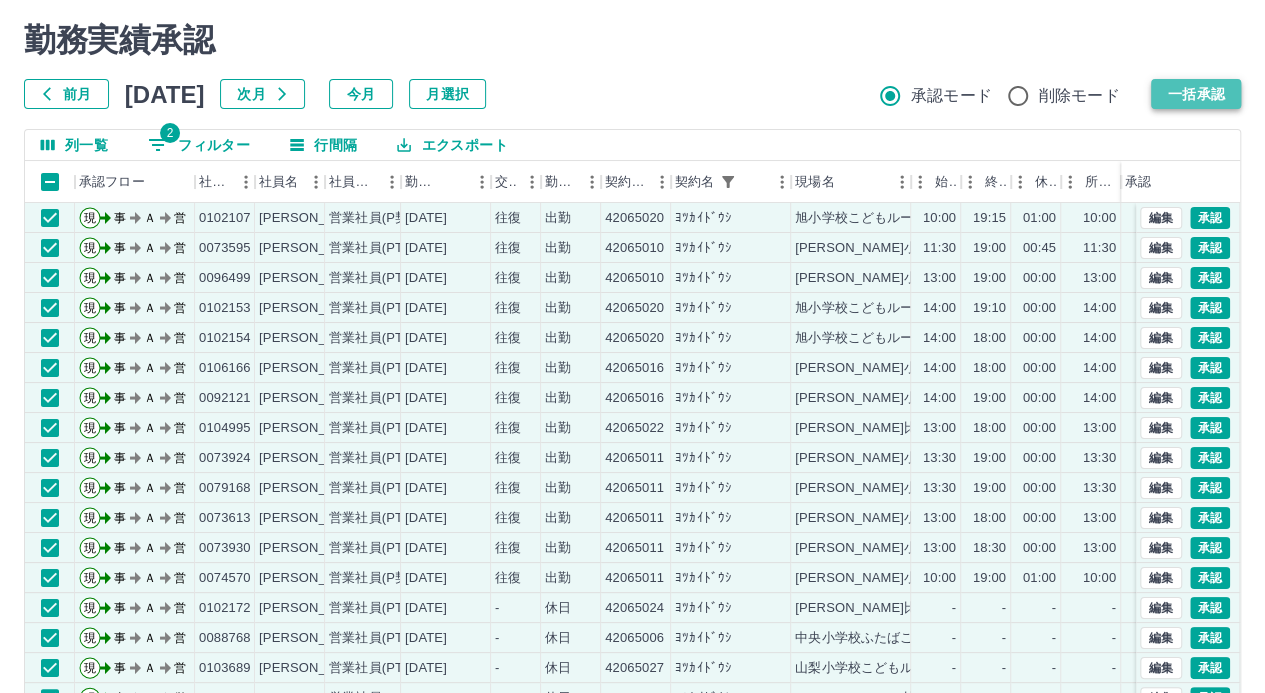 click on "一括承認" at bounding box center [1196, 94] 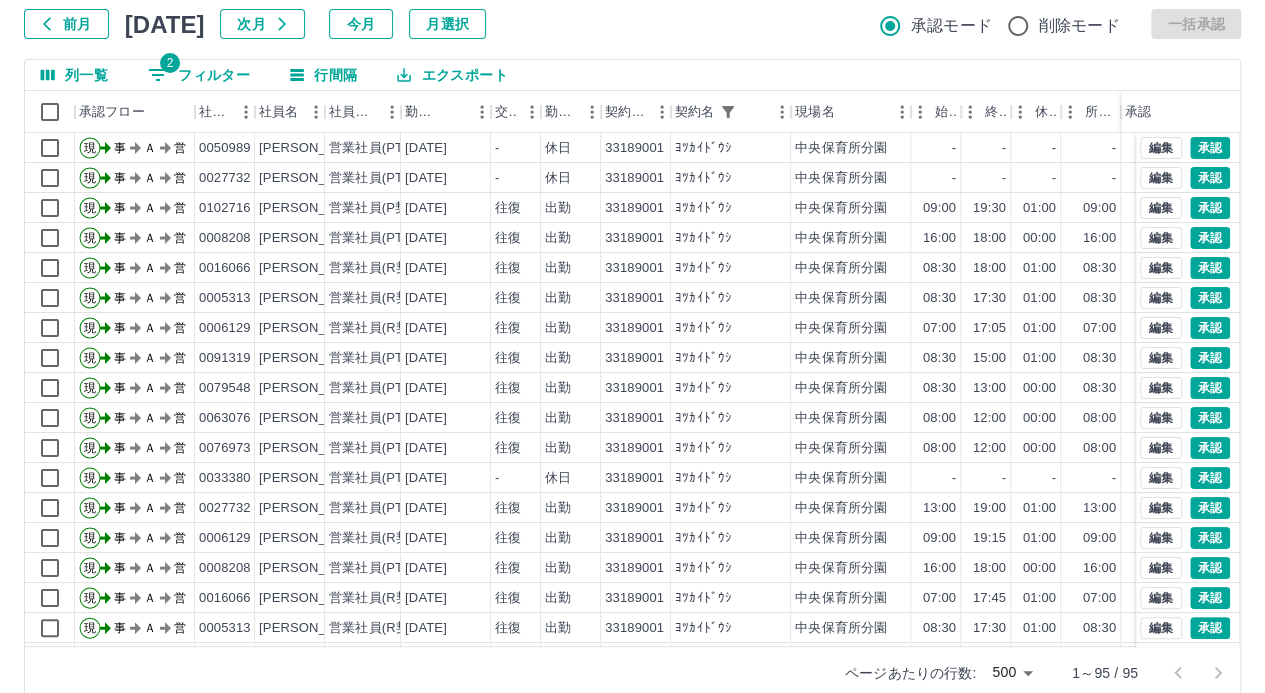 scroll, scrollTop: 152, scrollLeft: 0, axis: vertical 